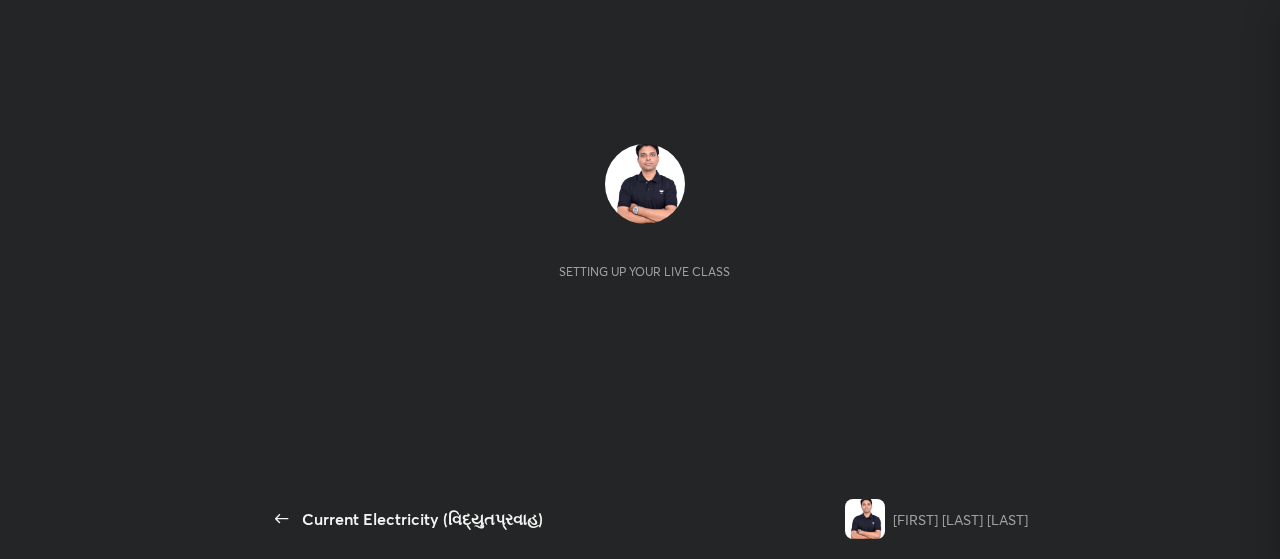 scroll, scrollTop: 0, scrollLeft: 0, axis: both 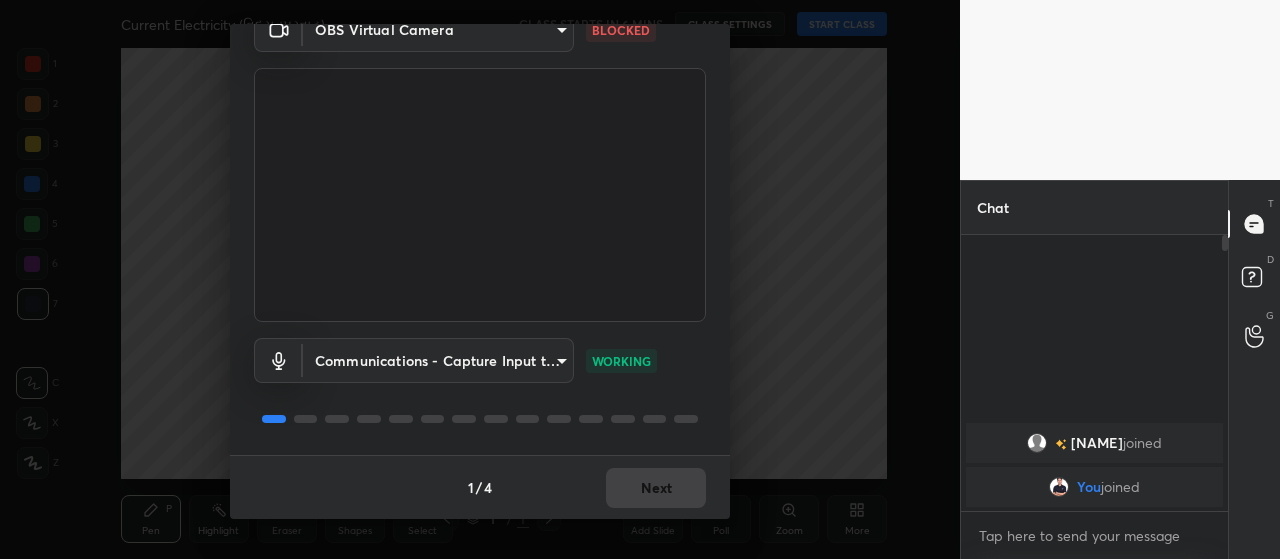 click on "1 / 4 Next" at bounding box center (480, 487) 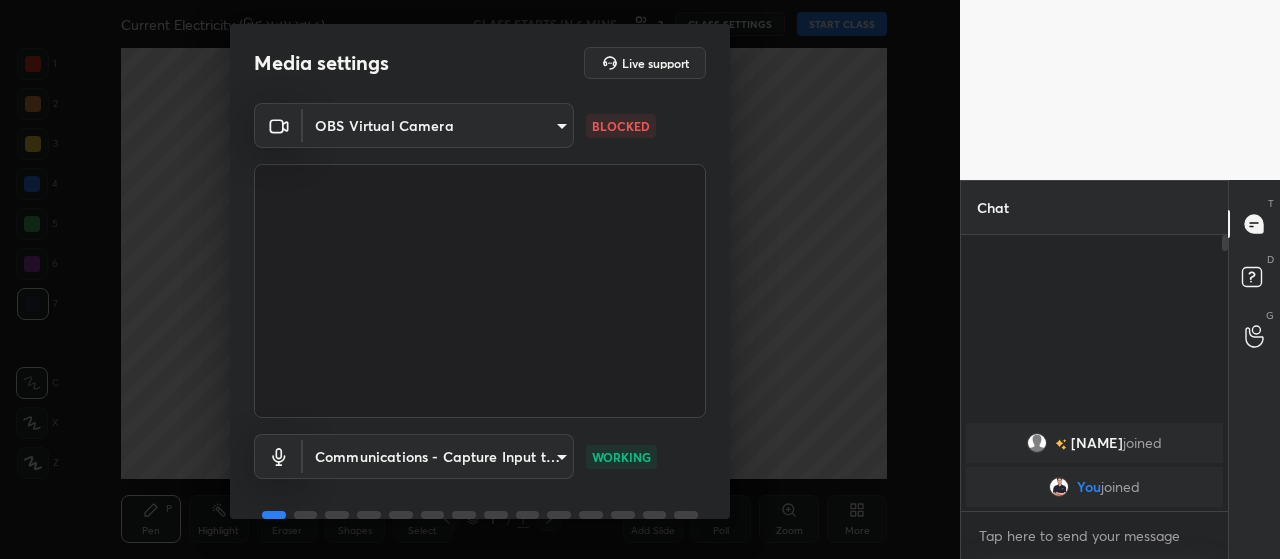 scroll, scrollTop: 0, scrollLeft: 0, axis: both 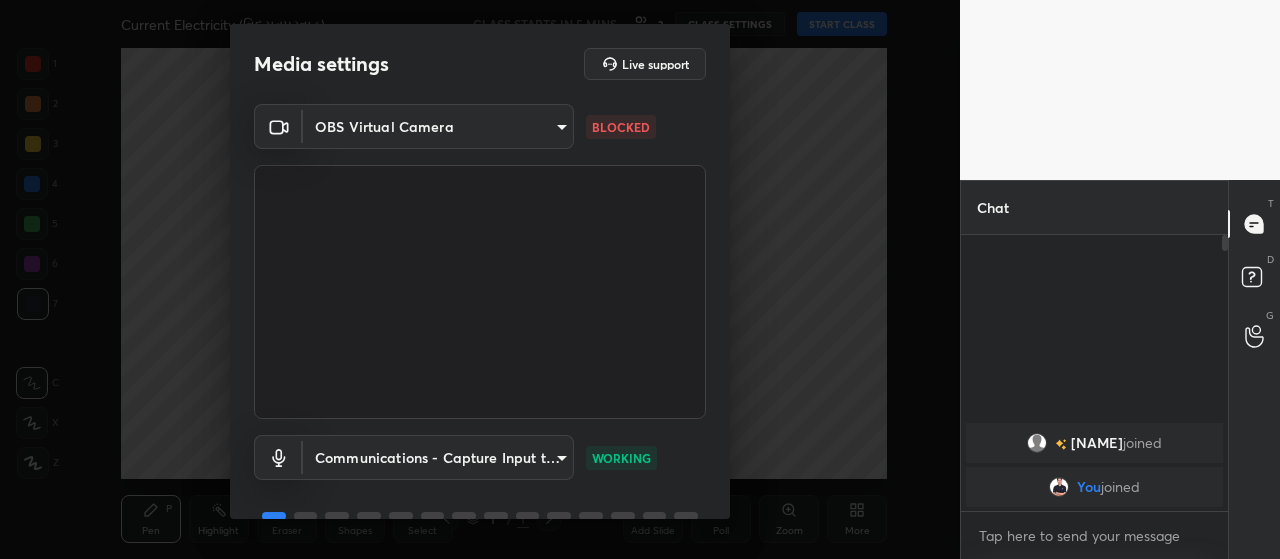 click on "1 2 3 4 5 6 7 C X Z C X Z E E Erase all   H H Current Electricity (વિદ્યુતપ્રવાહ) CLASS STARTS IN 5 MINS 2 CLASS SETTINGS START CLASS Setting up your live class Back Current Electricity (વિદ્યુતપ્રવાહ) Manishkumarsingh Haribhansingh Shakya Pen P Highlight H Eraser Shapes L Select S 1 / 1 Add Slide Poll Zoom More Chat Sheth  joined You  joined 1 NEW MESSAGE Enable hand raising Enable raise hand to speak to learners. Once enabled, chat will be turned off temporarily. Enable x   introducing Raise a hand with a doubt Now learners can raise their hand along with a doubt  How it works? Doubts asked by learners will show up here Raise hand disabled You have disabled Raise hand currently. Enable it to invite learners to speak Enable Can't raise hand Looks like educator just invited you to speak. Please wait before you can raise your hand again. Got it T Messages (T) D Doubts (D) G Raise Hand (G) Report an issue Reason for reporting Buffering Chat not working ​ 1 /" at bounding box center (640, 279) 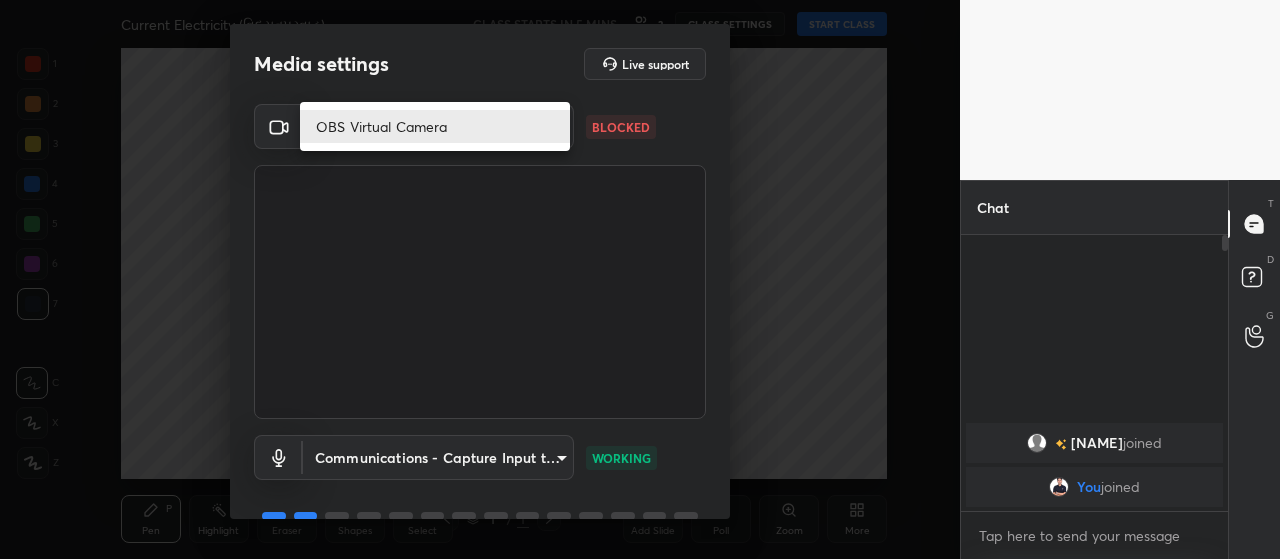 click on "OBS Virtual Camera" at bounding box center (435, 126) 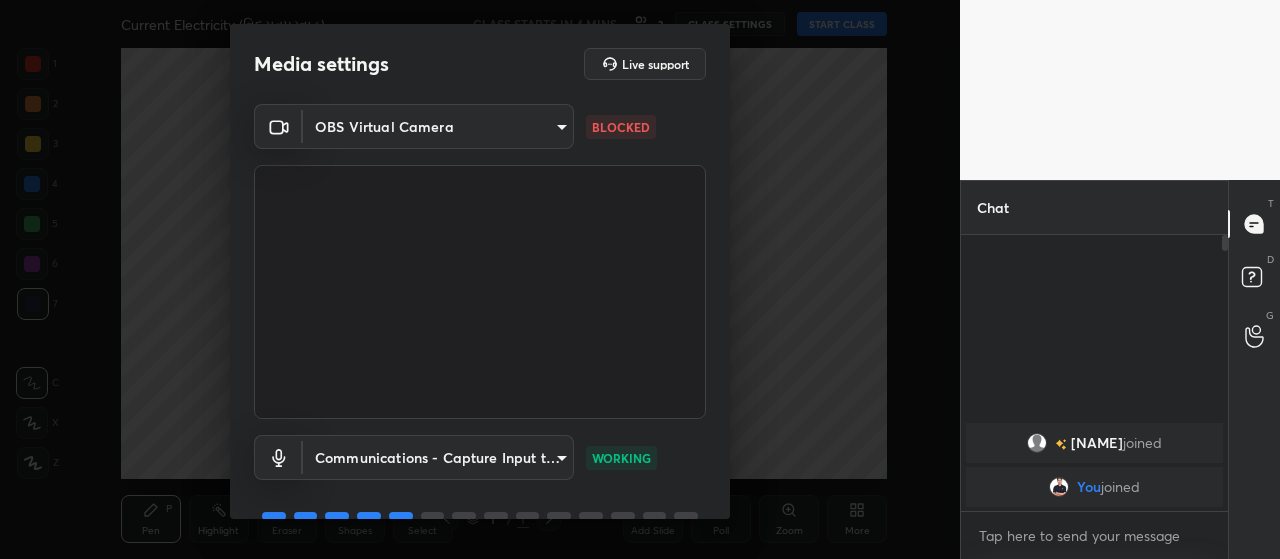 click on "1 2 3 4 5 6 7 C X Z C X Z E E Erase all   H H Current Electricity (વિદ્યુતપ્રવાહ) CLASS STARTS IN 4 MINS 2 CLASS SETTINGS START CLASS Setting up your live class Back Current Electricity (વિદ્યુતપ્રવાહ) Manishkumarsingh Haribhansingh Shakya Pen P Highlight H Eraser Shapes L Select S 1 / 1 Add Slide Poll Zoom More Chat Sheth  joined You  joined 1 NEW MESSAGE Enable hand raising Enable raise hand to speak to learners. Once enabled, chat will be turned off temporarily. Enable x   introducing Raise a hand with a doubt Now learners can raise their hand along with a doubt  How it works? Doubts asked by learners will show up here Raise hand disabled You have disabled Raise hand currently. Enable it to invite learners to speak Enable Can't raise hand Looks like educator just invited you to speak. Please wait before you can raise your hand again. Got it T Messages (T) D Doubts (D) G Raise Hand (G) Report an issue Reason for reporting Buffering Chat not working ​ 1 /" at bounding box center [640, 279] 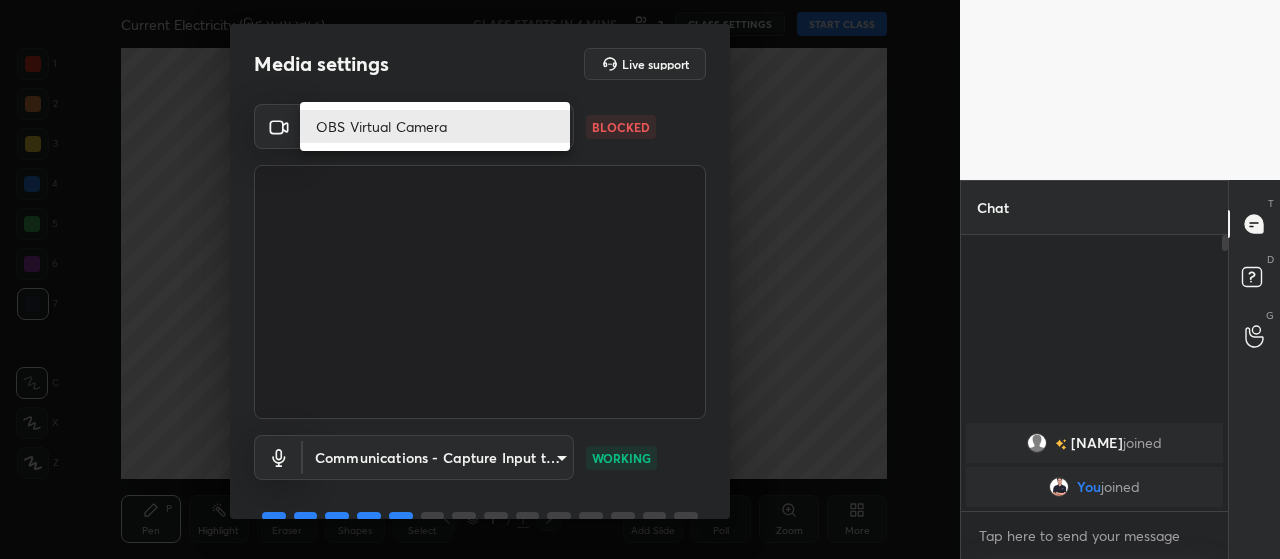 click on "OBS Virtual Camera" at bounding box center (435, 126) 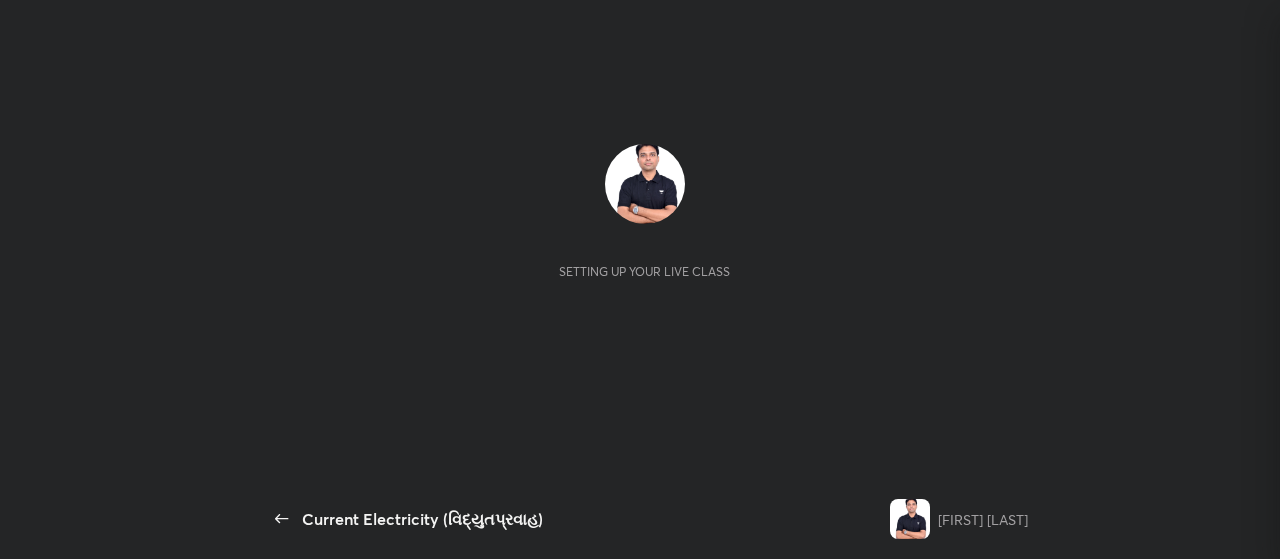 scroll, scrollTop: 0, scrollLeft: 0, axis: both 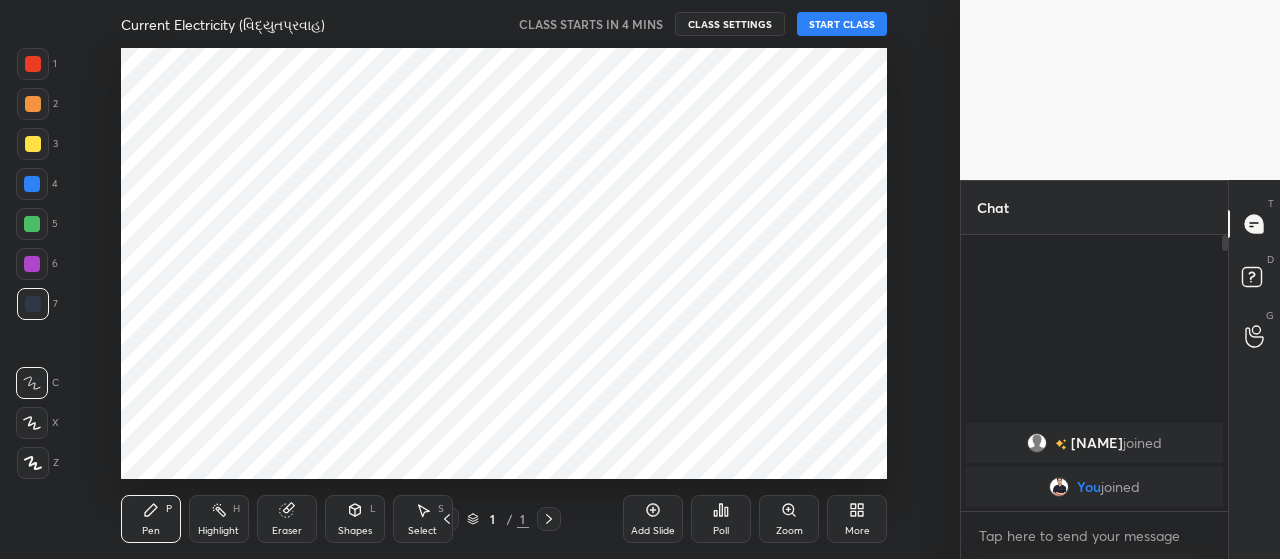click on "Setting up your live class" at bounding box center (504, 263) 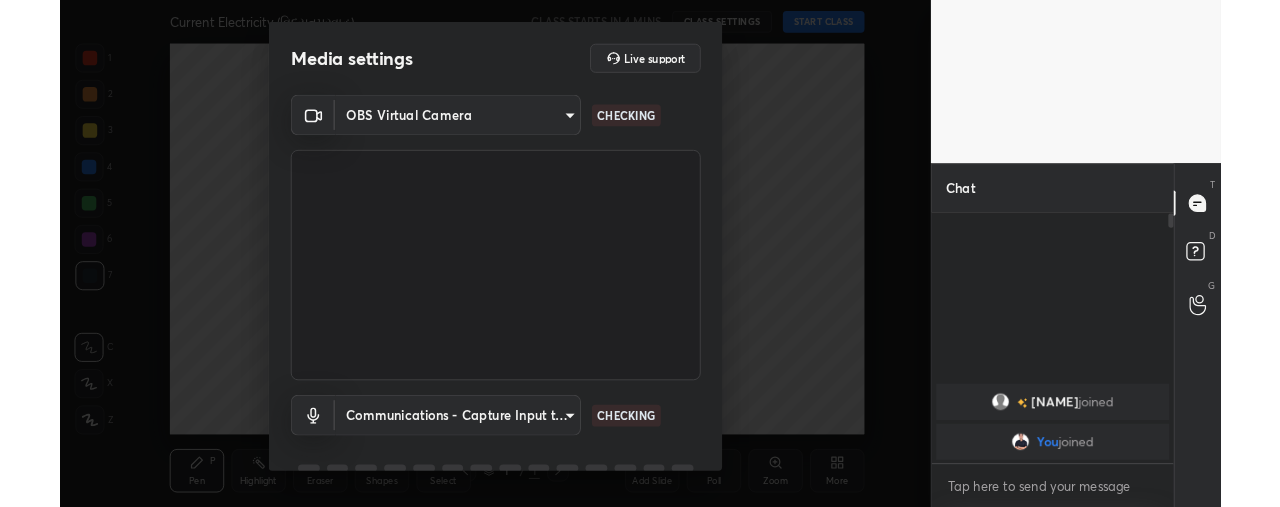 scroll, scrollTop: 379, scrollLeft: 880, axis: both 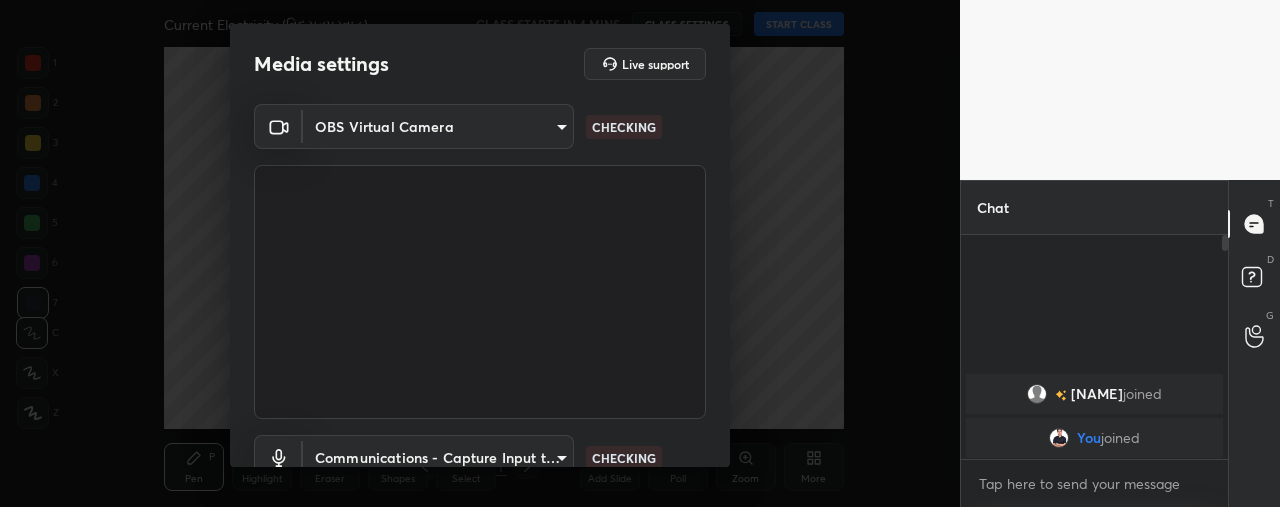 type on "x" 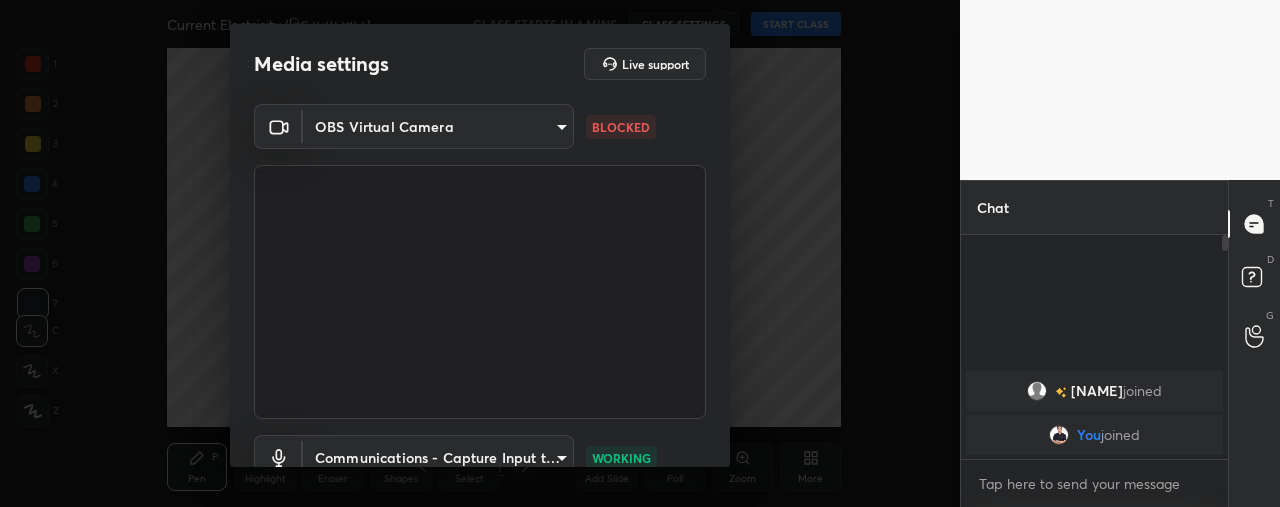 click on "1 2 3 4 5 6 7 C X Z C X Z E E Erase all   H H Current Electricity (વિદ્યુતપ્રવાહ) CLASS STARTS IN 4 MINS CLASS SETTINGS START CLASS Setting up your live class Back Current Electricity (વિદ્યુતપ્રવાહ) Manishkumarsingh Haribhansingh Shakya Pen P Highlight H Eraser Shapes L Select S 1 / 1 Add Slide Poll Zoom More Chat Sheth  joined You  joined JUMP TO LATEST Enable hand raising Enable raise hand to speak to learners. Once enabled, chat will be turned off temporarily. Enable x   introducing Raise a hand with a doubt Now learners can raise their hand along with a doubt  How it works? Doubts asked by learners will show up here Raise hand disabled You have disabled Raise hand currently. Enable it to invite learners to speak Enable Can't raise hand Looks like educator just invited you to speak. Please wait before you can raise your hand again. Got it T Messages (T) D Doubts (D) G Raise Hand (G) Report an issue Reason for reporting Buffering Chat not working ​ 1 /" at bounding box center (640, 253) 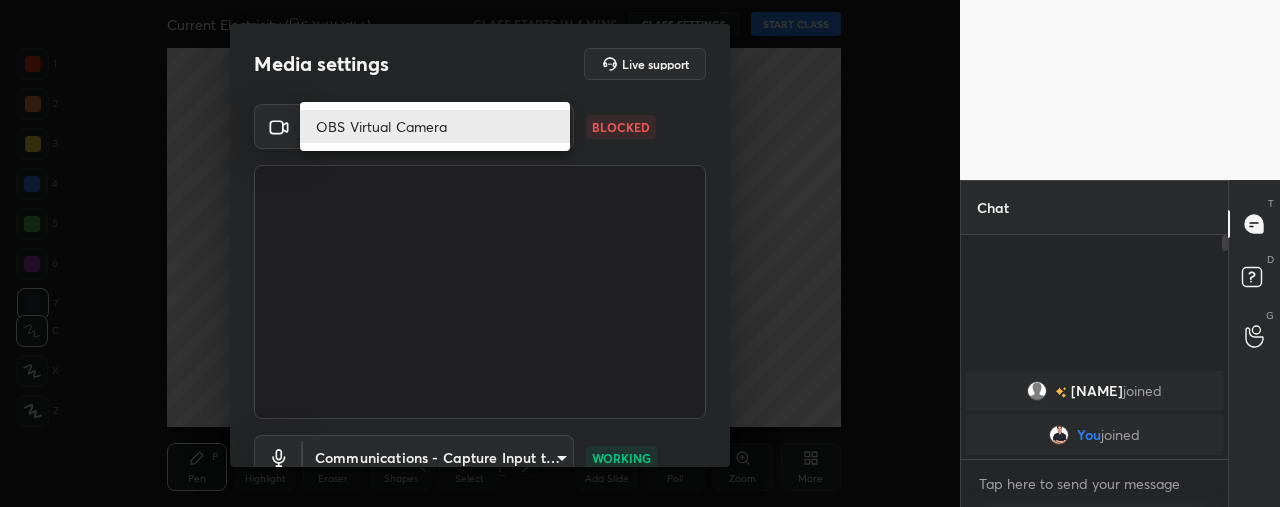 click on "OBS Virtual Camera" at bounding box center [435, 126] 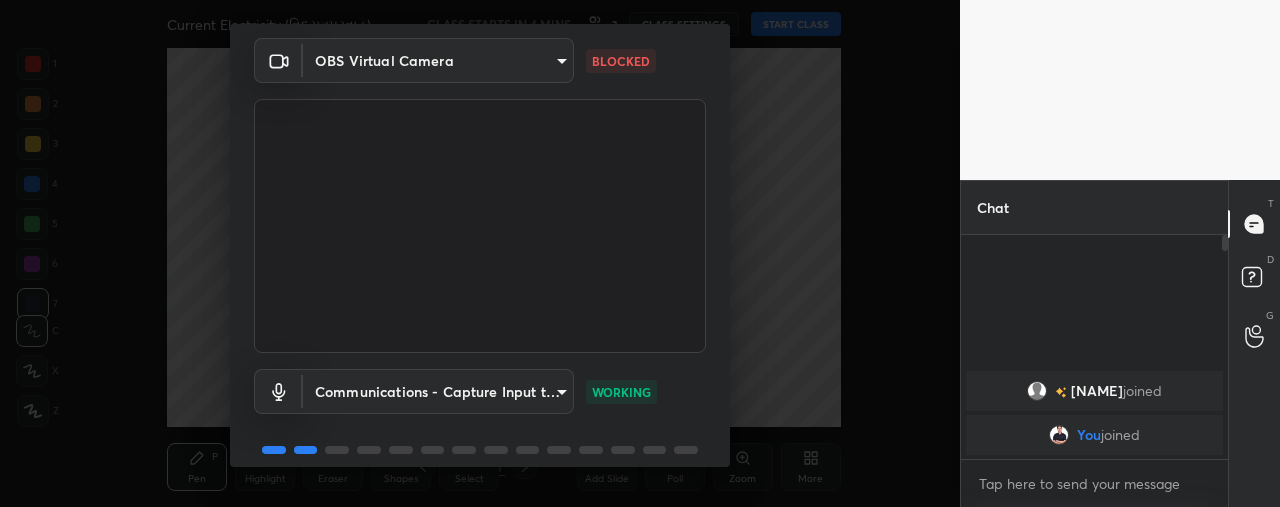 scroll, scrollTop: 63, scrollLeft: 0, axis: vertical 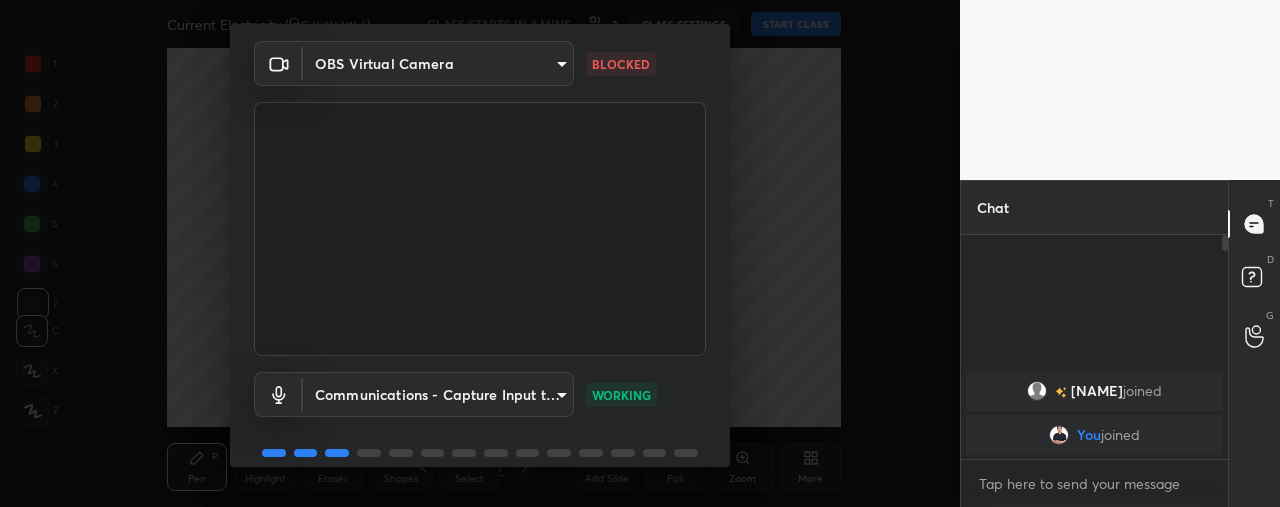 click on "1 2 3 4 5 6 7 C X Z C X Z E E Erase all   H H Current Electricity (વિદ્યુતપ્રવાહ) CLASS STARTS IN 4 MINS 2 CLASS SETTINGS START CLASS Setting up your live class Back Current Electricity (વિદ્યુતપ્રવાહ) Manishkumarsingh Haribhansingh Shakya Pen P Highlight H Eraser Shapes L Select S 1 / 1 Add Slide Poll Zoom More Chat Sheth  joined You  joined JUMP TO LATEST Enable hand raising Enable raise hand to speak to learners. Once enabled, chat will be turned off temporarily. Enable x   introducing Raise a hand with a doubt Now learners can raise their hand along with a doubt  How it works? Doubts asked by learners will show up here Raise hand disabled You have disabled Raise hand currently. Enable it to invite learners to speak Enable Can't raise hand Looks like educator just invited you to speak. Please wait before you can raise your hand again. Got it T Messages (T) D Doubts (D) G Raise Hand (G) Report an issue Reason for reporting Buffering Chat not working ​ 1" at bounding box center (640, 253) 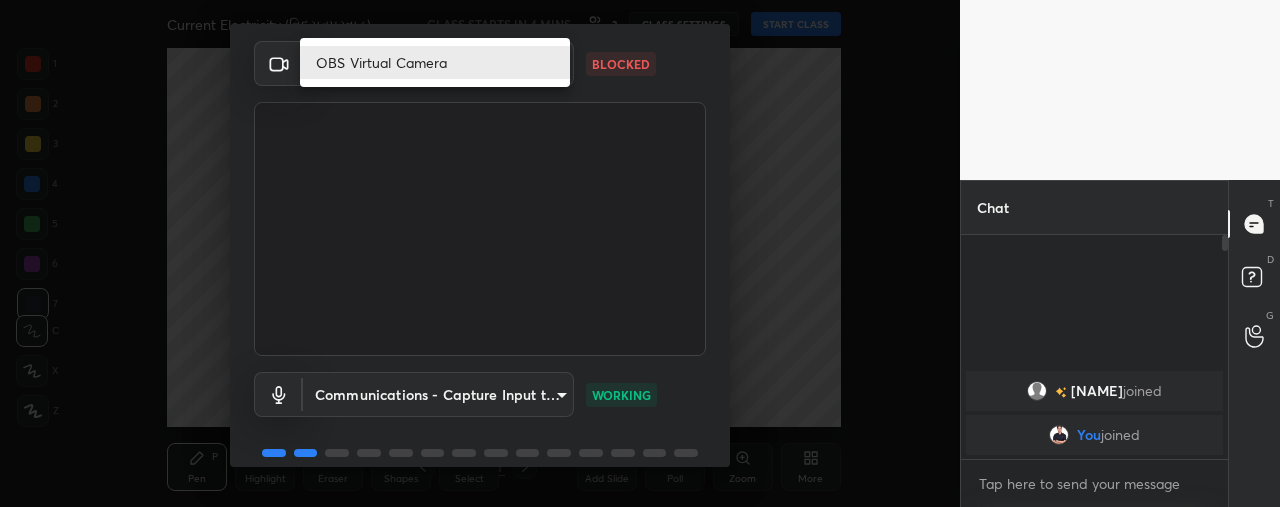 click on "OBS Virtual Camera" at bounding box center (435, 62) 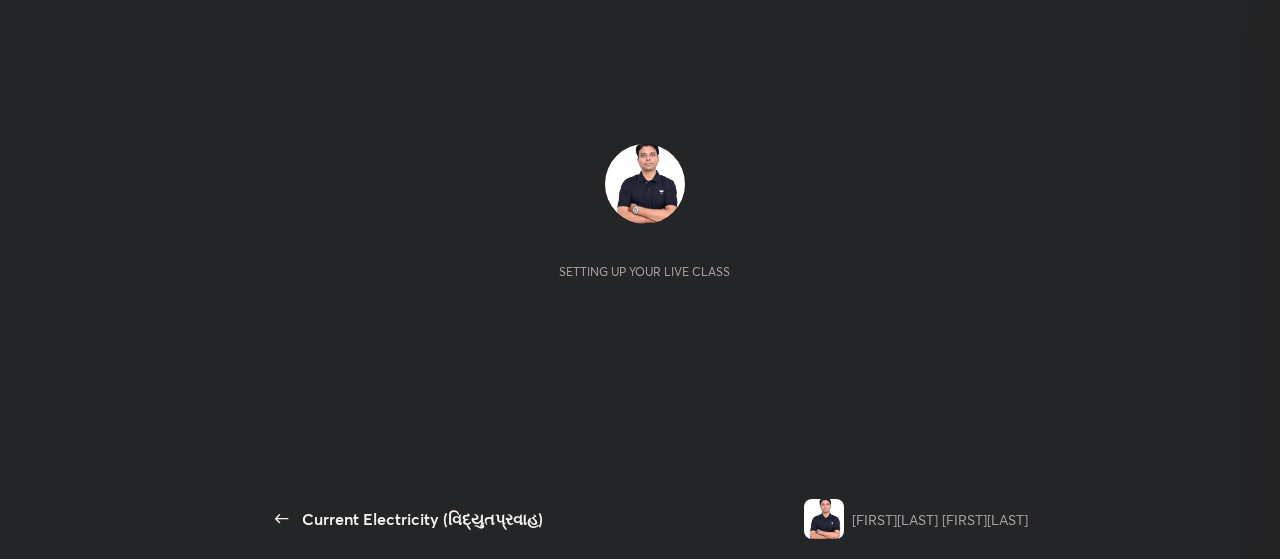 scroll, scrollTop: 0, scrollLeft: 0, axis: both 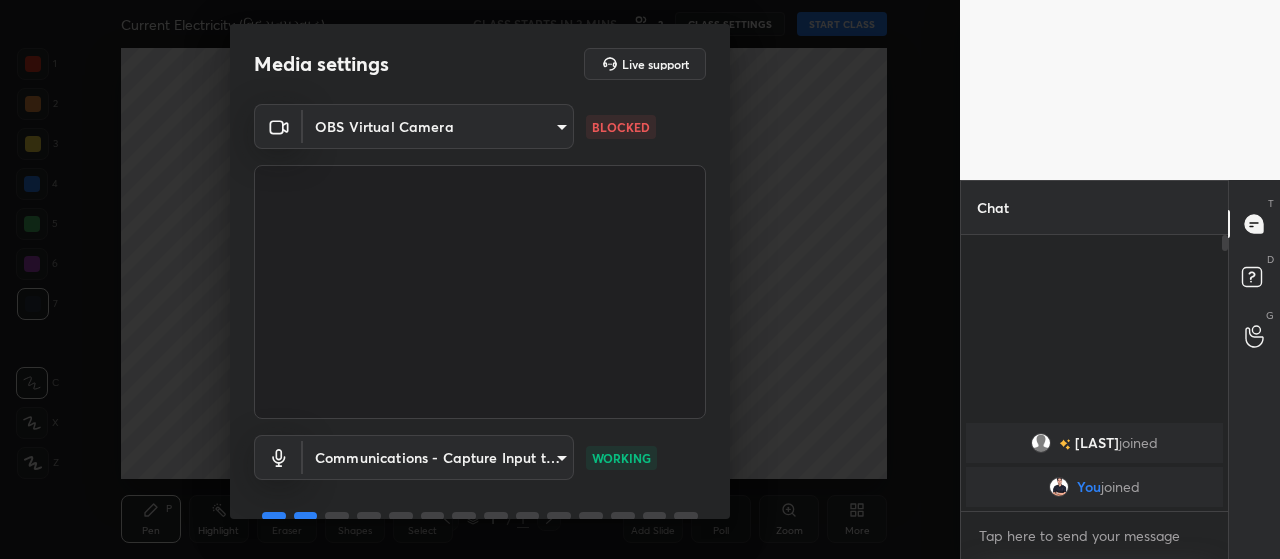 click on "1 2 3 4 5 6 7 C X Z C X Z E E Erase all   H H Current Electricity (વિદ્યુતપ્રવાહ) CLASS STARTS IN 3 MINS 2 CLASS SETTINGS START CLASS Setting up your live class Back Current Electricity (વિદ્યુતપ્રવાહ) [FIRST][LAST] [FIRST][LAST] Pen P Highlight H Eraser Shapes L Select S 1 / 1 Add Slide Poll Zoom More Chat [LAST]  joined You  joined JUMP TO LATEST Enable hand raising Enable raise hand to speak to learners. Once enabled, chat will be turned off temporarily. Enable x   introducing Raise a hand with a doubt Now learners can raise their hand along with a doubt  How it works? Doubts asked by learners will show up here Raise hand disabled You have disabled Raise hand currently. Enable it to invite learners to speak Enable Can't raise hand Looks like educator just invited you to speak. Please wait before you can raise your hand again. Got it T Messages (T) D Doubts (D) G Raise Hand (G) Report an issue Reason for reporting Buffering Chat not working ​ 1" at bounding box center [640, 279] 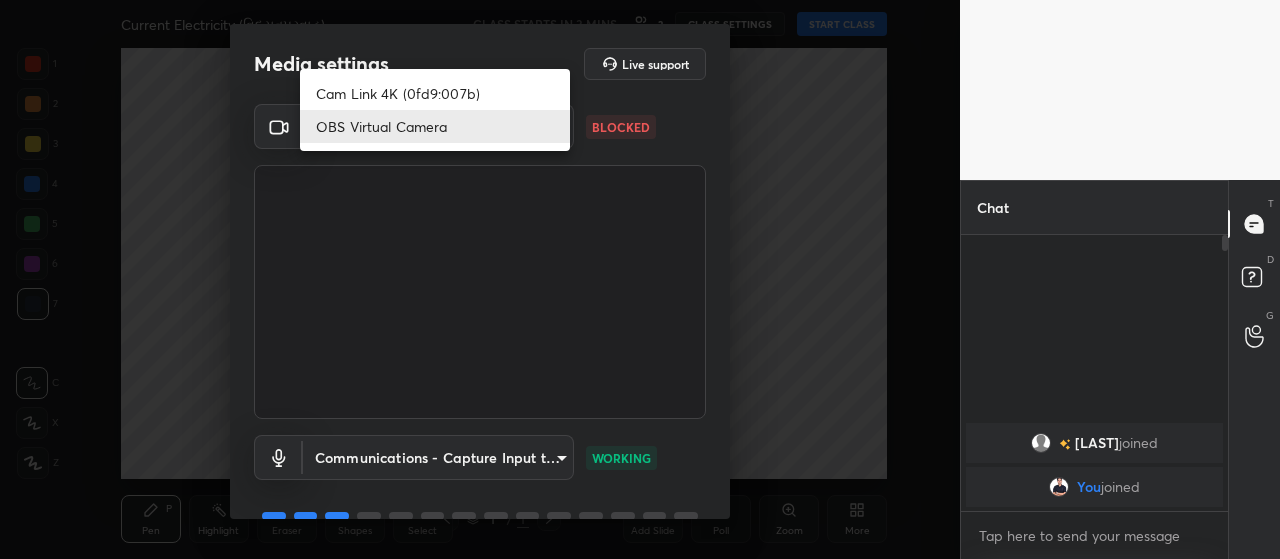 click on "Cam Link 4K (0fd9:007b)" at bounding box center (435, 93) 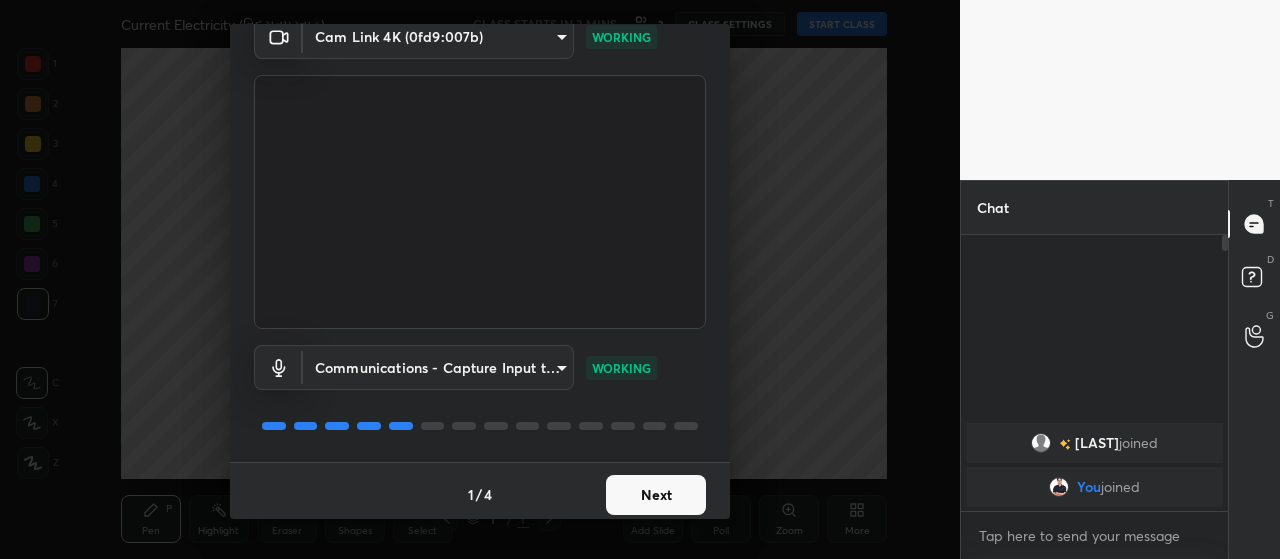 scroll, scrollTop: 97, scrollLeft: 0, axis: vertical 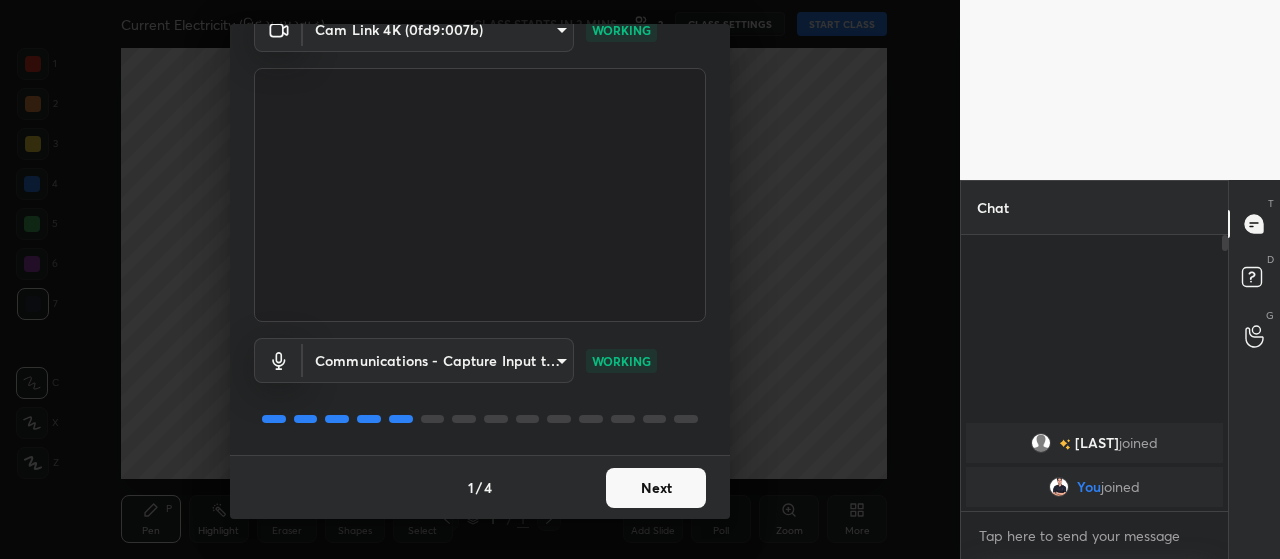 click on "Next" at bounding box center (656, 488) 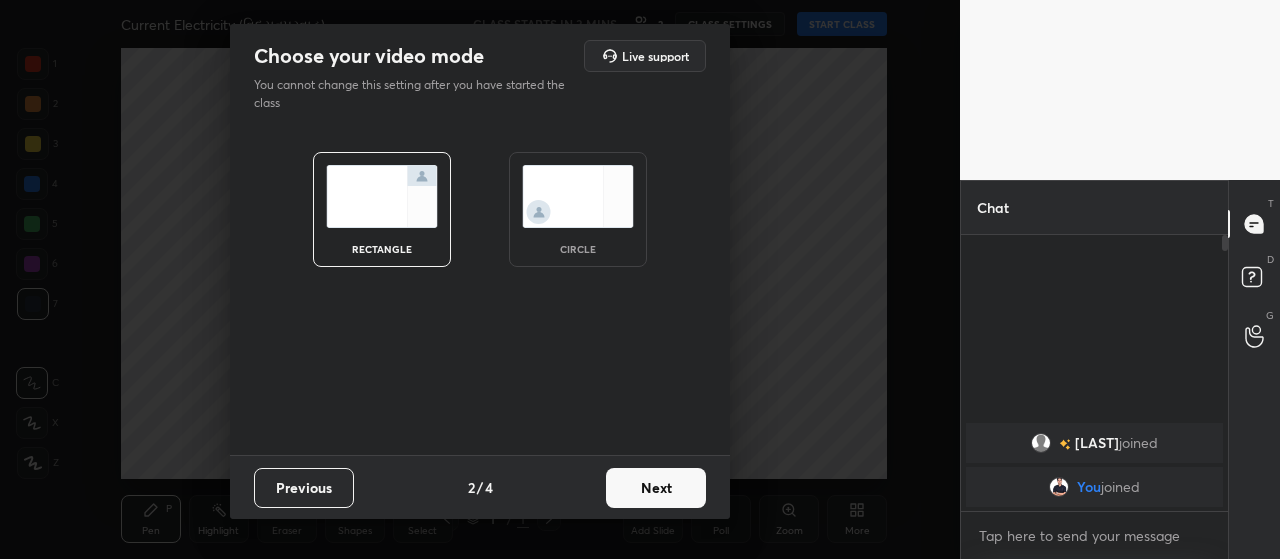 click on "Next" at bounding box center (656, 488) 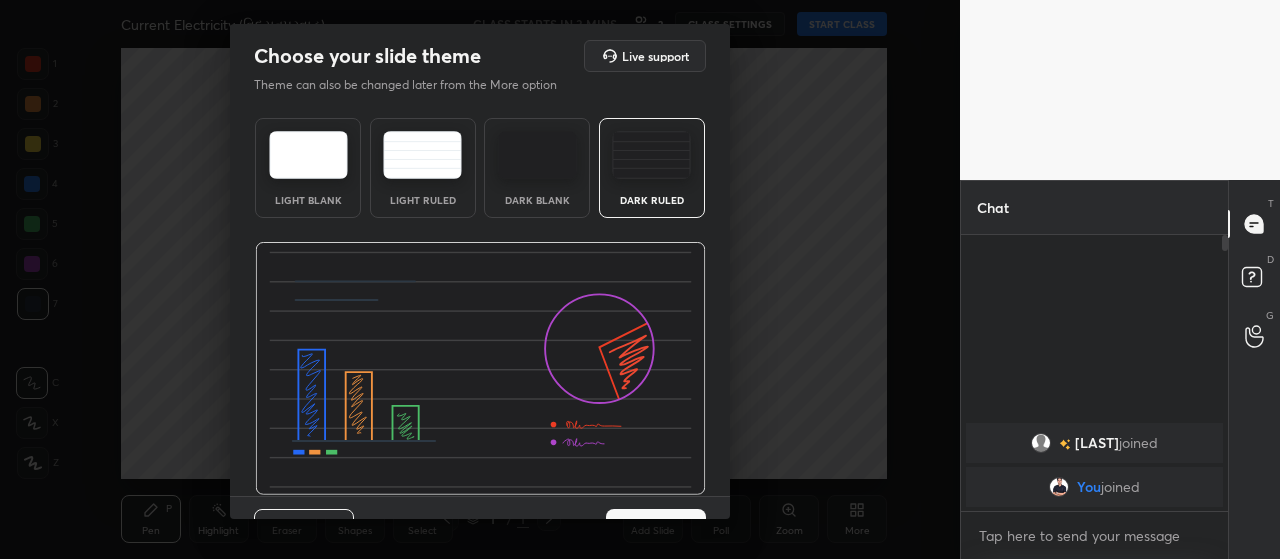 click at bounding box center [651, 155] 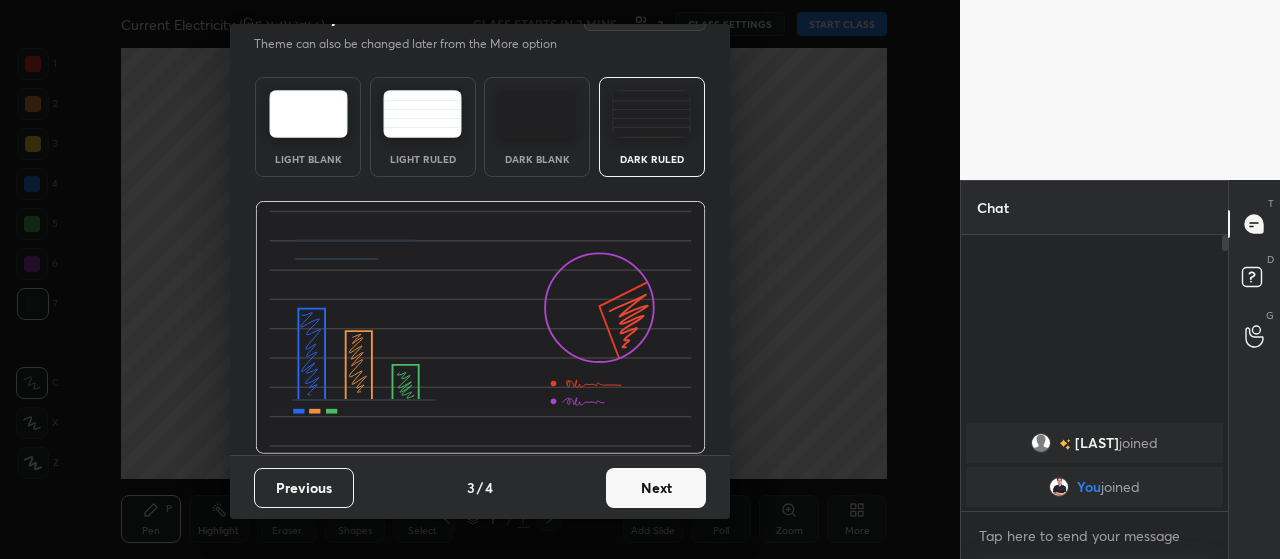 click on "Next" at bounding box center (656, 488) 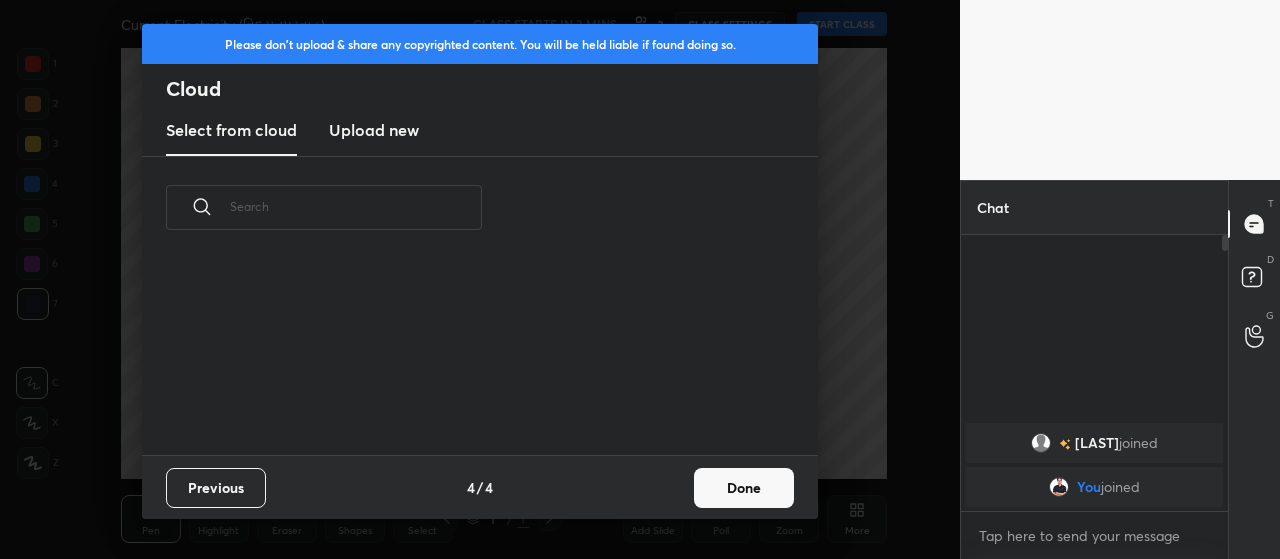 scroll, scrollTop: 7, scrollLeft: 11, axis: both 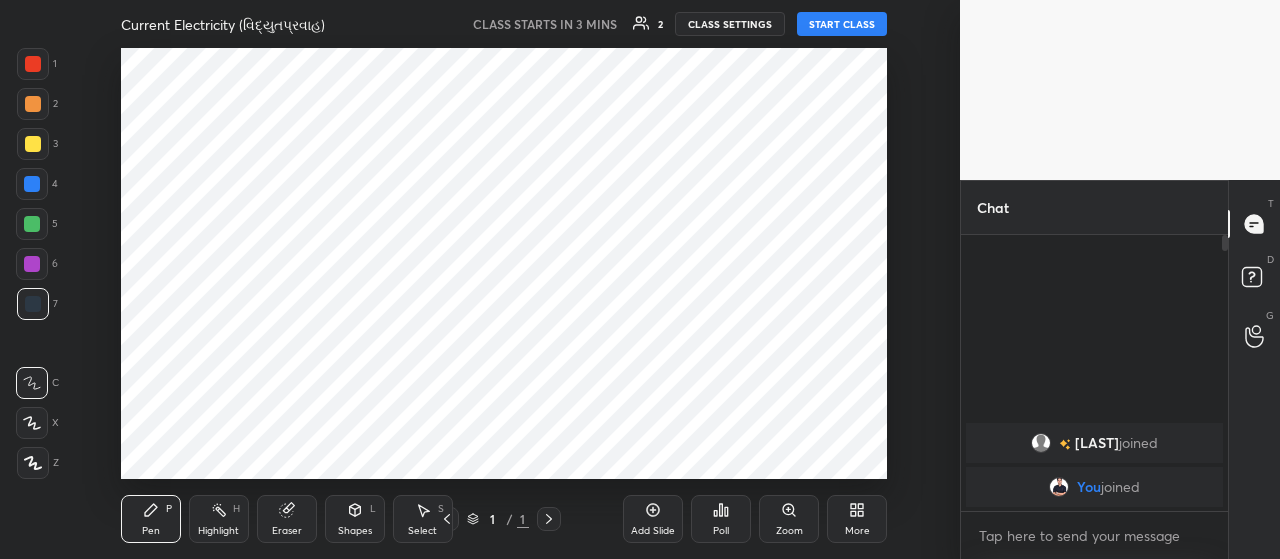 click 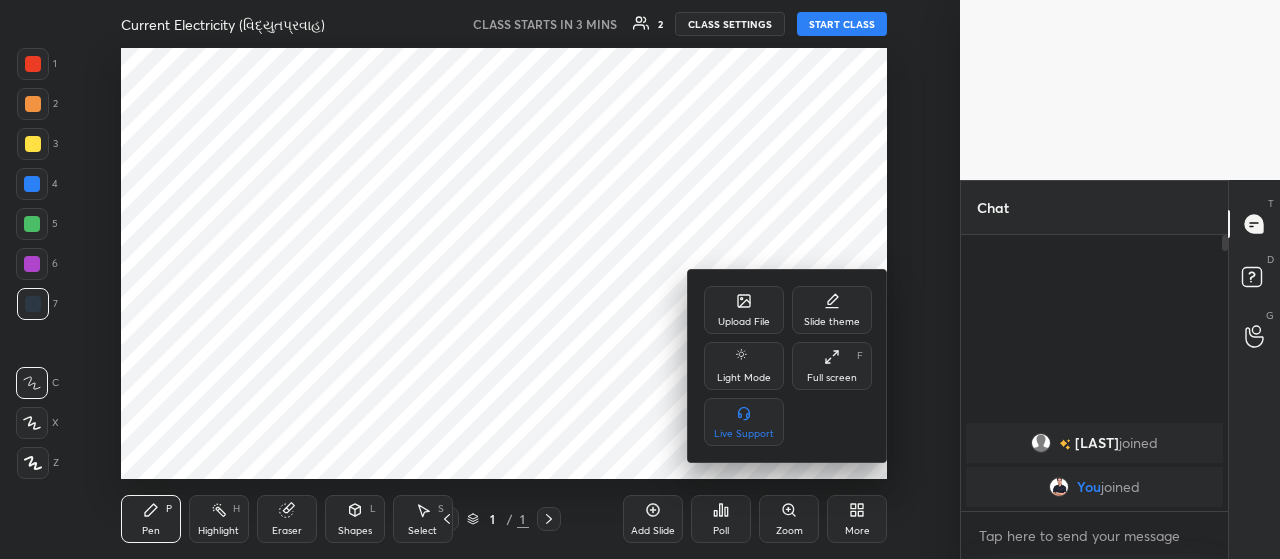 click on "Upload File" at bounding box center (744, 310) 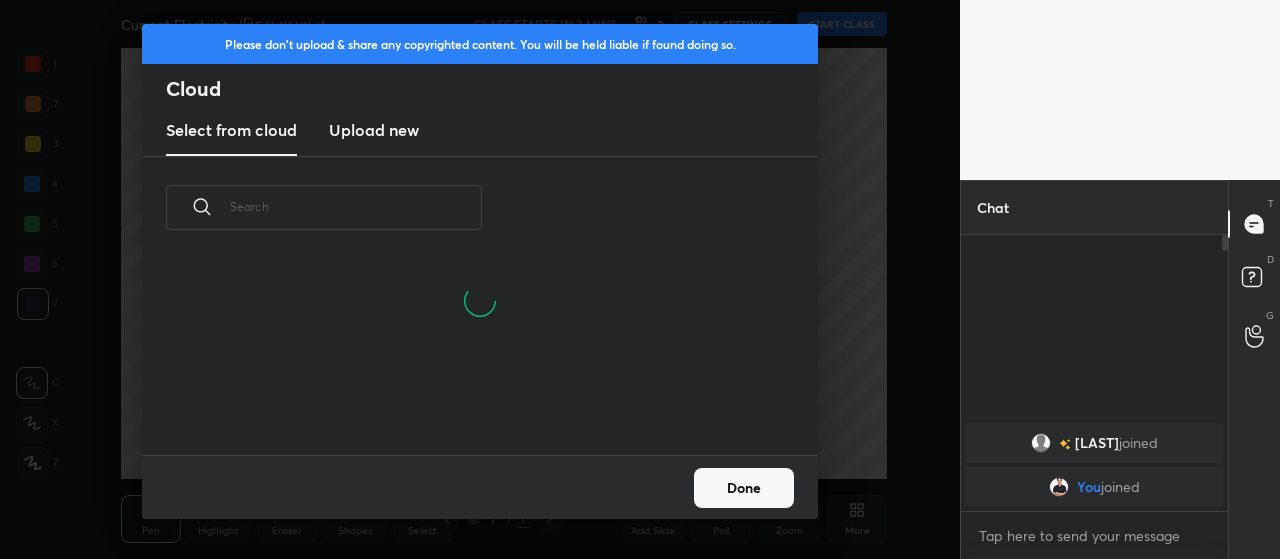 scroll, scrollTop: 100, scrollLeft: 642, axis: both 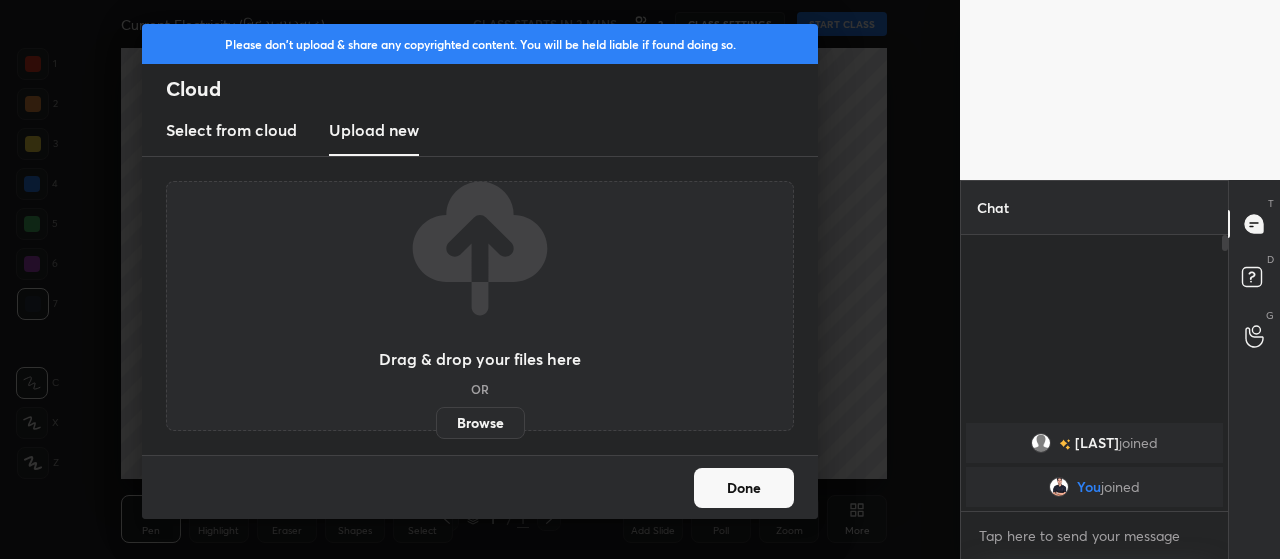 click on "Browse" at bounding box center (480, 423) 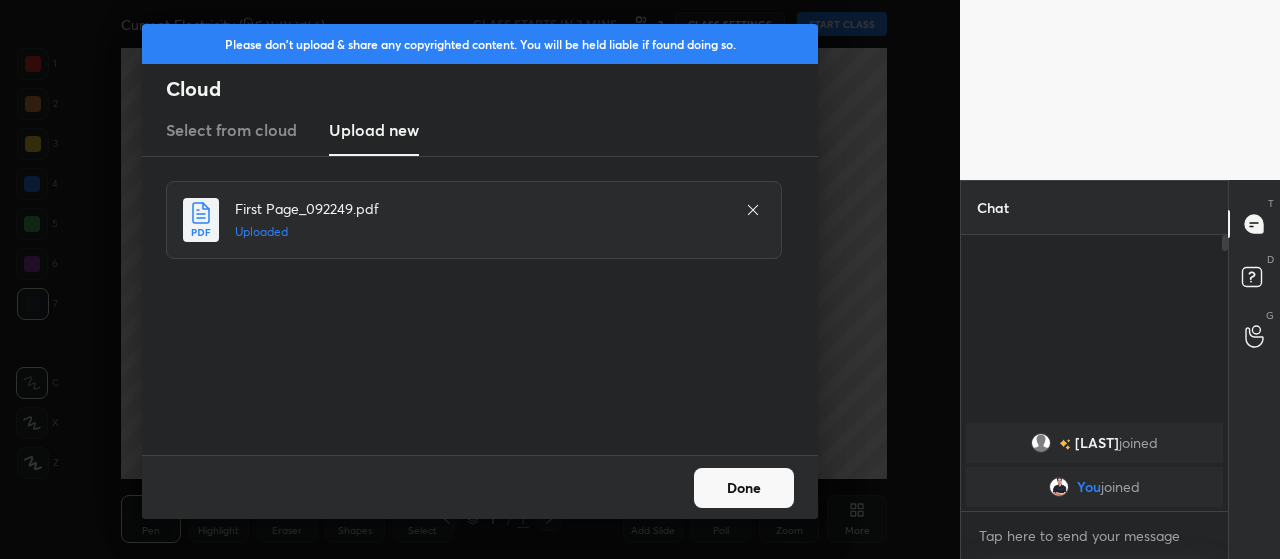 click on "Done" at bounding box center (744, 488) 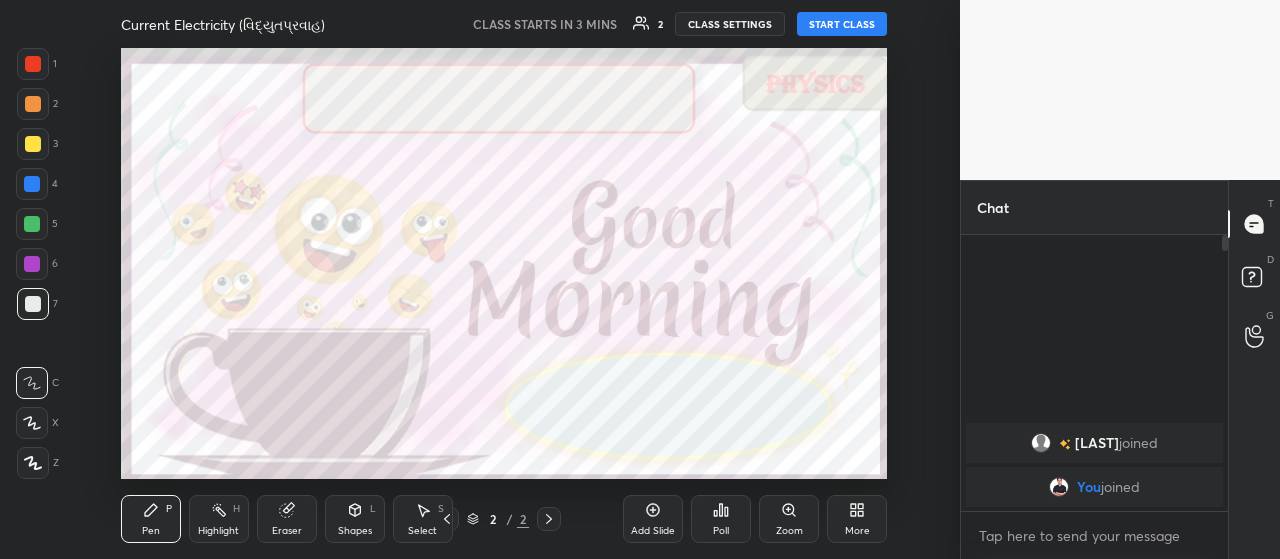 click 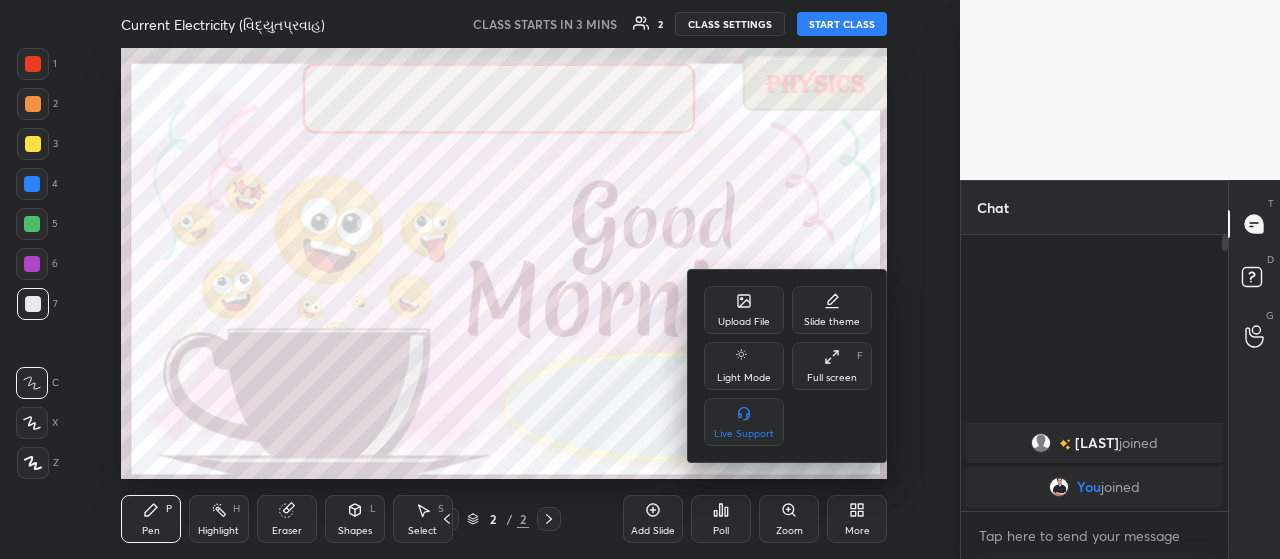 click on "Full screen F" at bounding box center (832, 366) 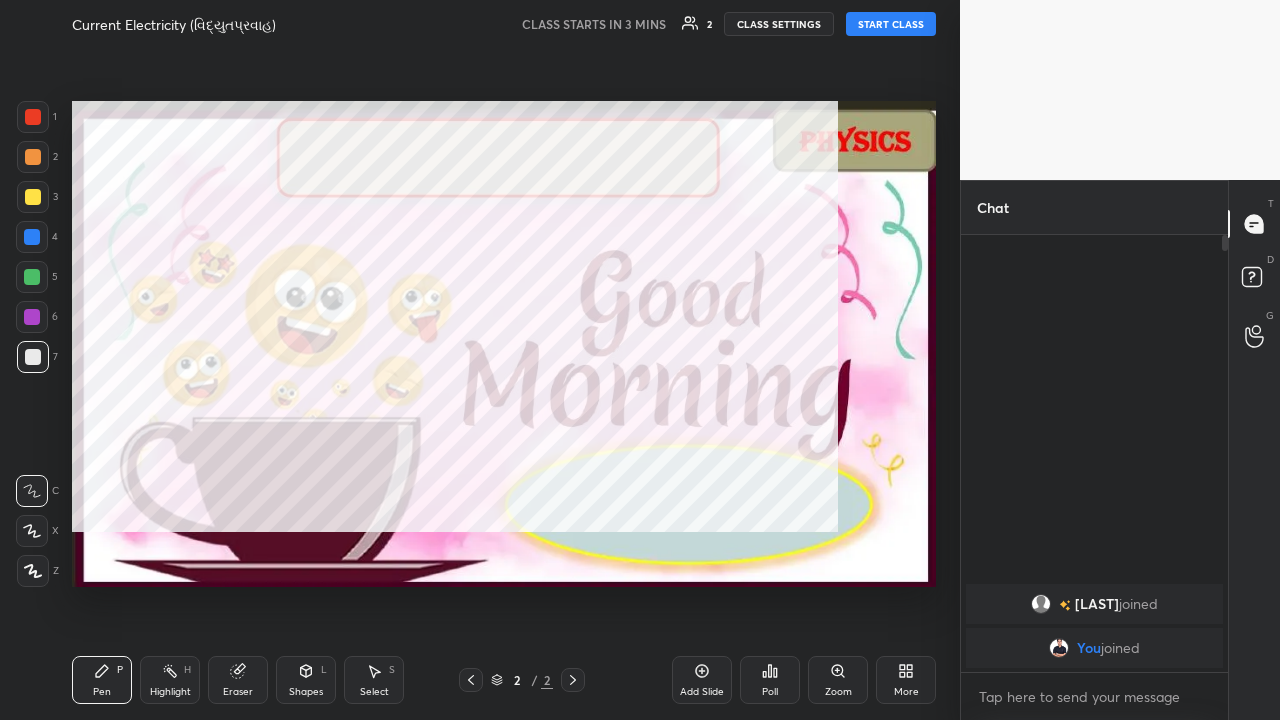 scroll, scrollTop: 99408, scrollLeft: 99120, axis: both 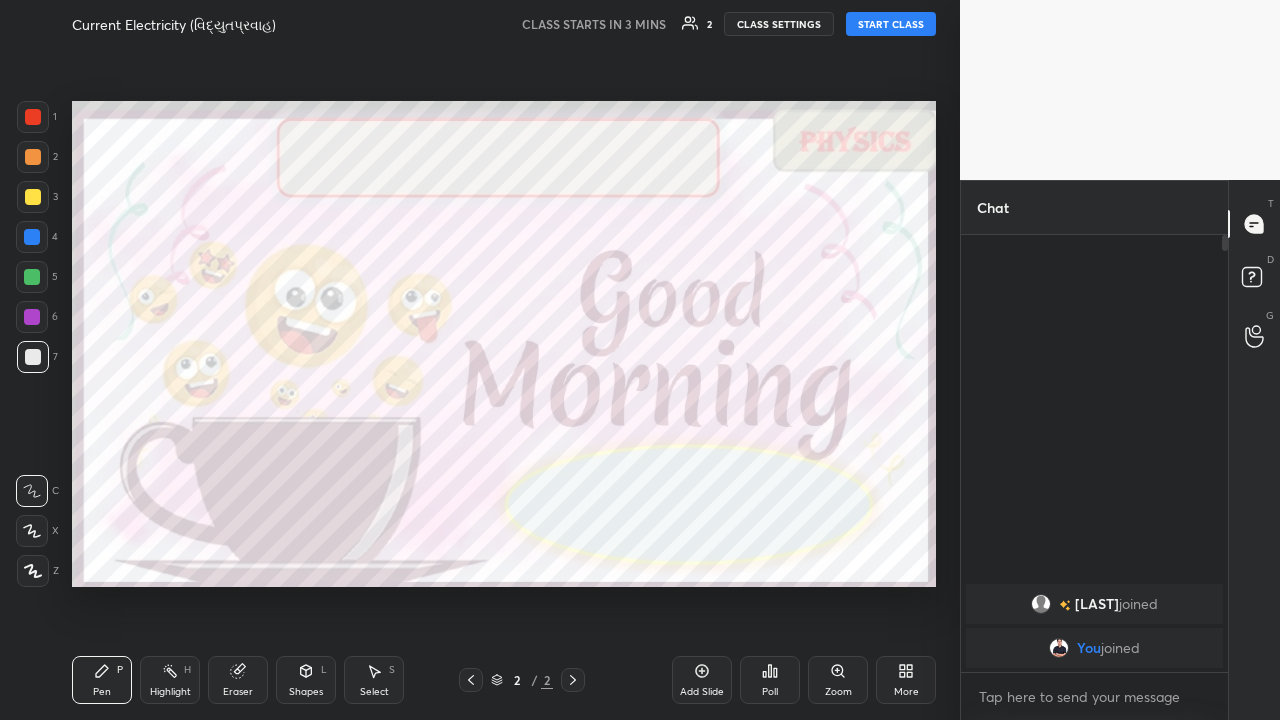 click at bounding box center [33, 571] 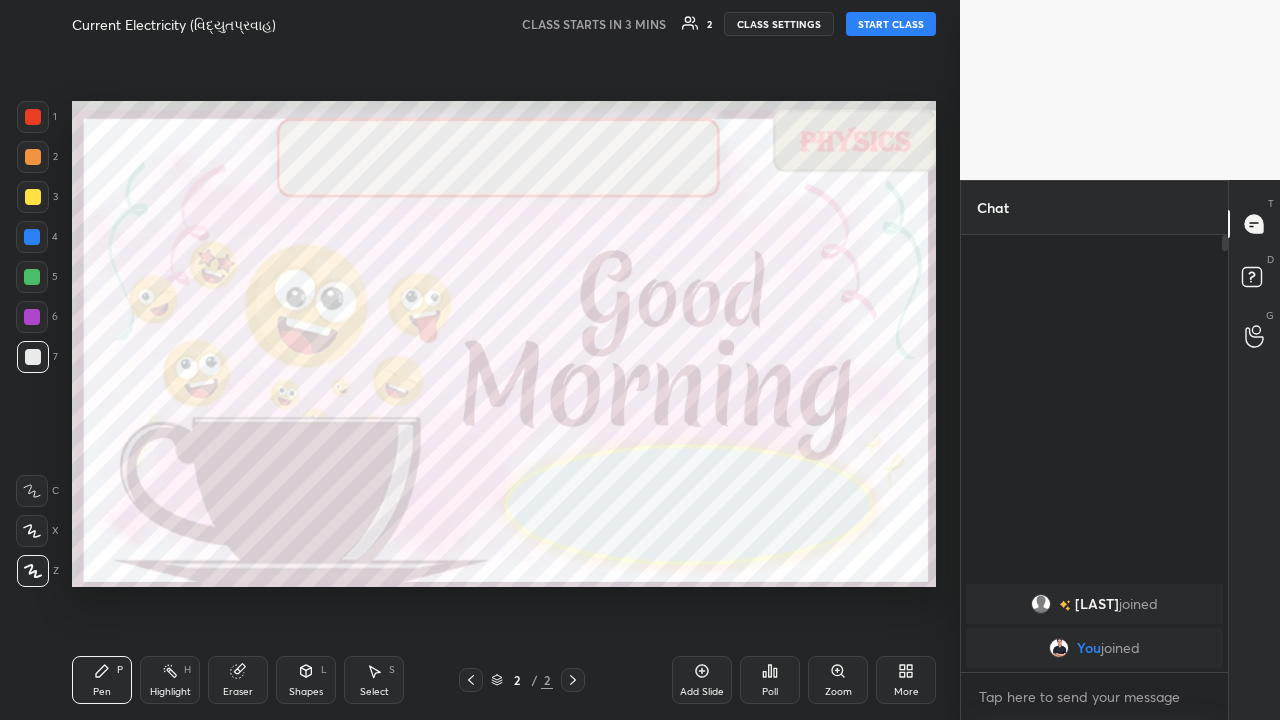click at bounding box center [33, 157] 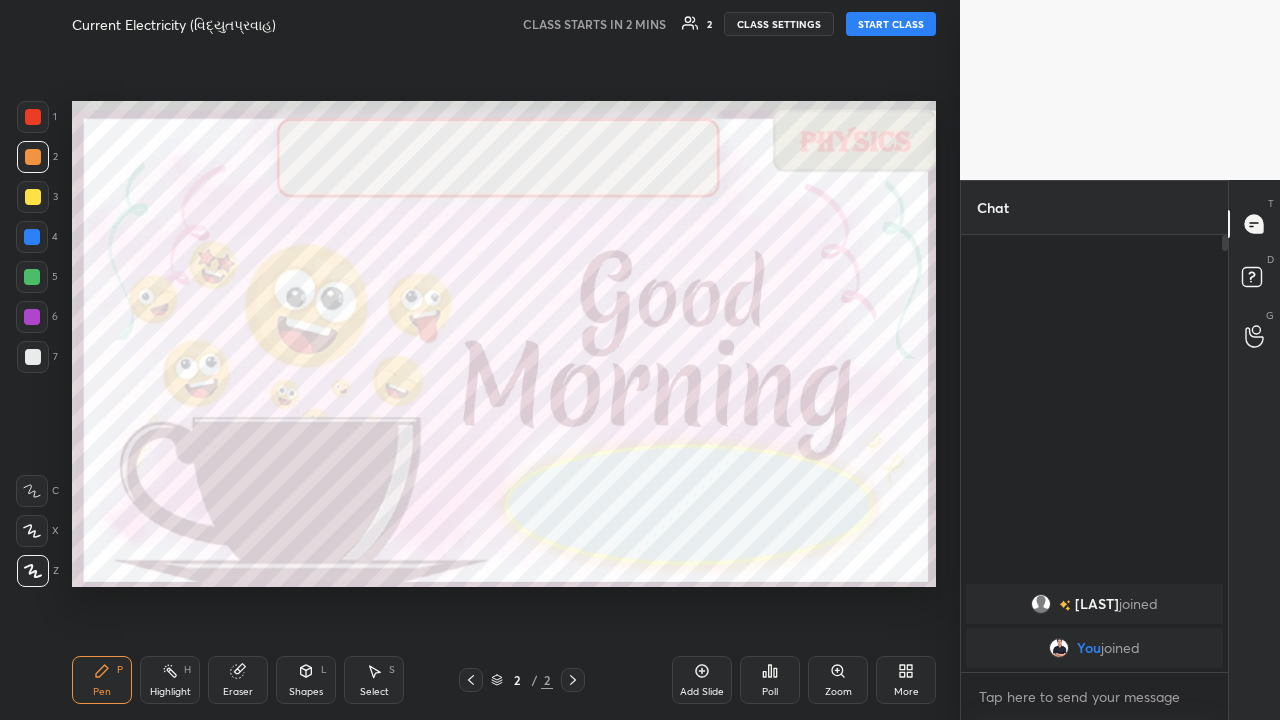 click at bounding box center (32, 237) 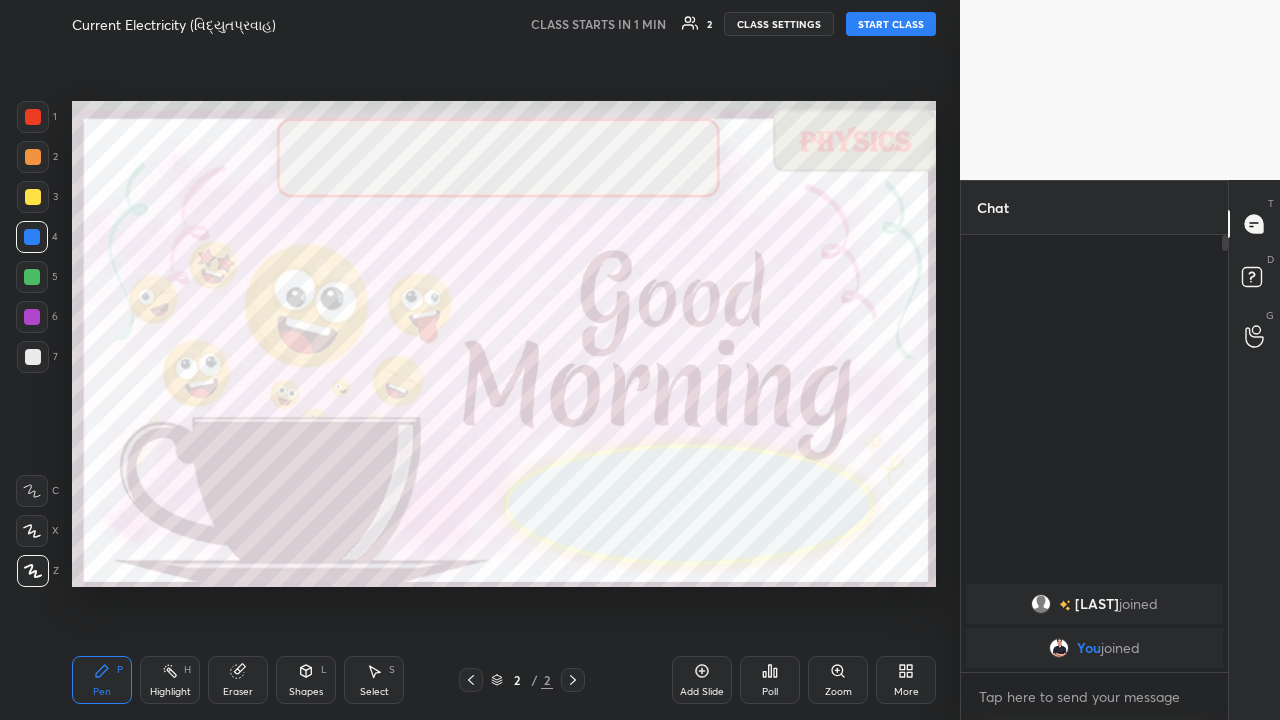 click on "1 2 3 4 5 6 7 C X Z C X Z E E Erase all   H H Current Electricity (વિદ્યુતપ્રવાહ) CLASS STARTS IN 1 MIN 2 CLASS SETTINGS START CLASS Setting up your live class Back Current Electricity (વિદ્યુતપ્રવાહ) [FIRST][LAST] [FIRST][LAST] Pen P Highlight H Eraser Shapes L Select S 2 / 2 Add Slide Poll Zoom More Chat [LAST]  joined You  joined JUMP TO LATEST Enable hand raising Enable raise hand to speak to learners. Once enabled, chat will be turned off temporarily. Enable x   introducing Raise a hand with a doubt Now learners can raise their hand along with a doubt  How it works? Doubts asked by learners will show up here Raise hand disabled You have disabled Raise hand currently. Enable it to invite learners to speak Enable Can't raise hand Looks like educator just invited you to speak. Please wait before you can raise your hand again. Got it T Messages (T) D Doubts (D) G Raise Hand (G) Report an issue Reason for reporting Buffering Chat not working ​" at bounding box center (640, 360) 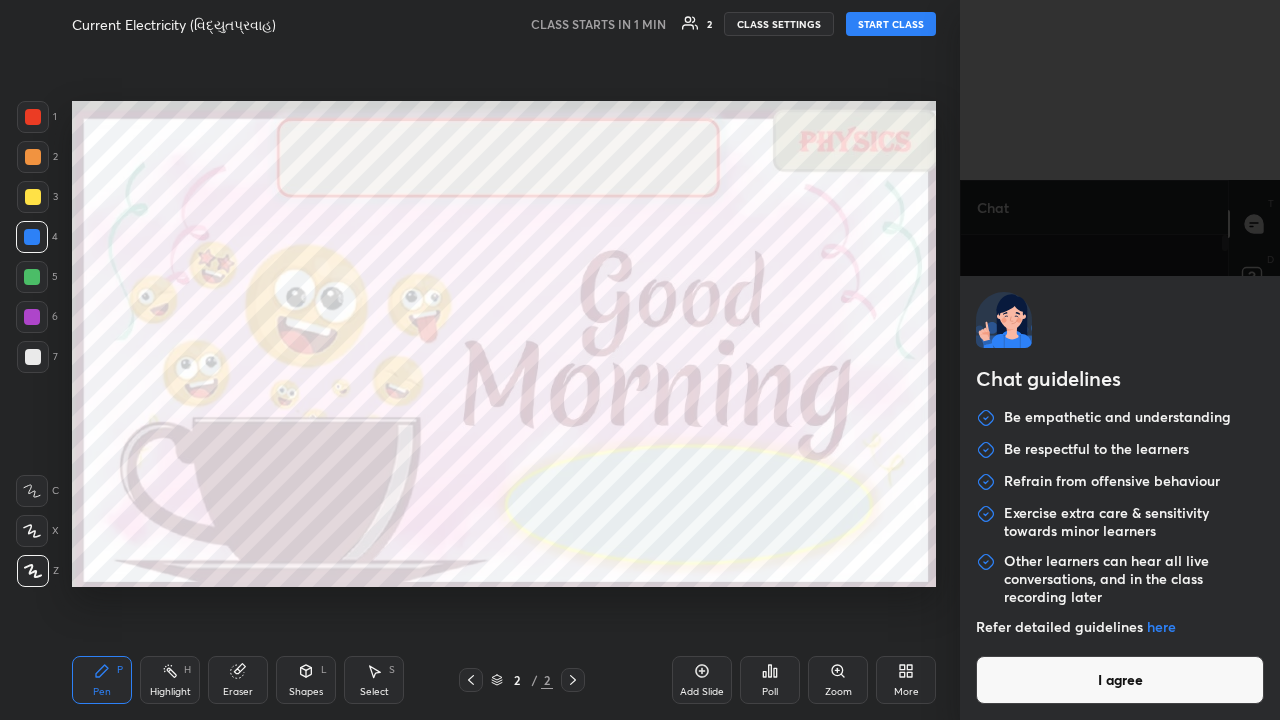 click on "I agree" at bounding box center (1120, 680) 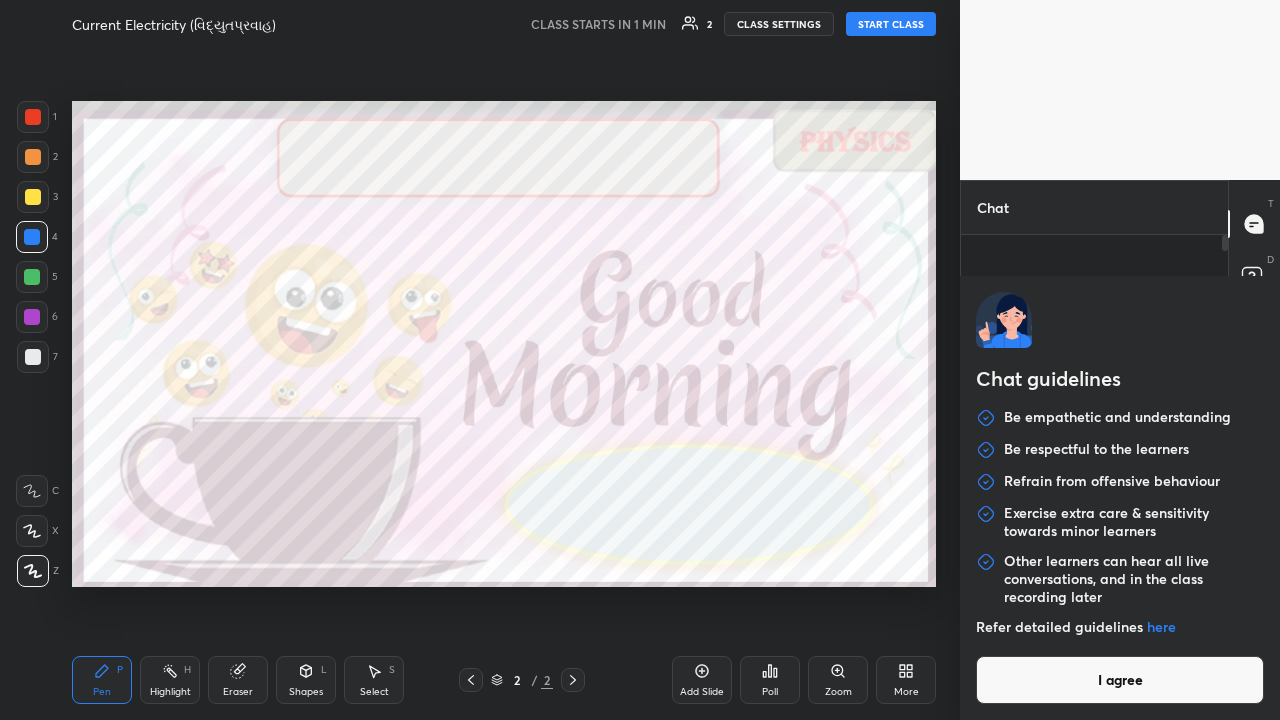 type on "x" 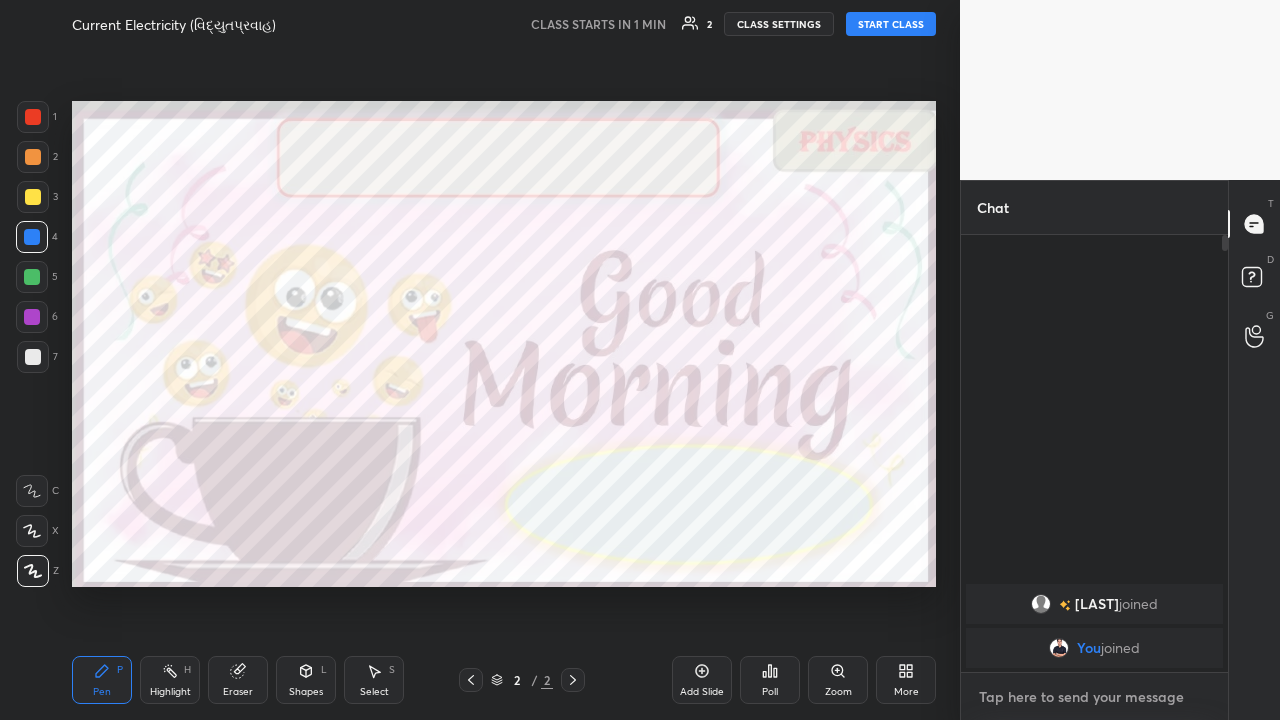 type on "G" 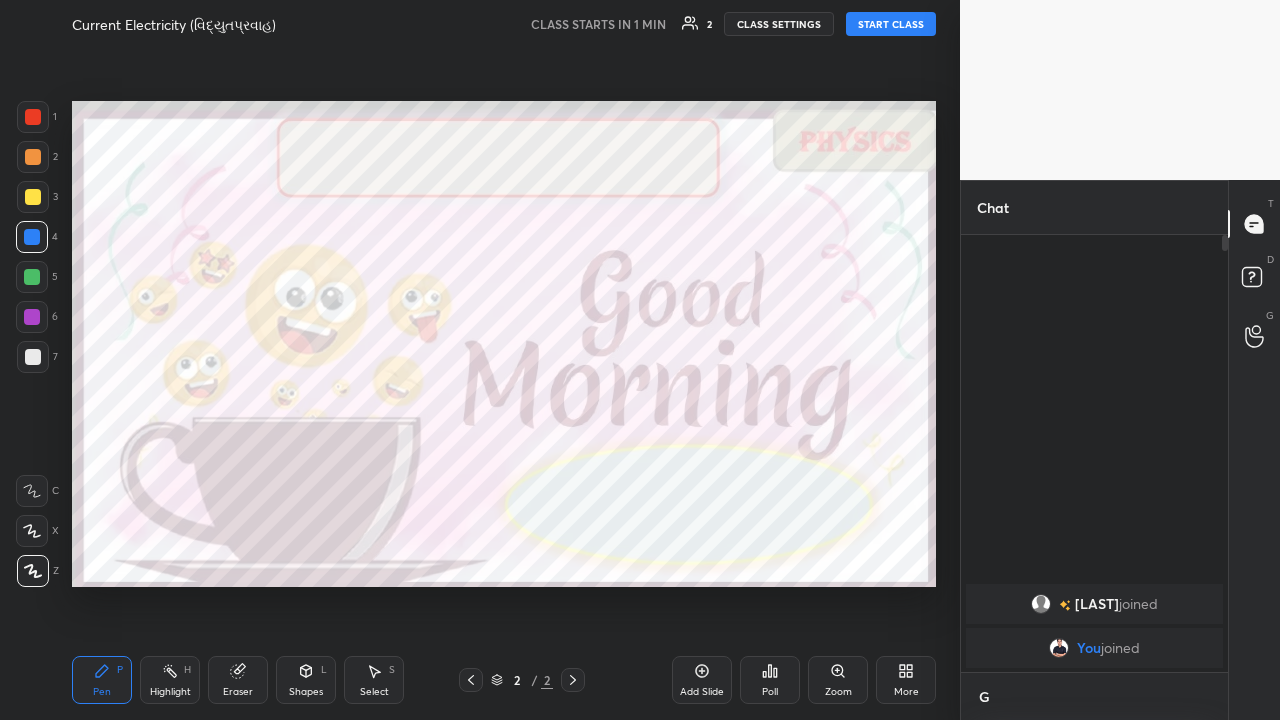 type on "x" 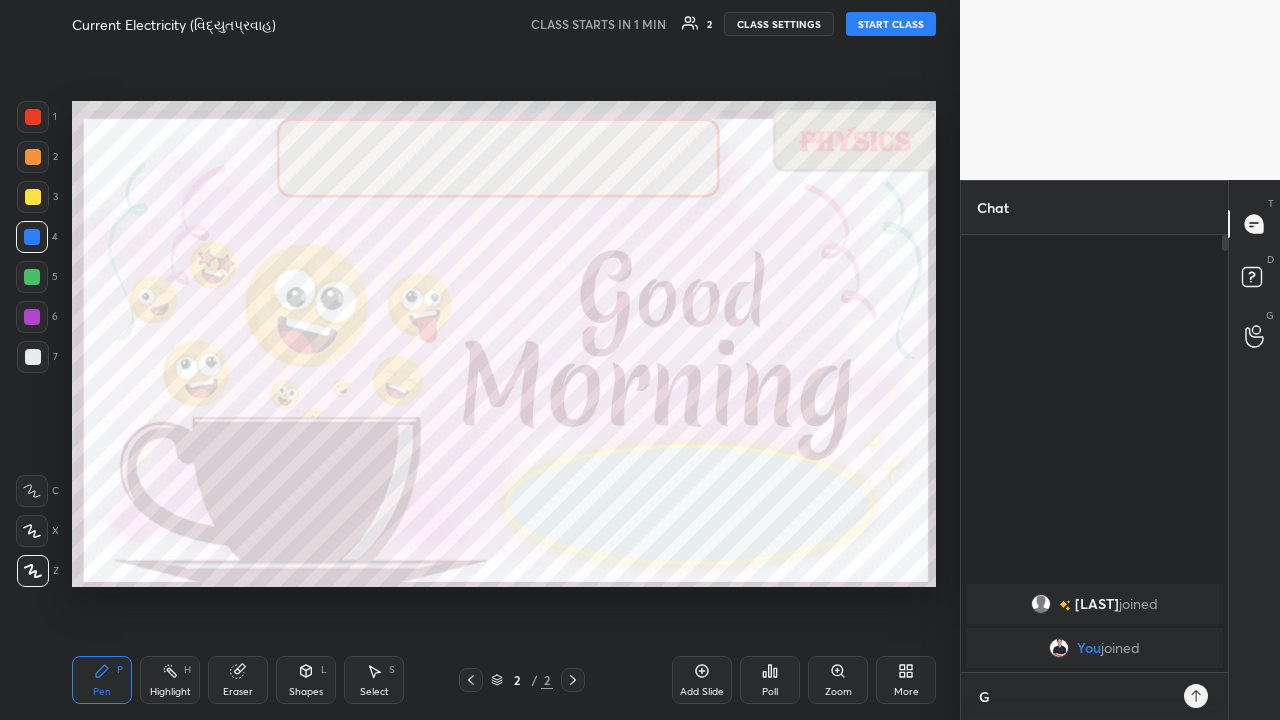 scroll, scrollTop: 7, scrollLeft: 7, axis: both 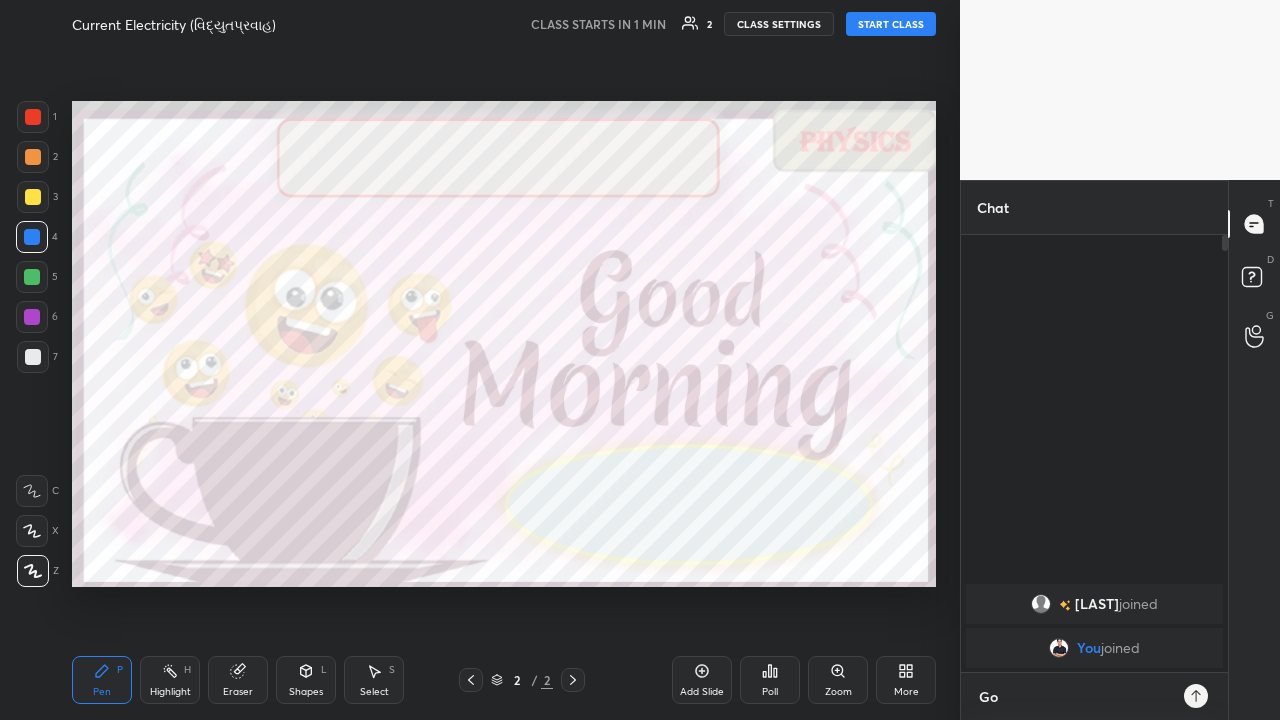 type on "x" 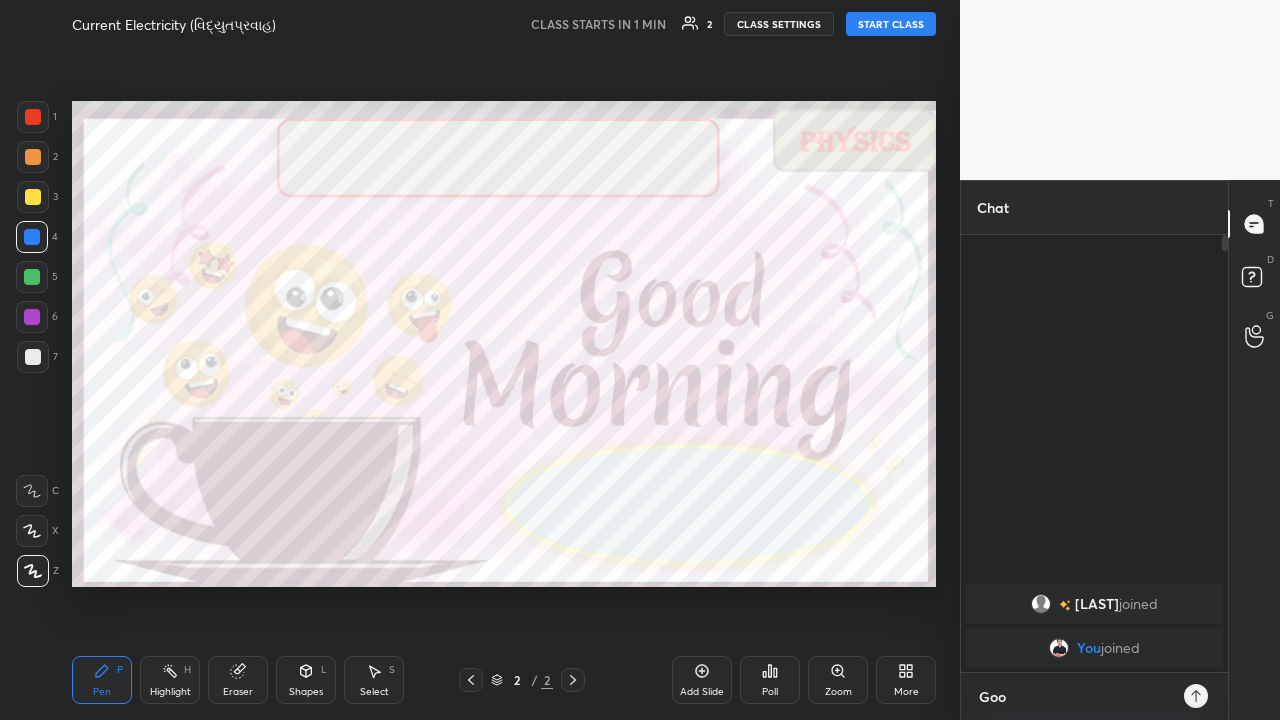 type on "x" 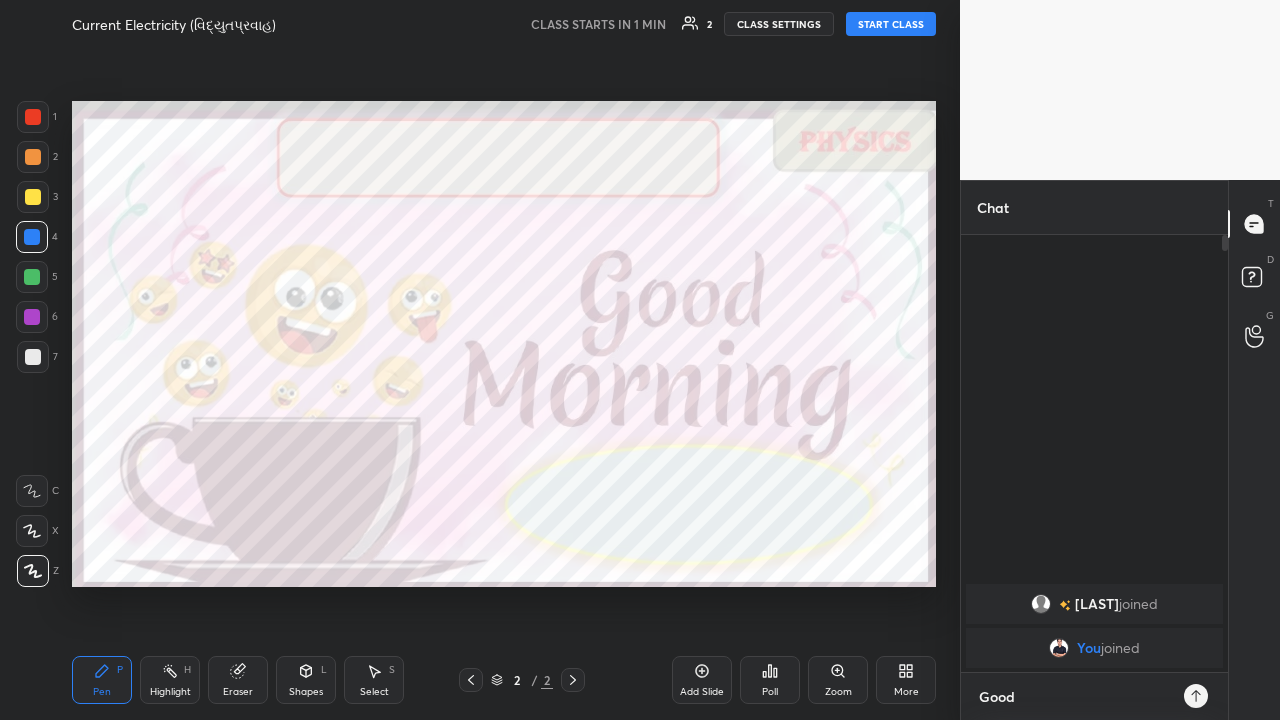 type on "x" 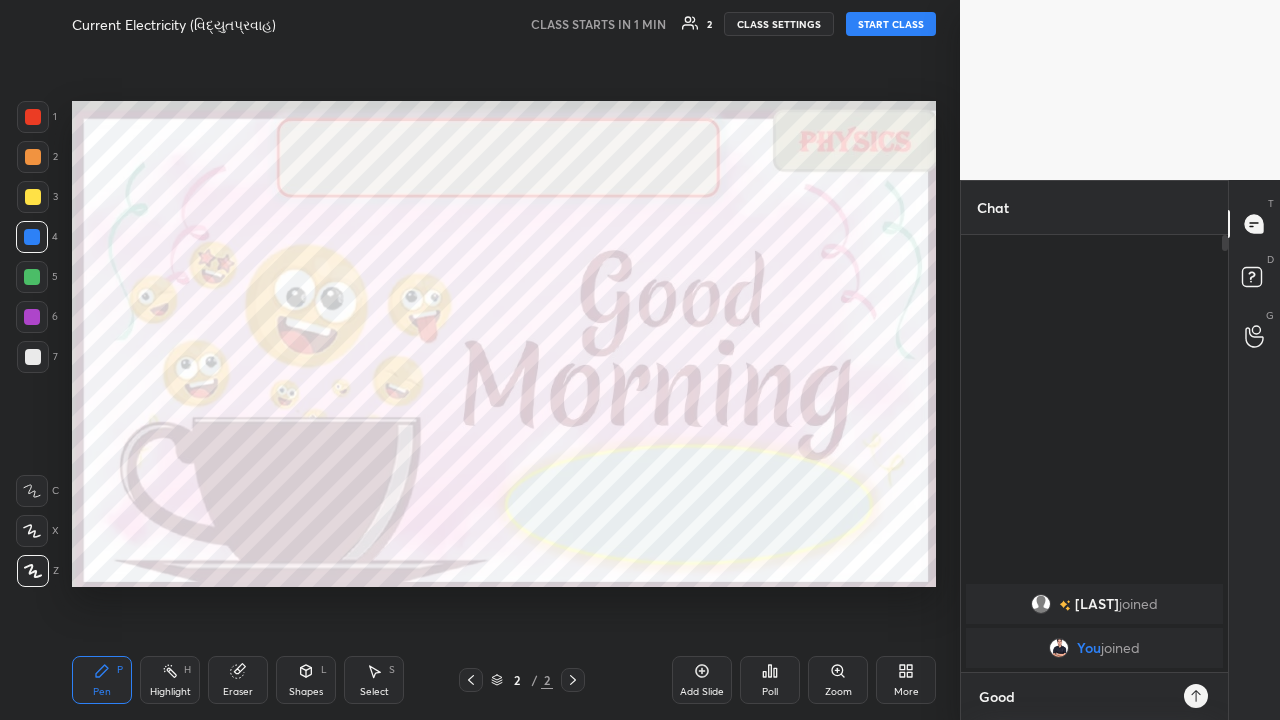 type on "Good M" 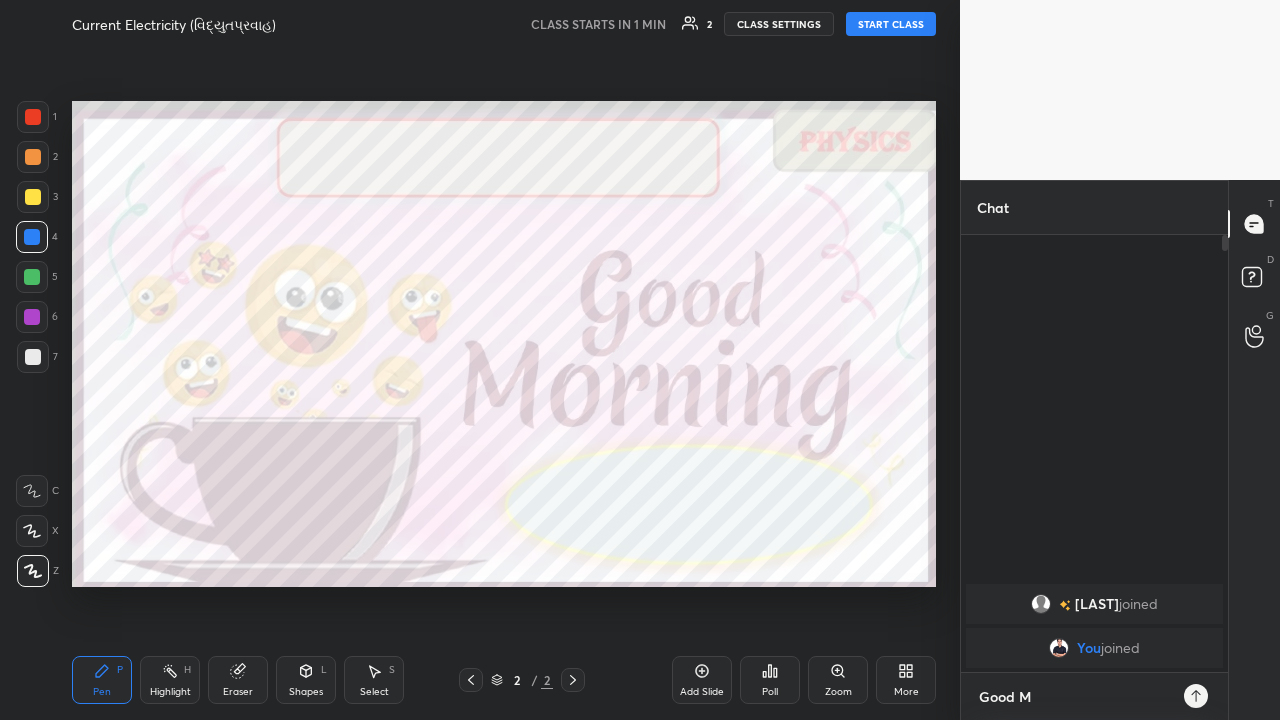type on "x" 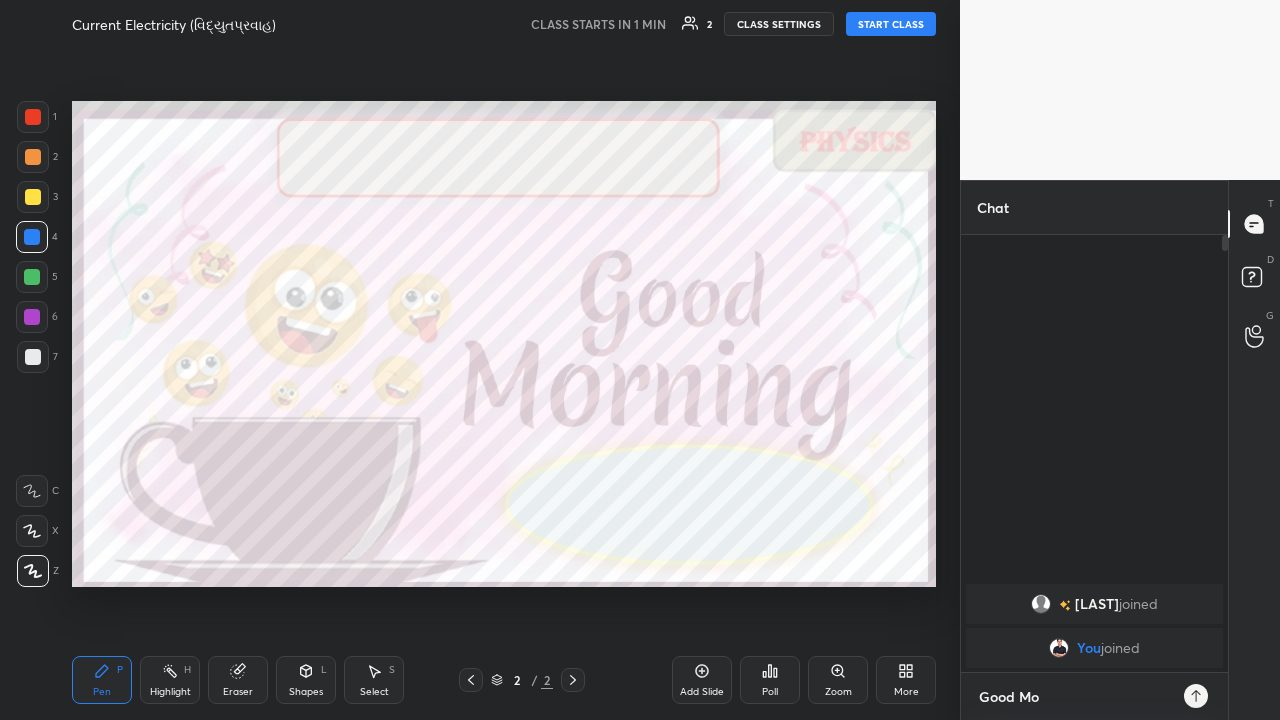 type on "x" 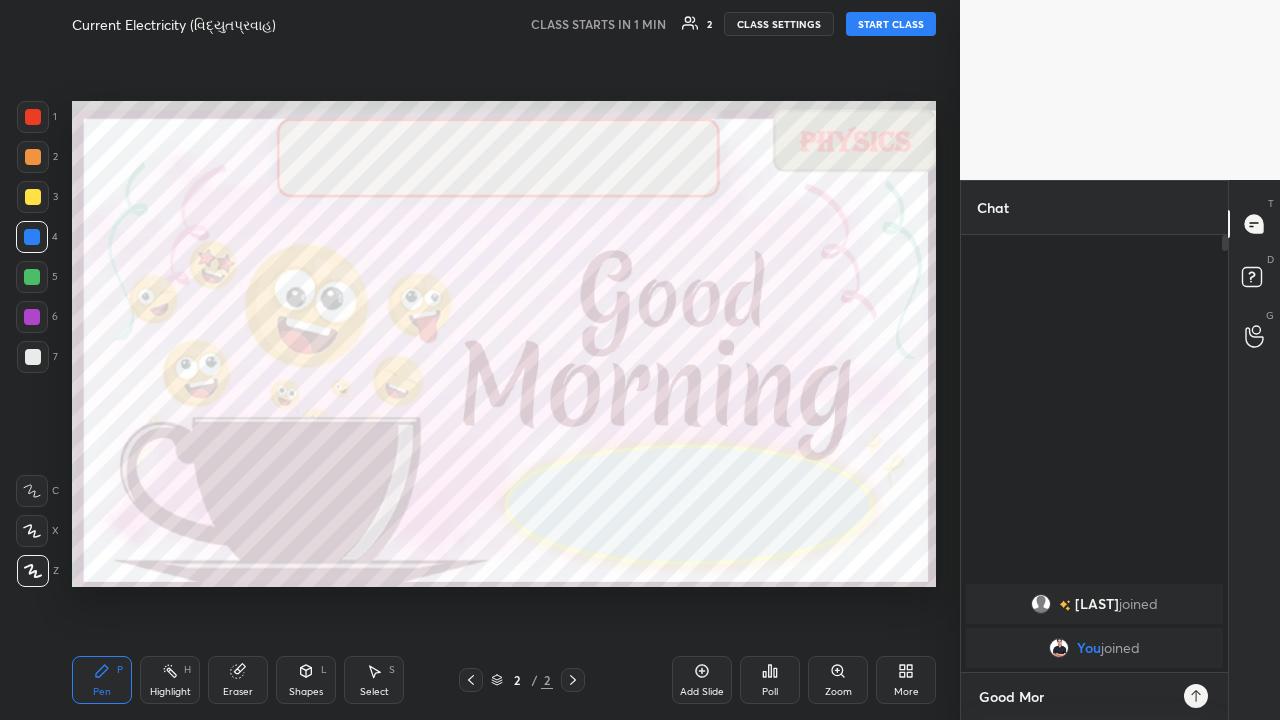 type on "x" 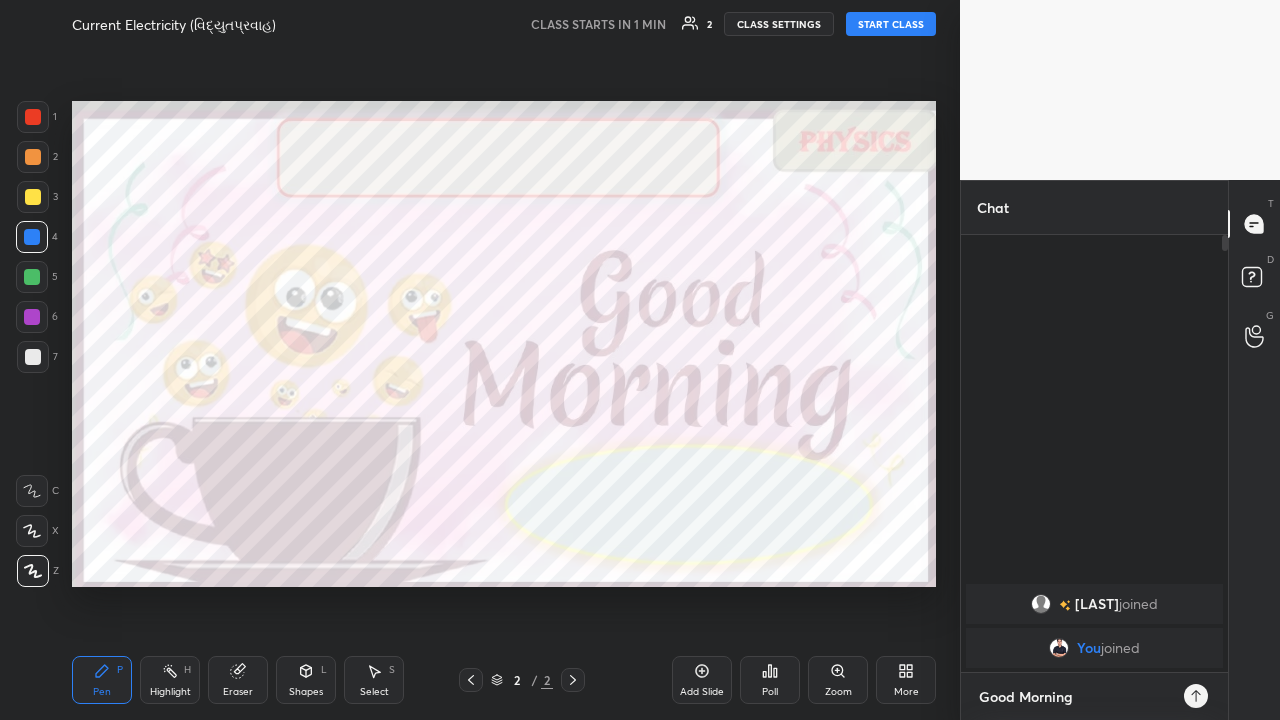 type on "Good Morning D" 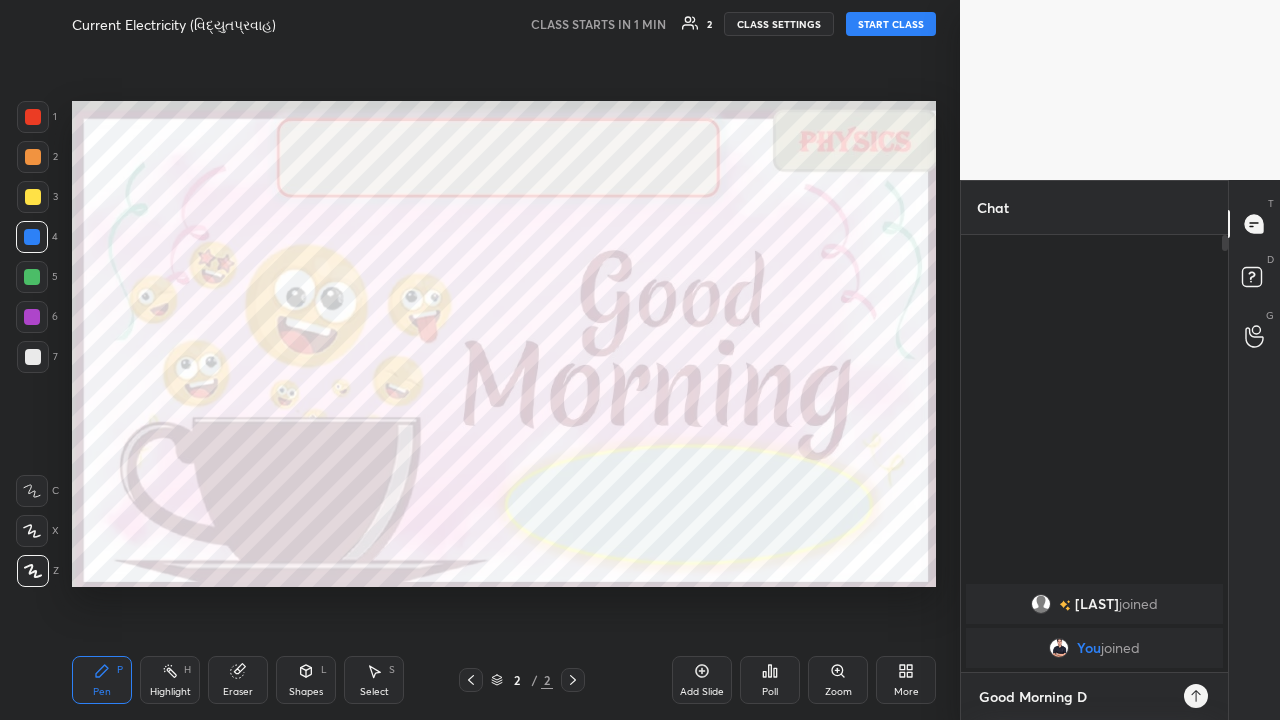 type on "x" 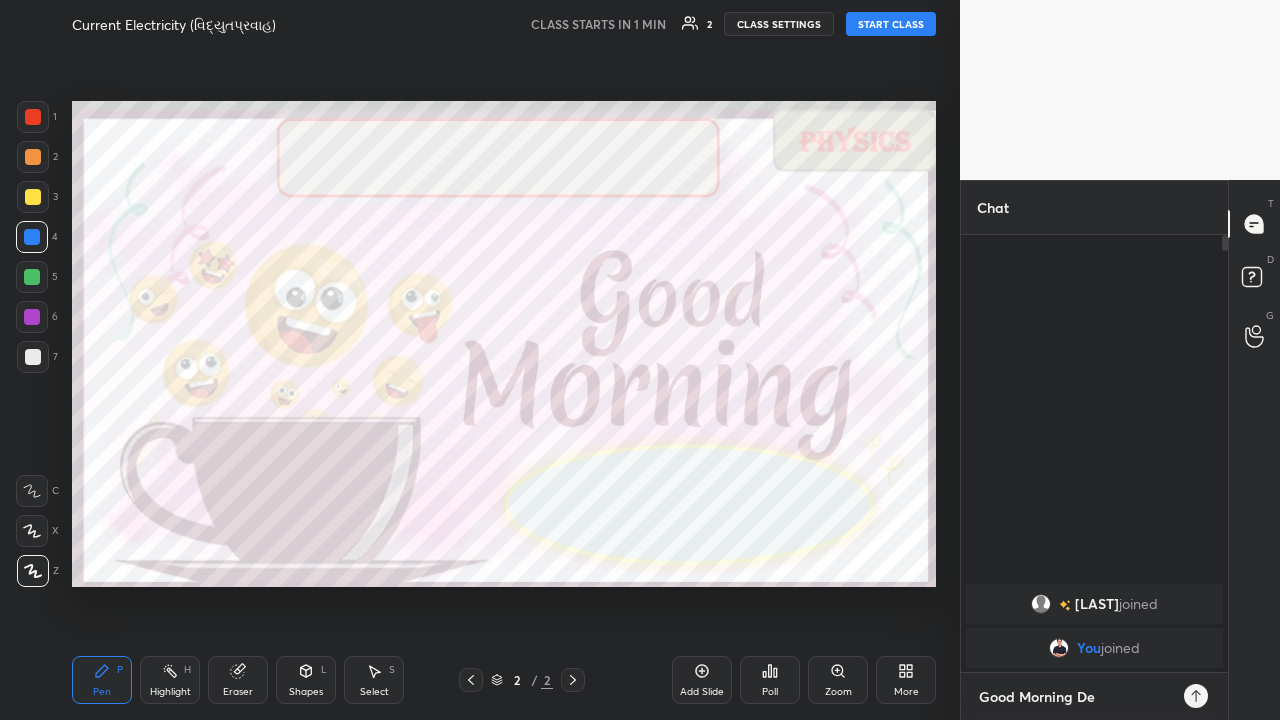 type on "x" 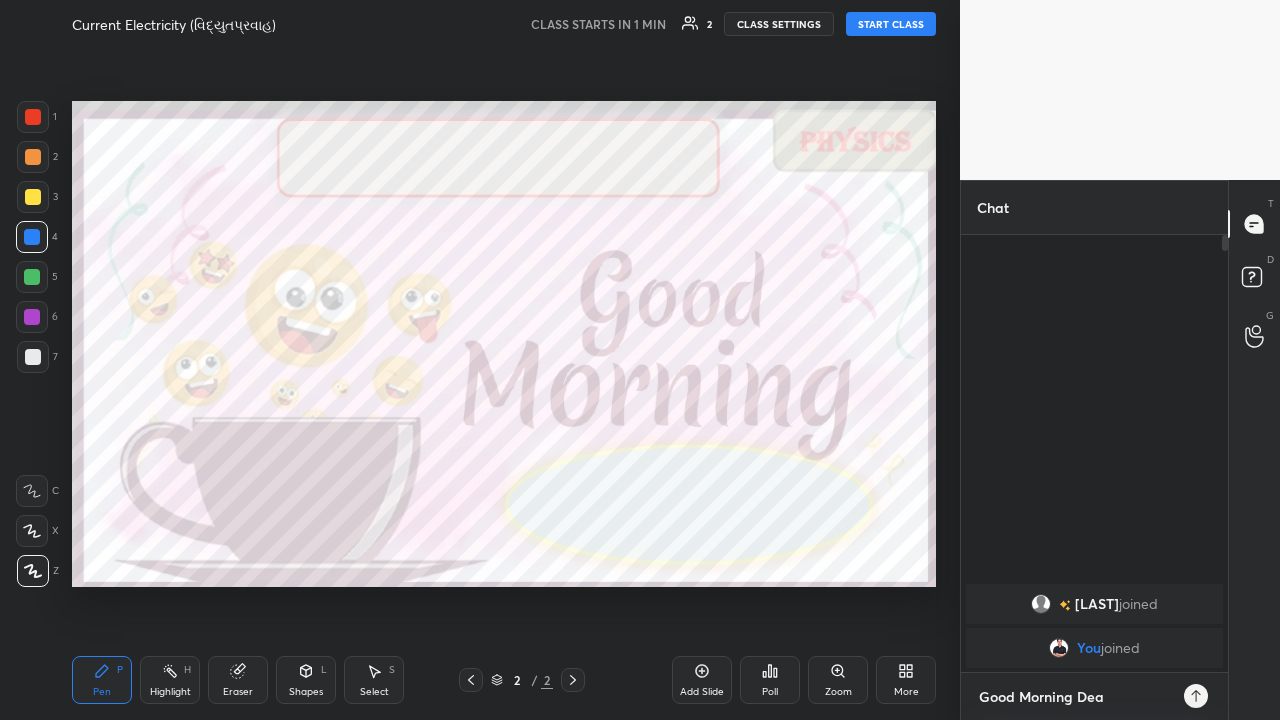 type on "x" 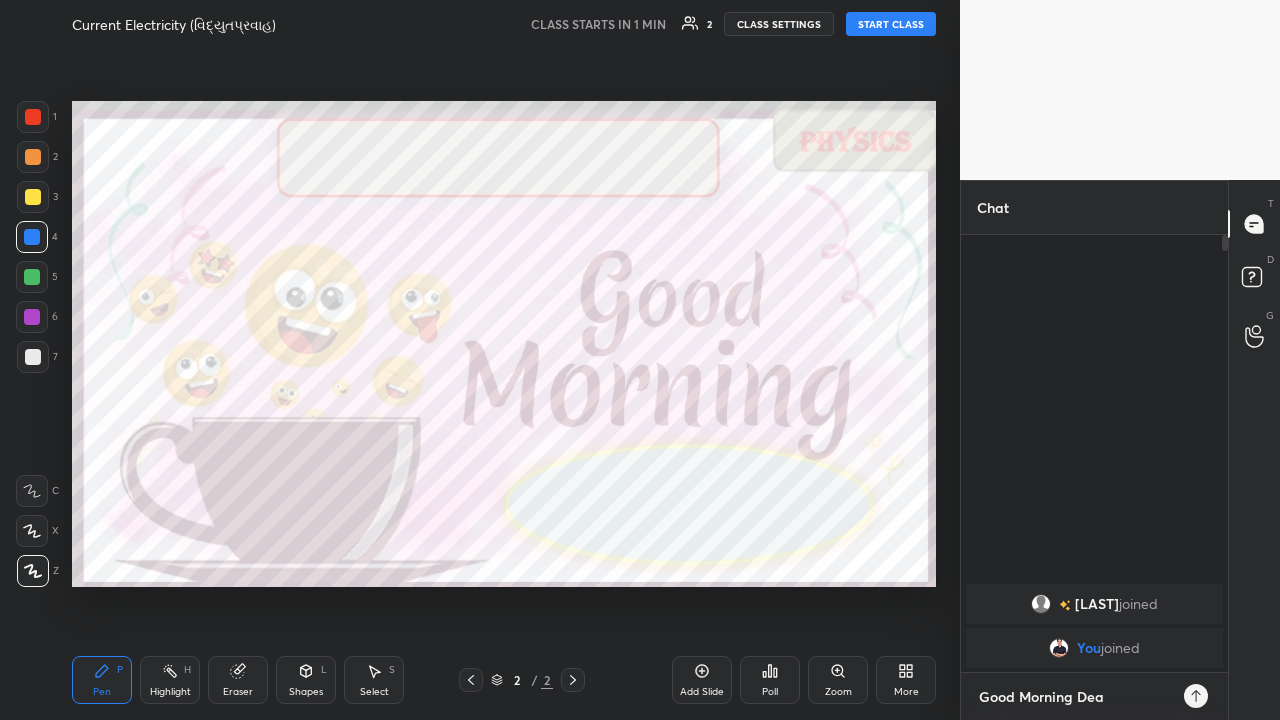 type on "Good Morning Dear" 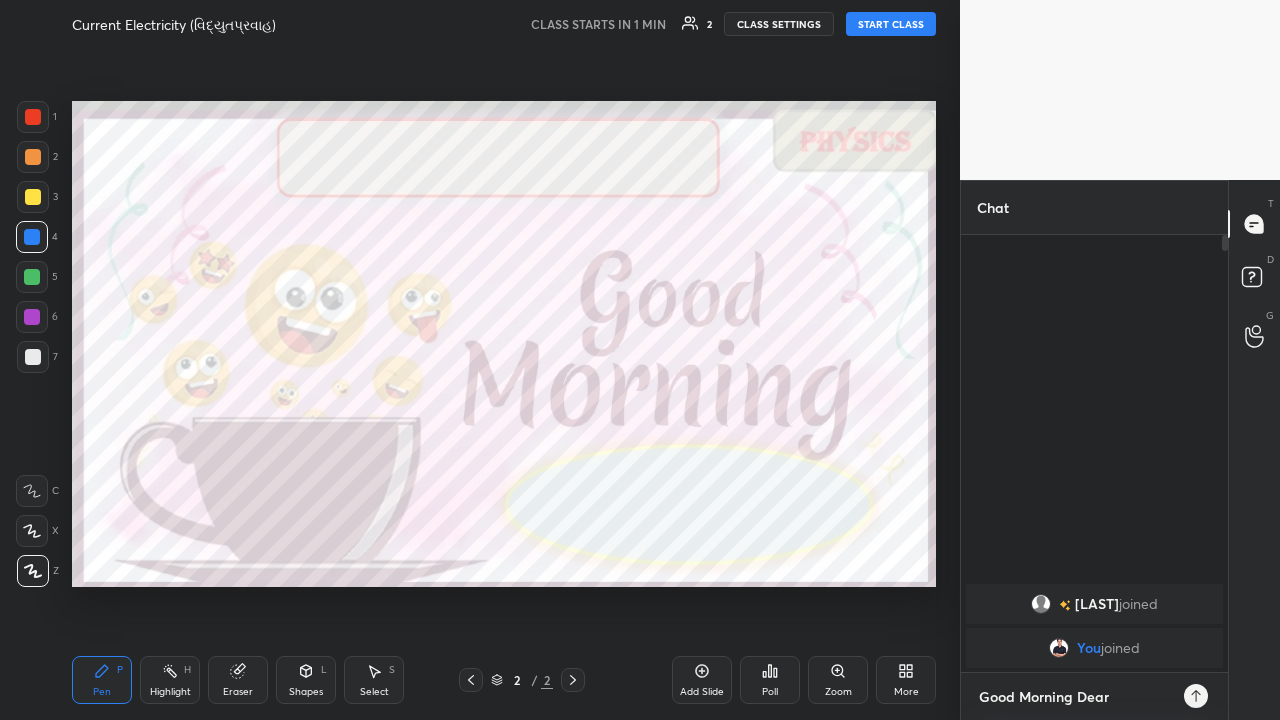 type on "x" 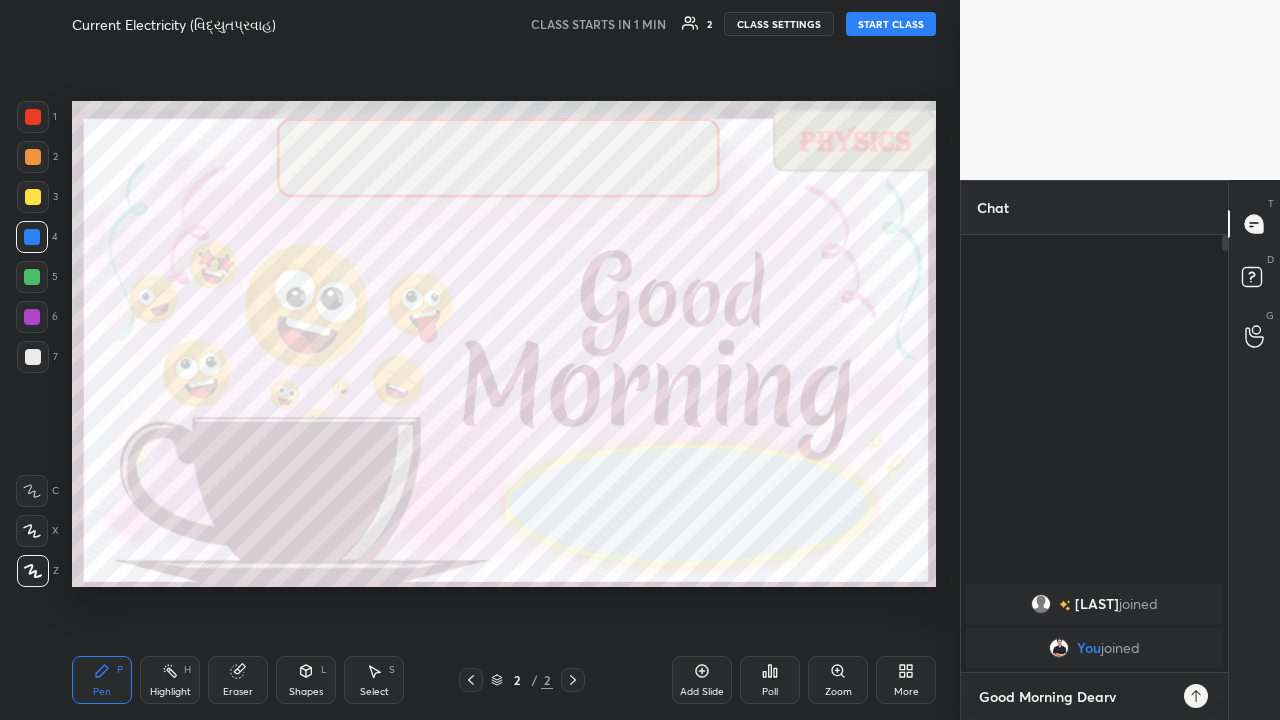 type on "x" 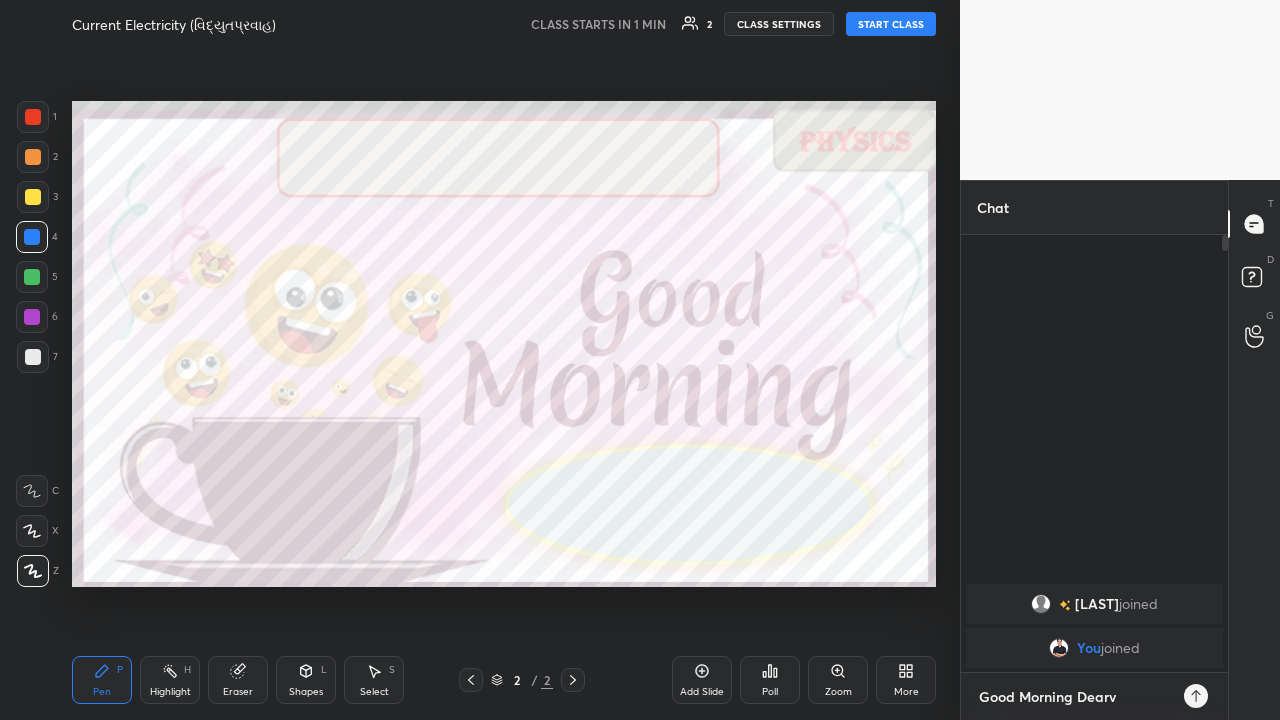 type on "Good Morning DearvS" 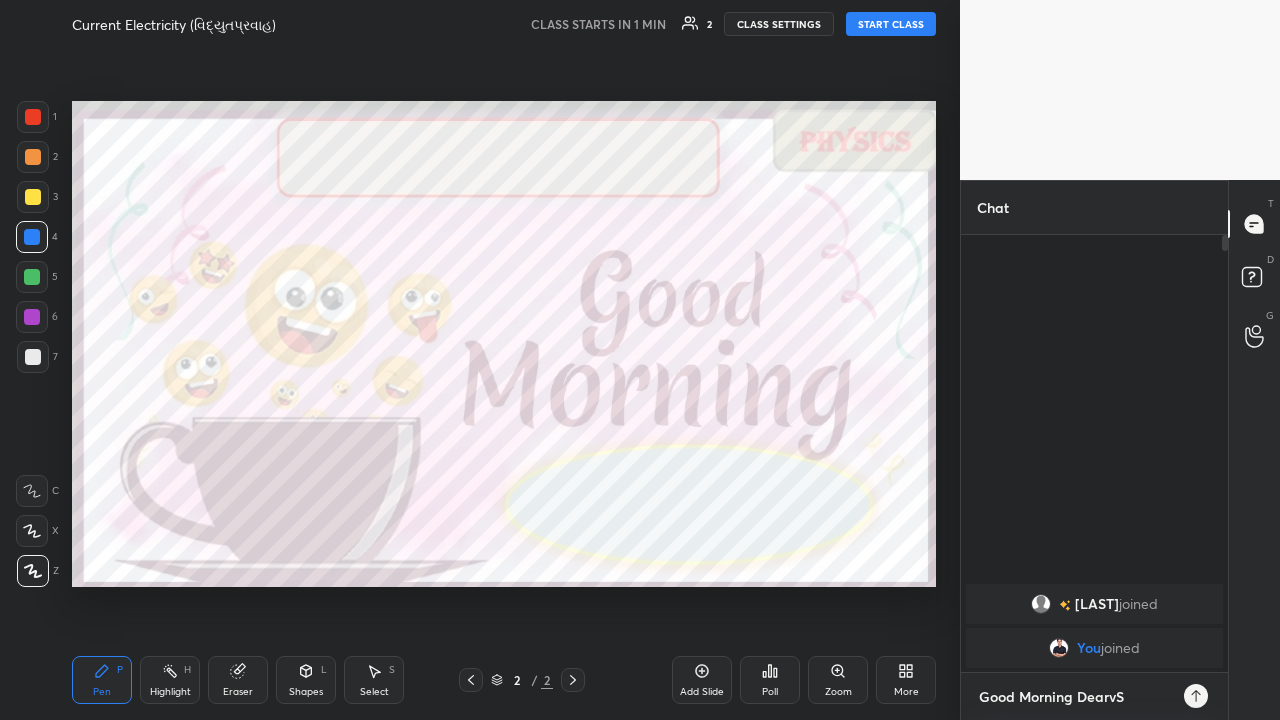 type on "x" 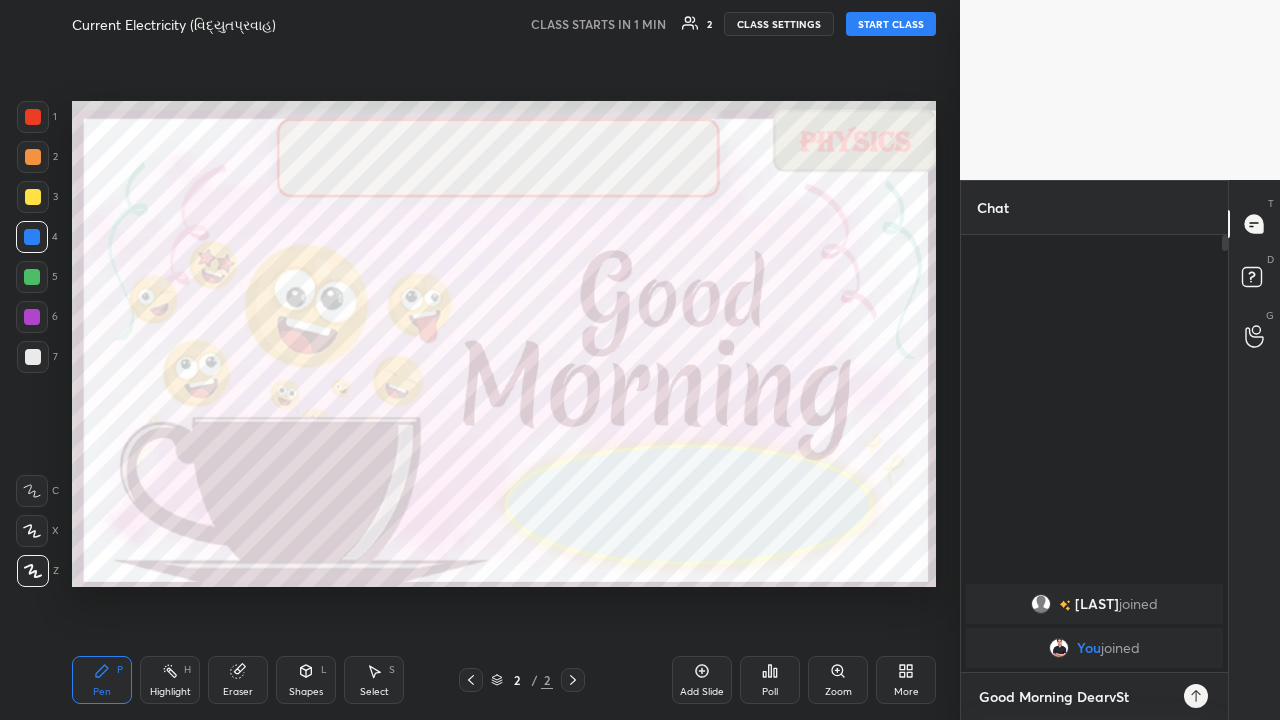 type on "x" 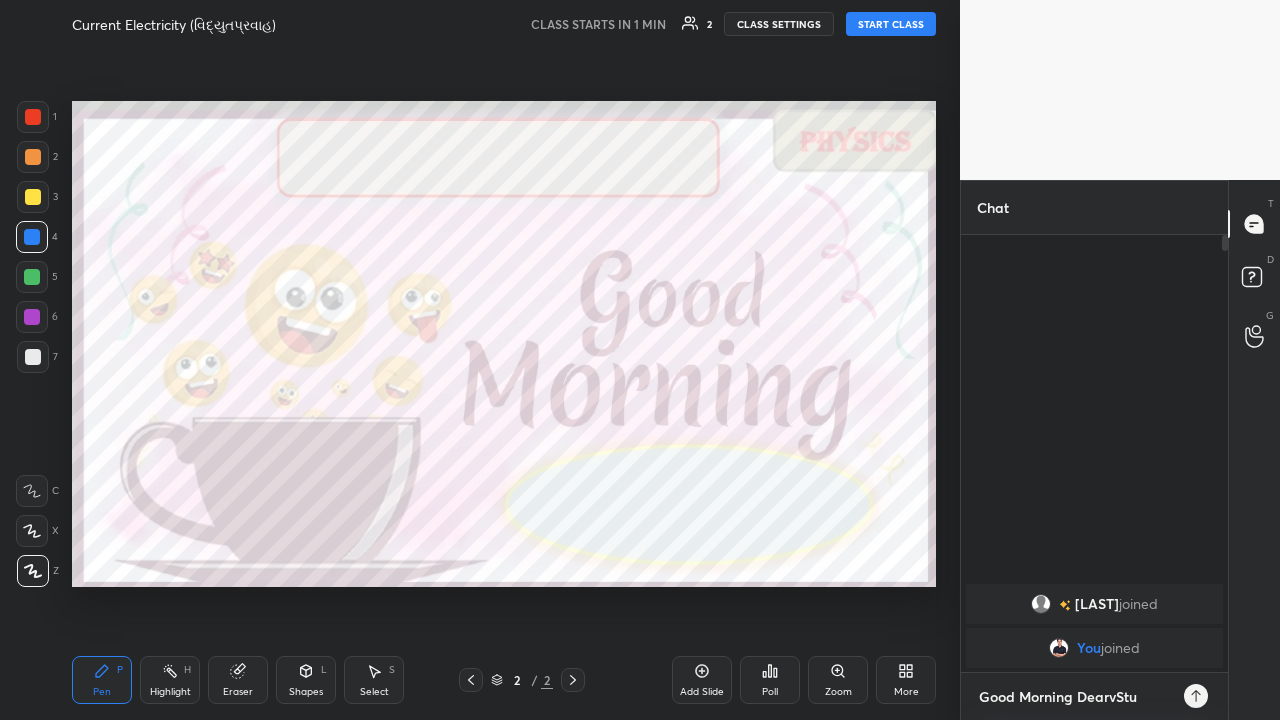 type on "x" 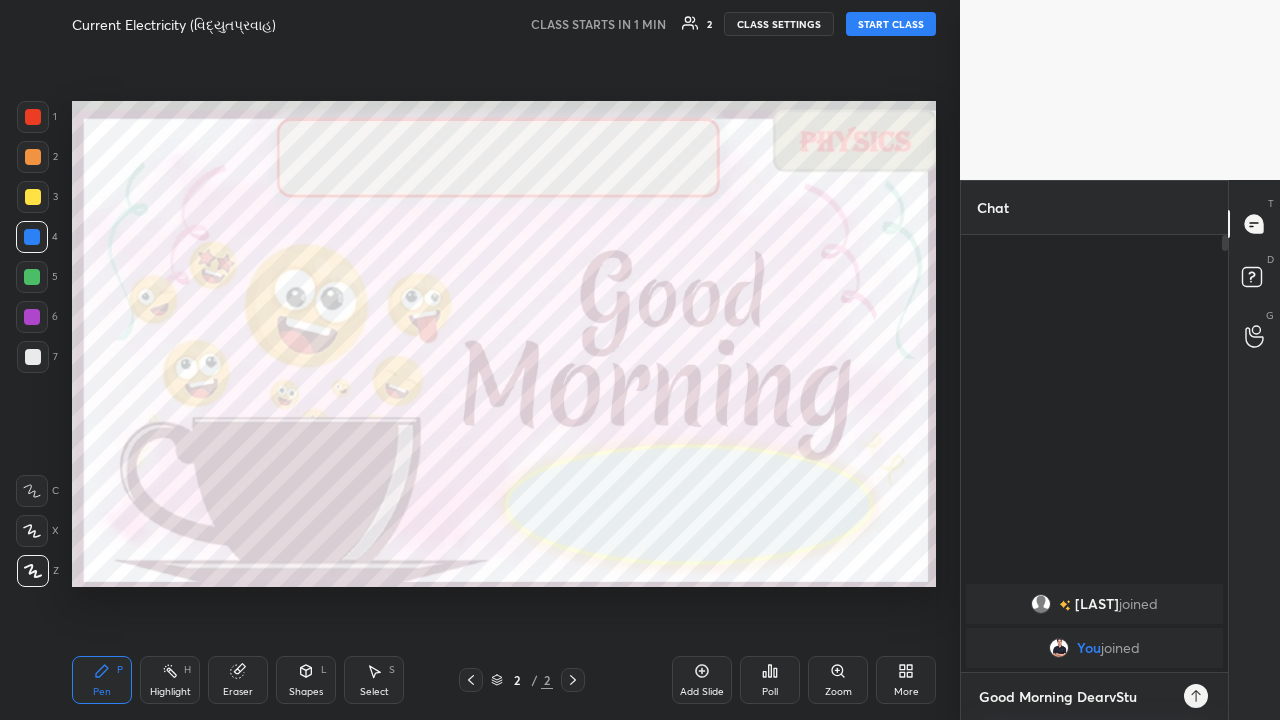type on "Good Morning DearvSt" 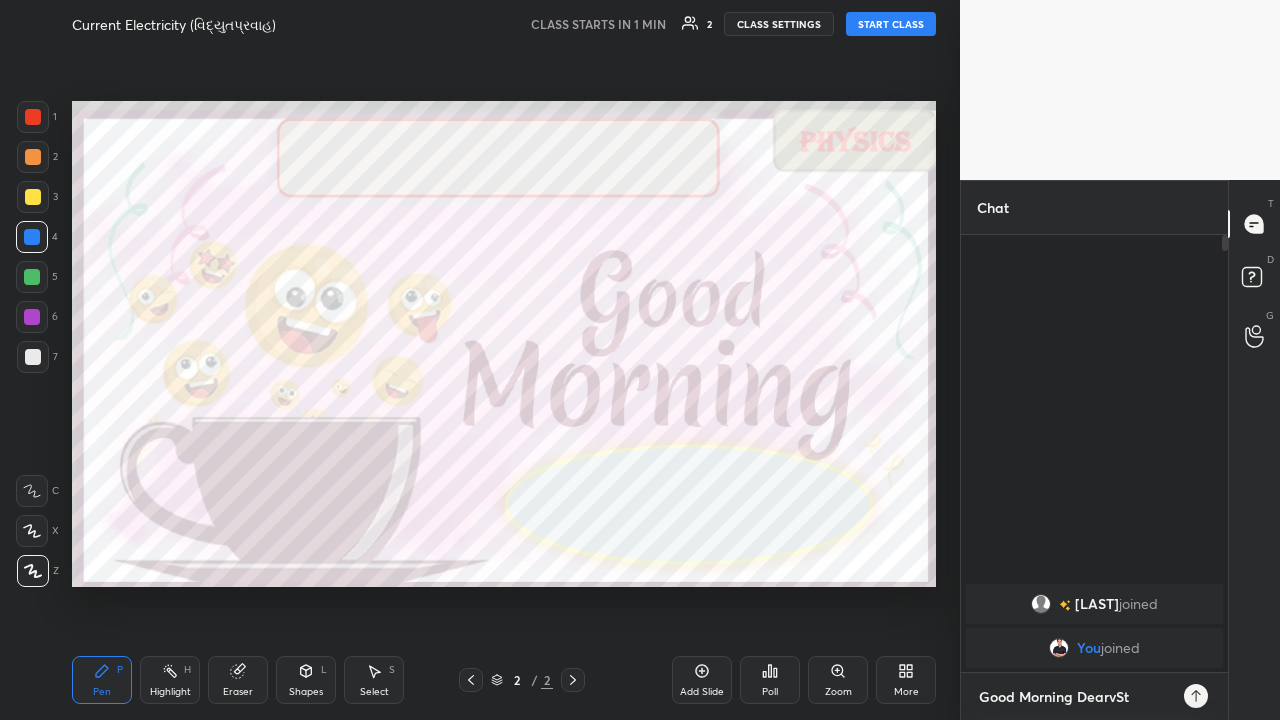 type on "x" 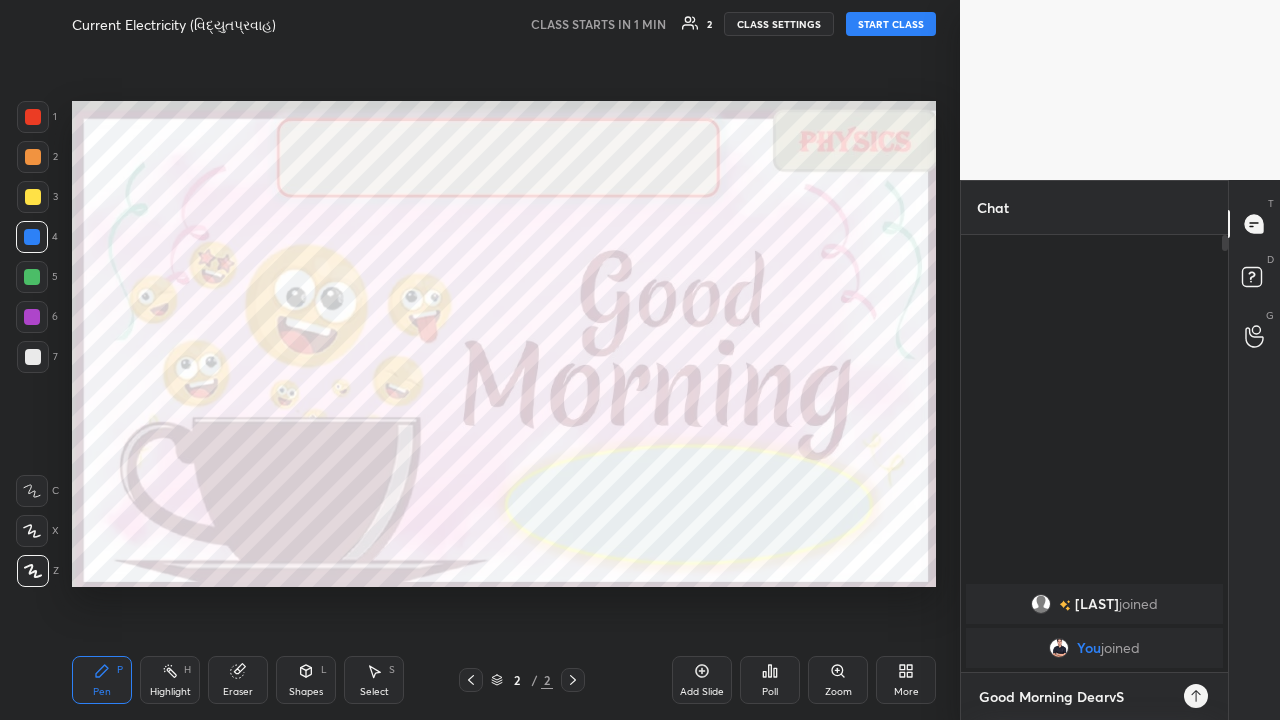 type on "x" 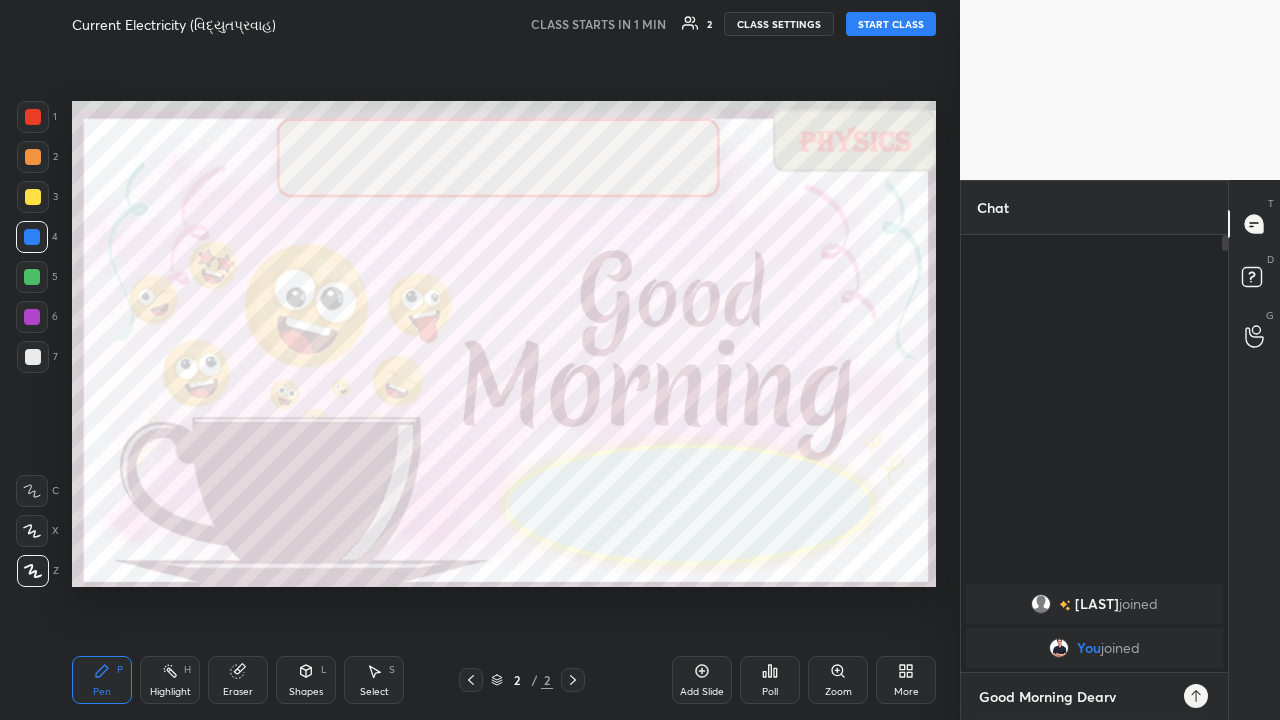 type on "x" 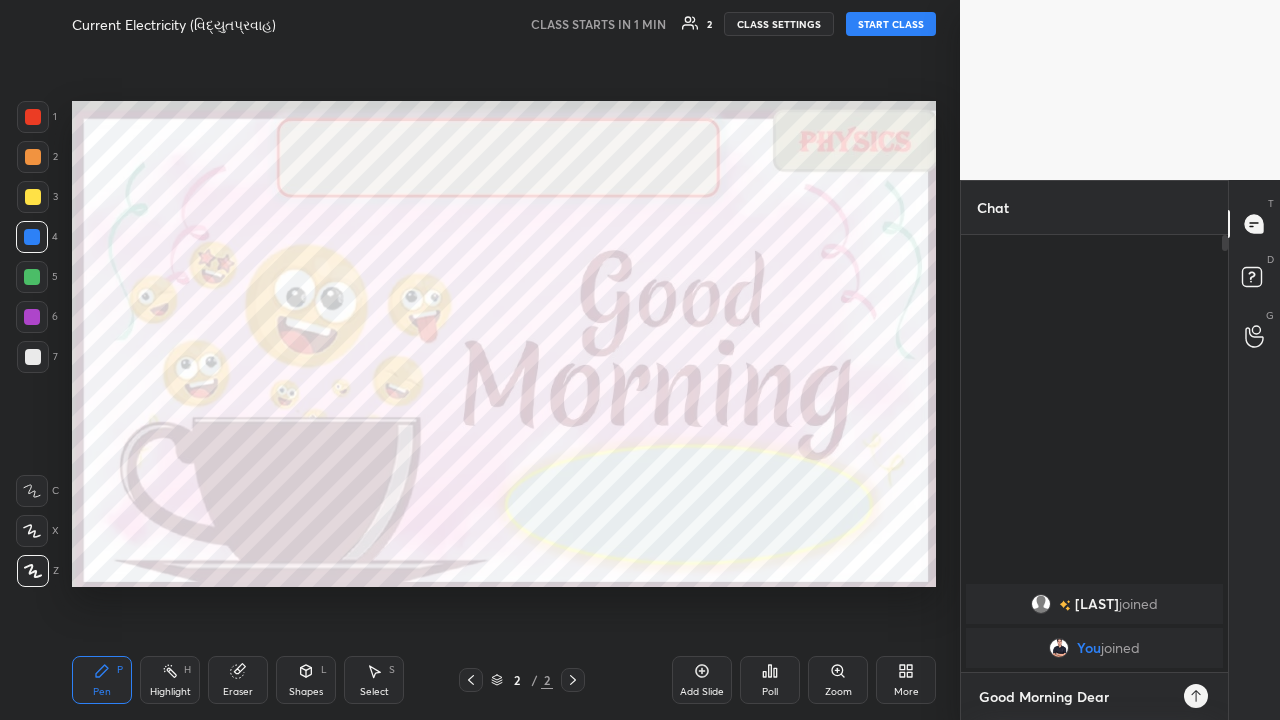 type on "x" 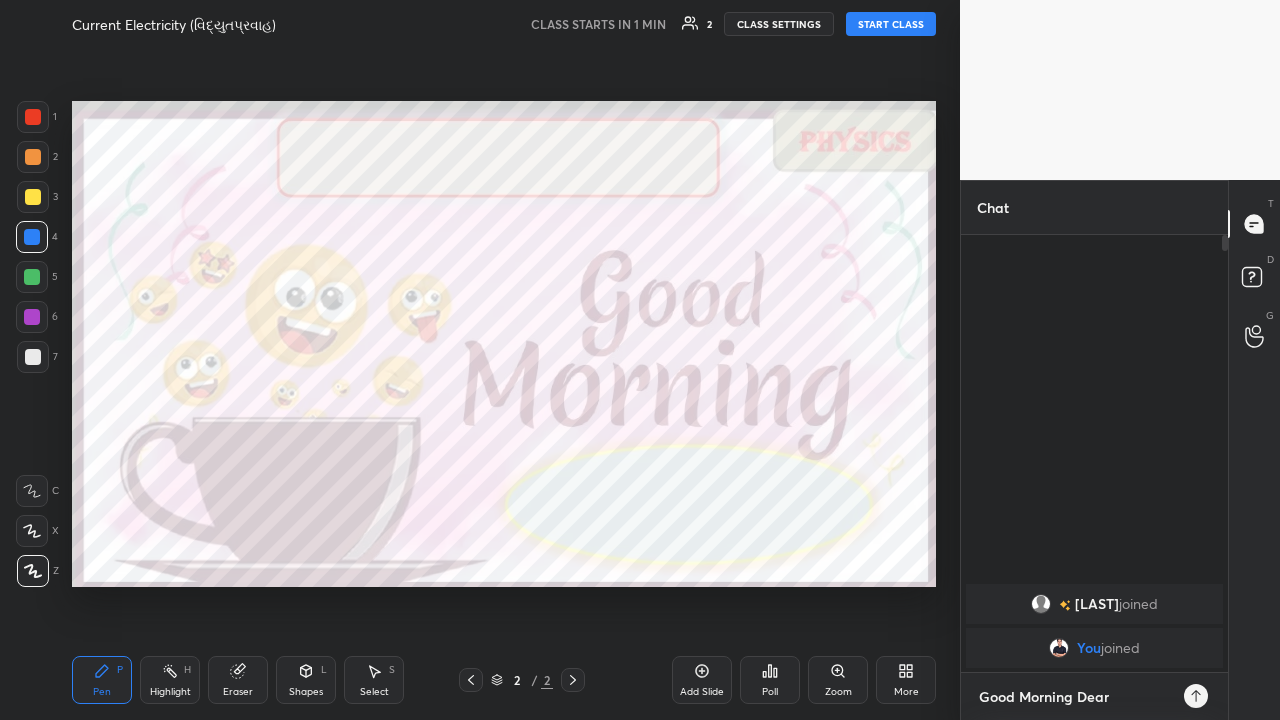 type on "Good Morning Dear" 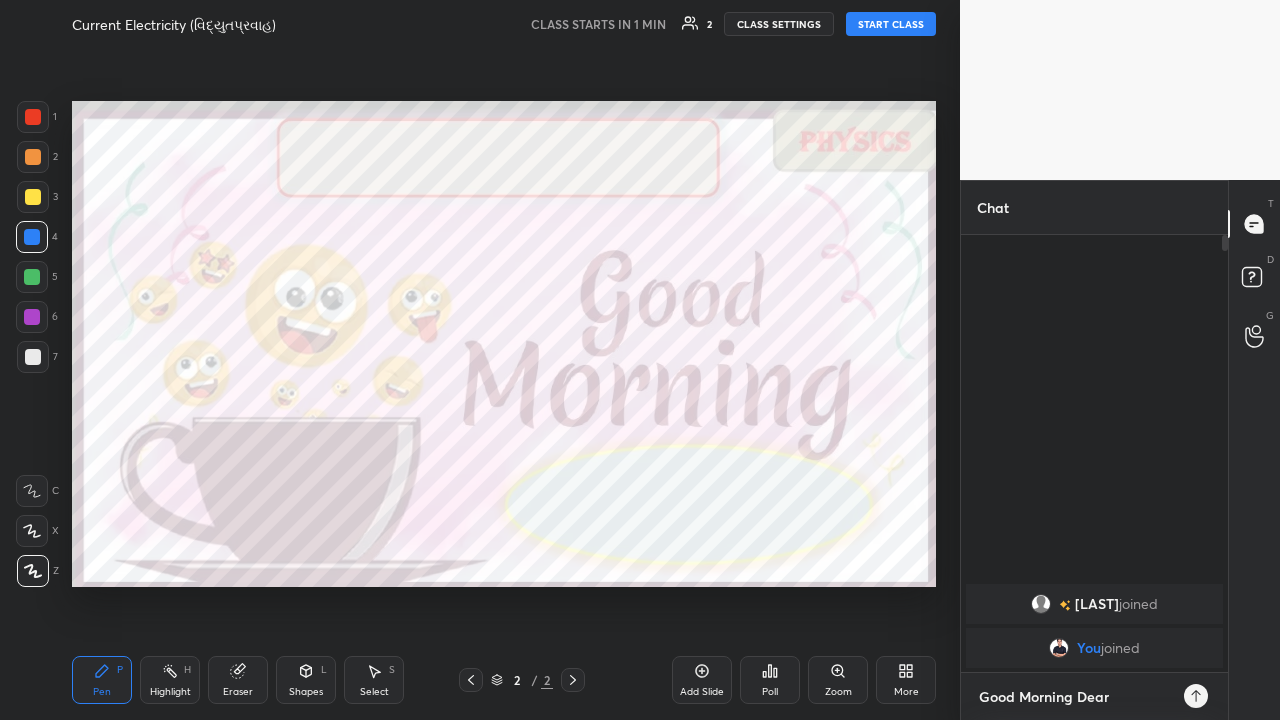 type on "x" 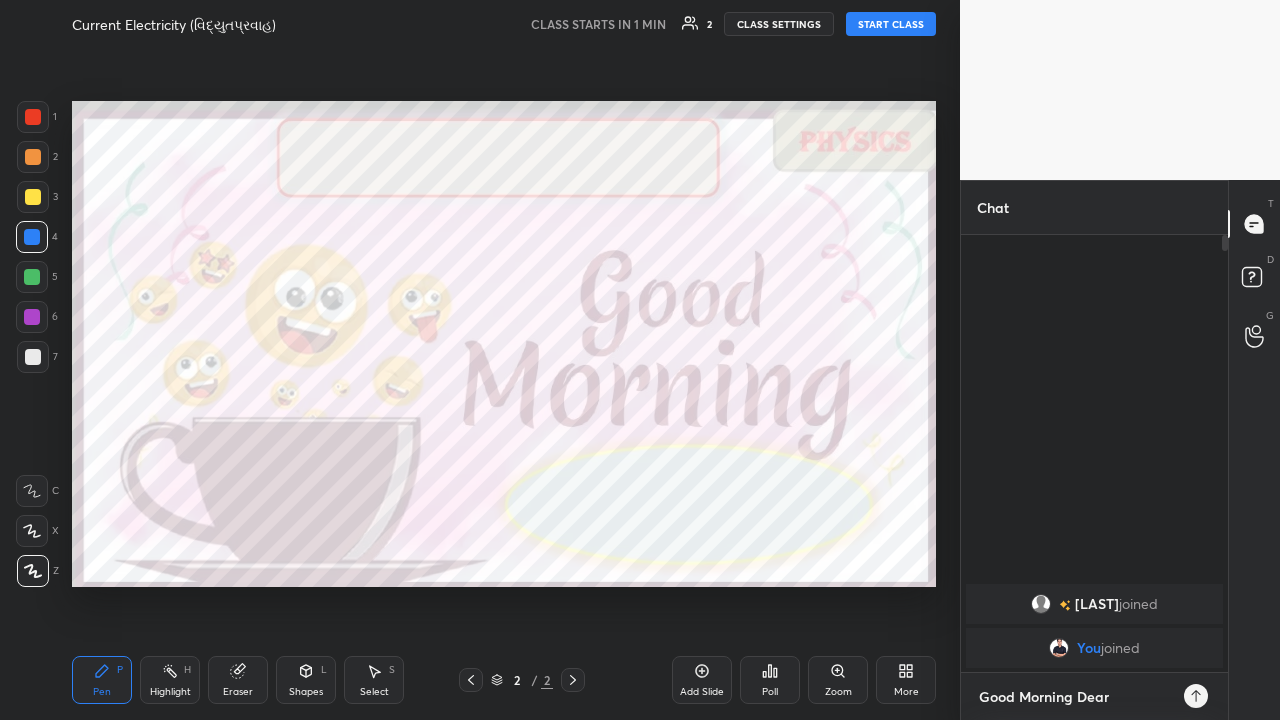 type on "Good Morning Dear S" 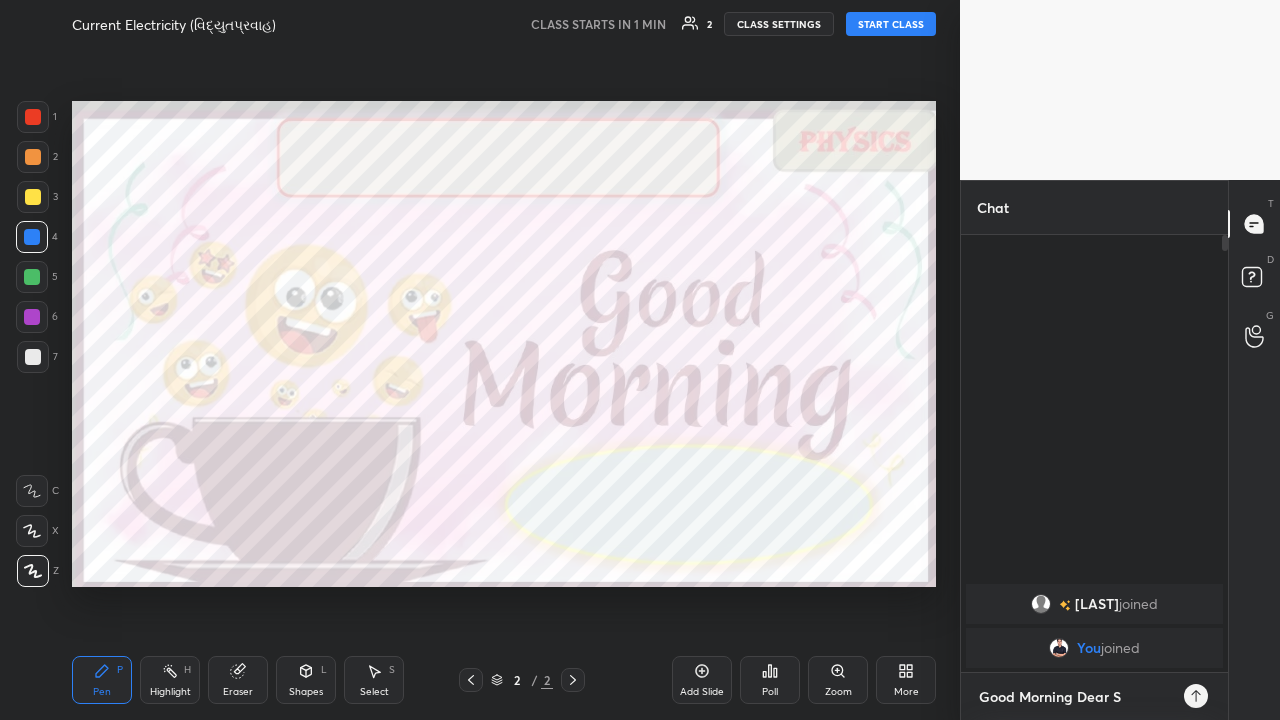 type on "x" 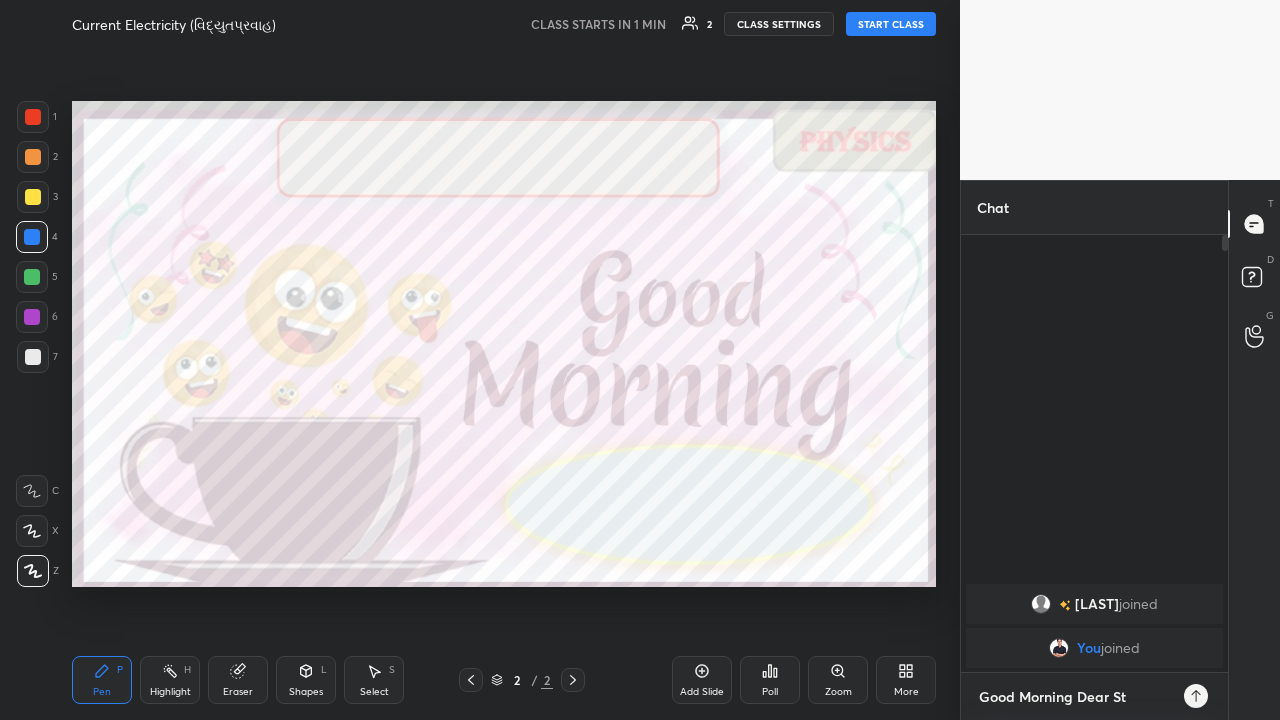 type on "x" 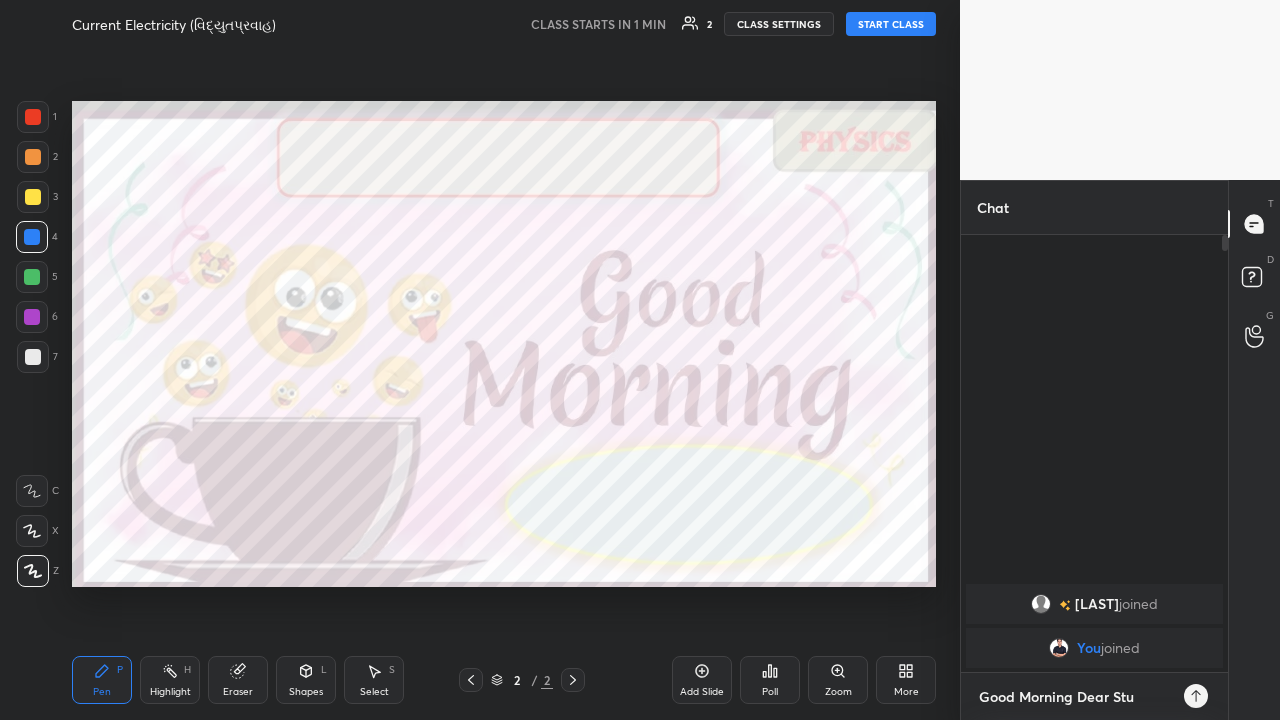 type on "x" 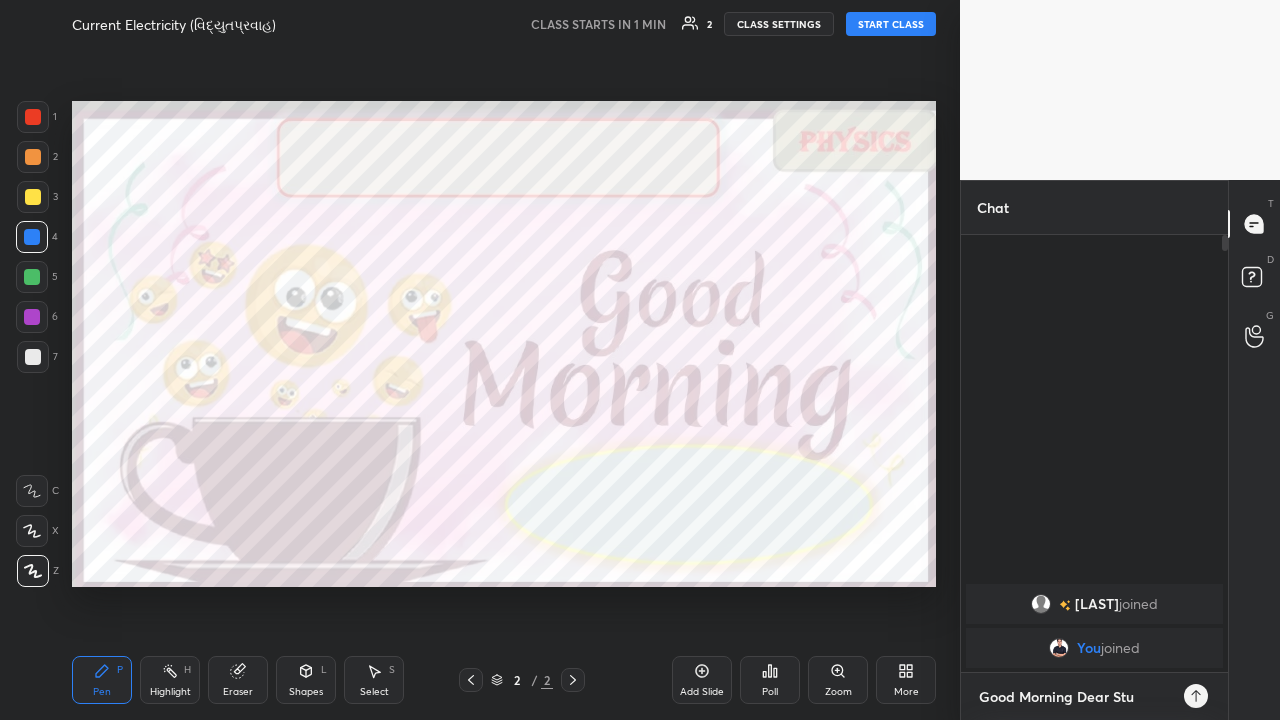 type on "Good Morning Dear Students" 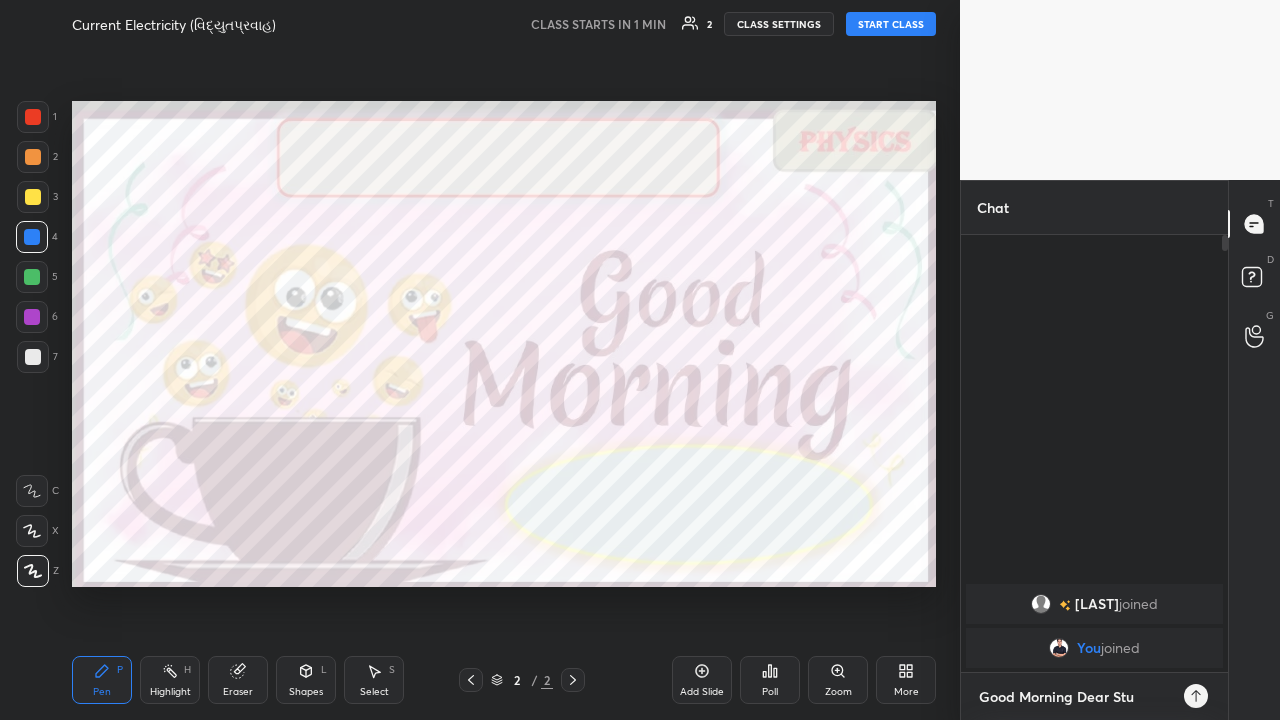 type on "x" 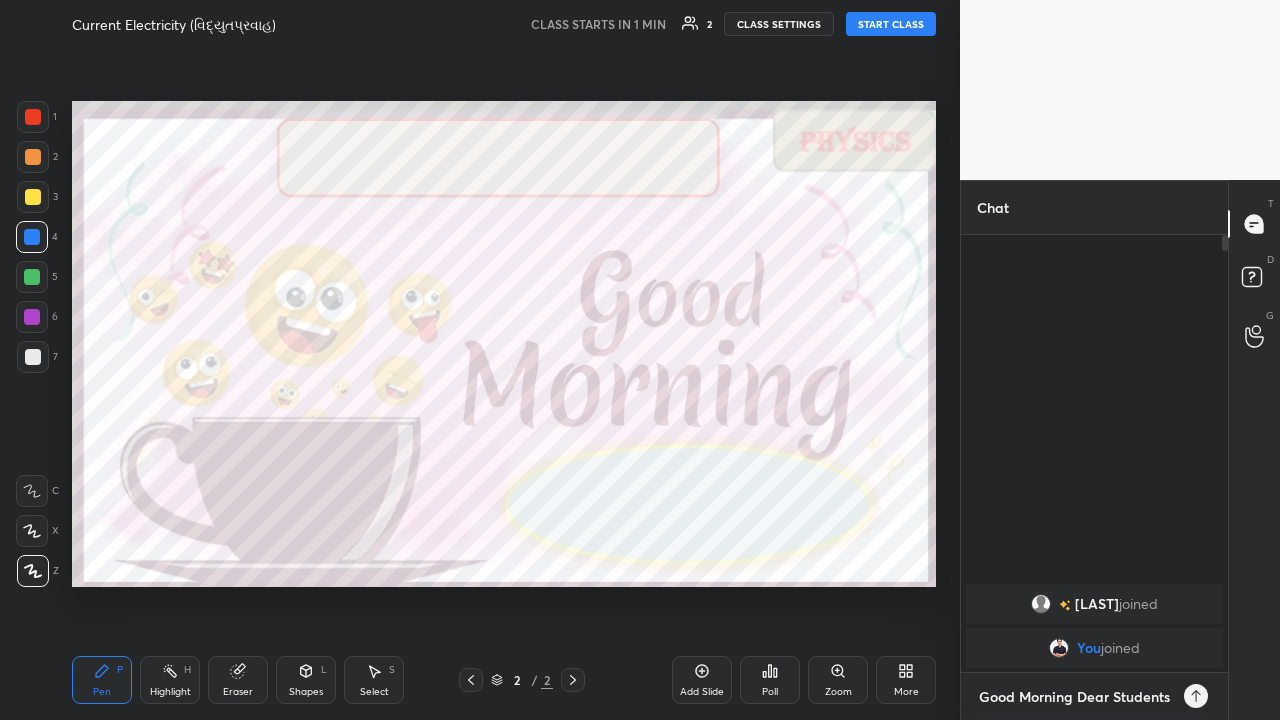 type on "Good Morning Dear Students." 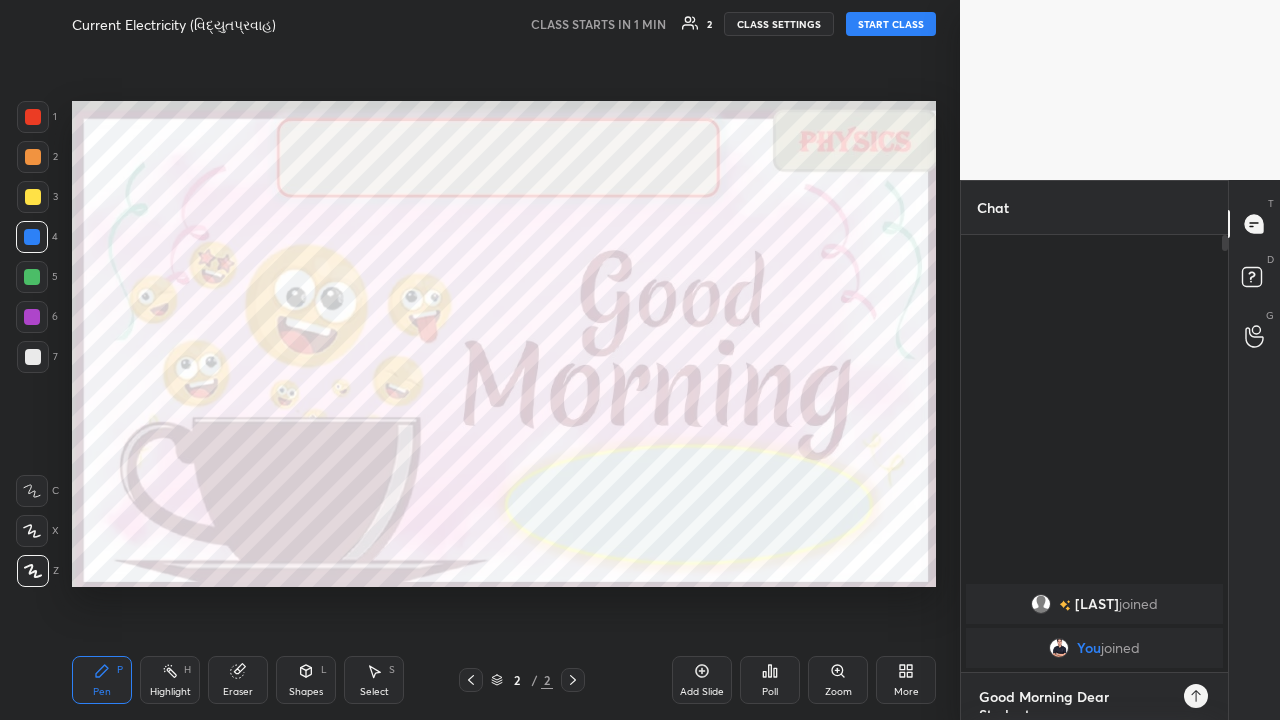 scroll, scrollTop: 0, scrollLeft: 0, axis: both 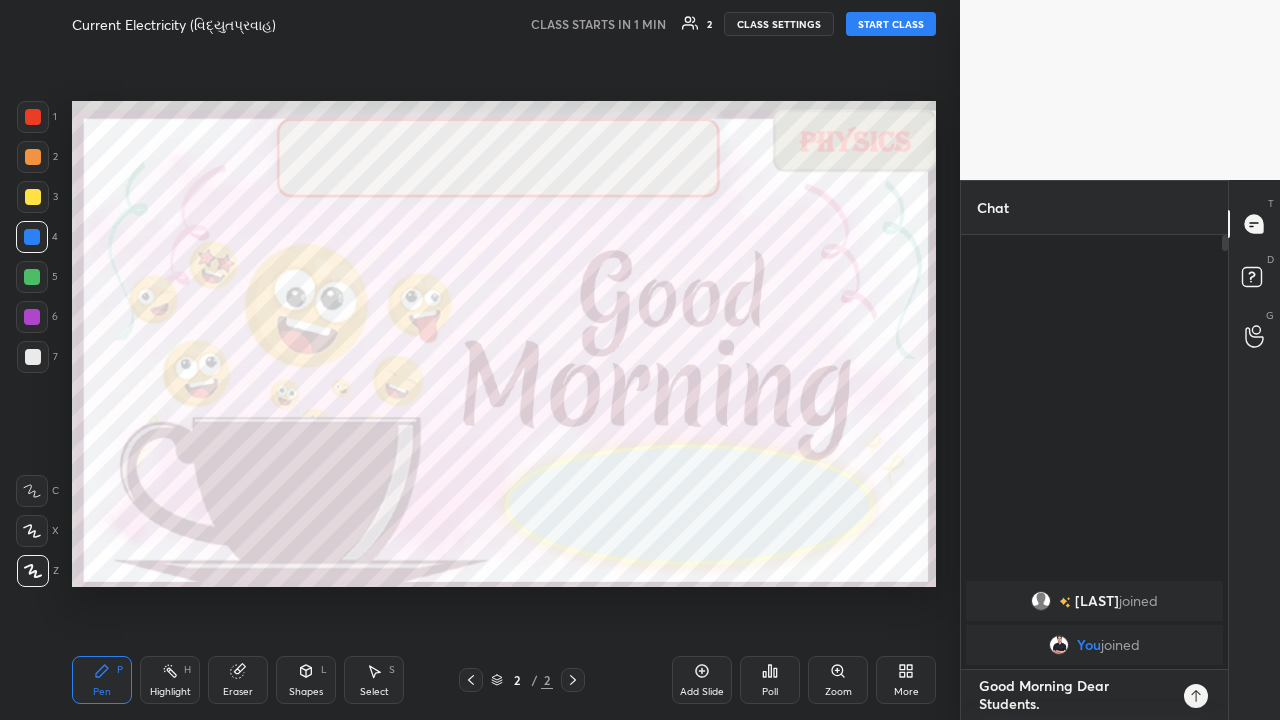 type on "Good Morning Dear Students.." 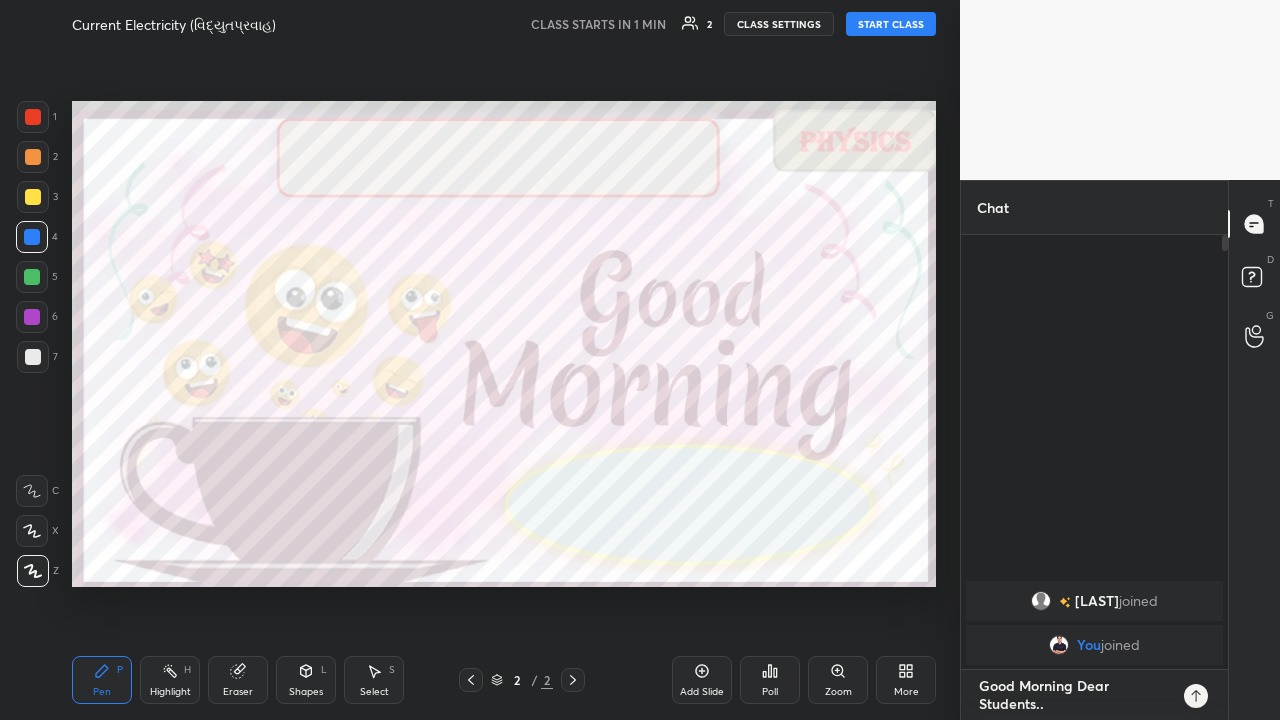 type on "x" 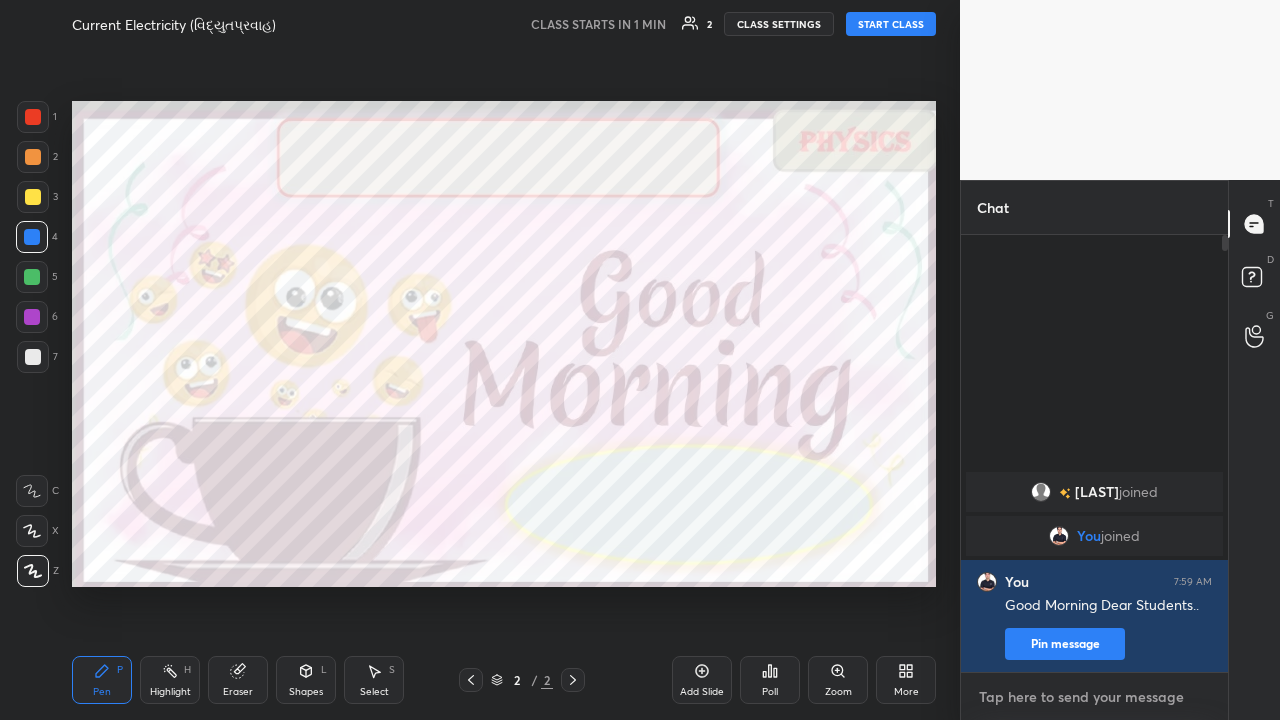 scroll, scrollTop: 7, scrollLeft: 7, axis: both 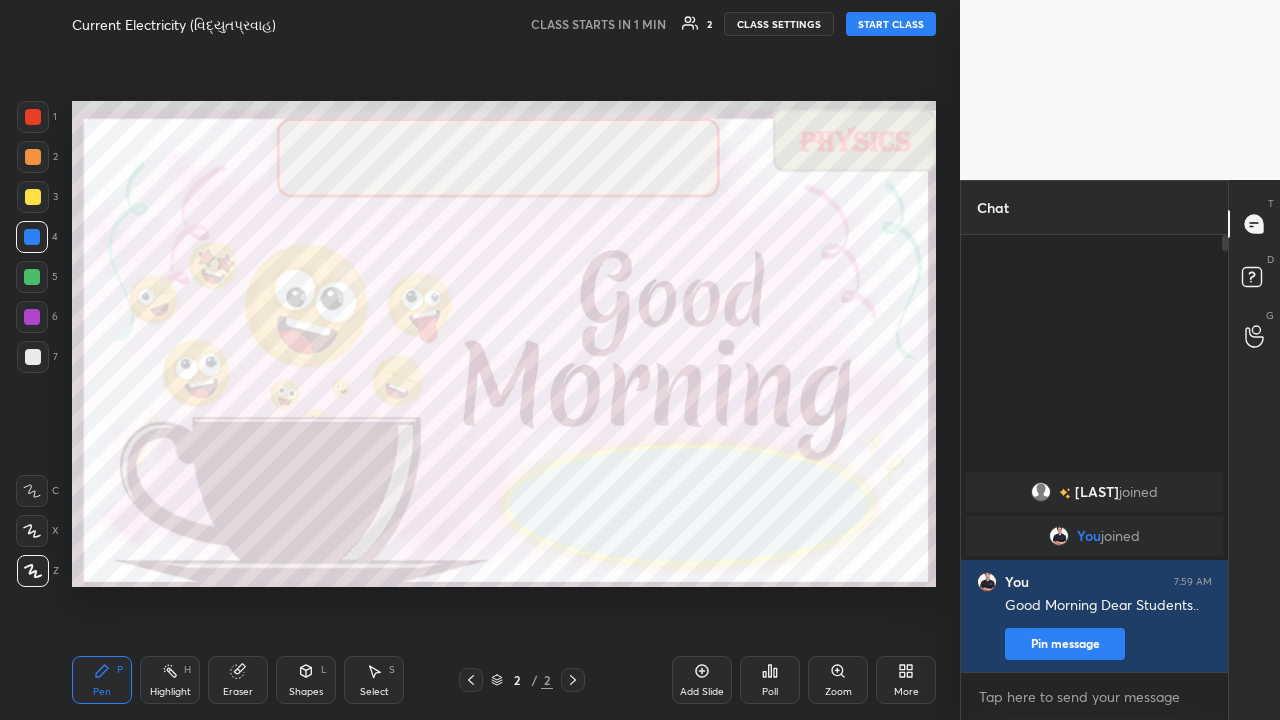 click on "Setting up your live class" at bounding box center (504, 344) 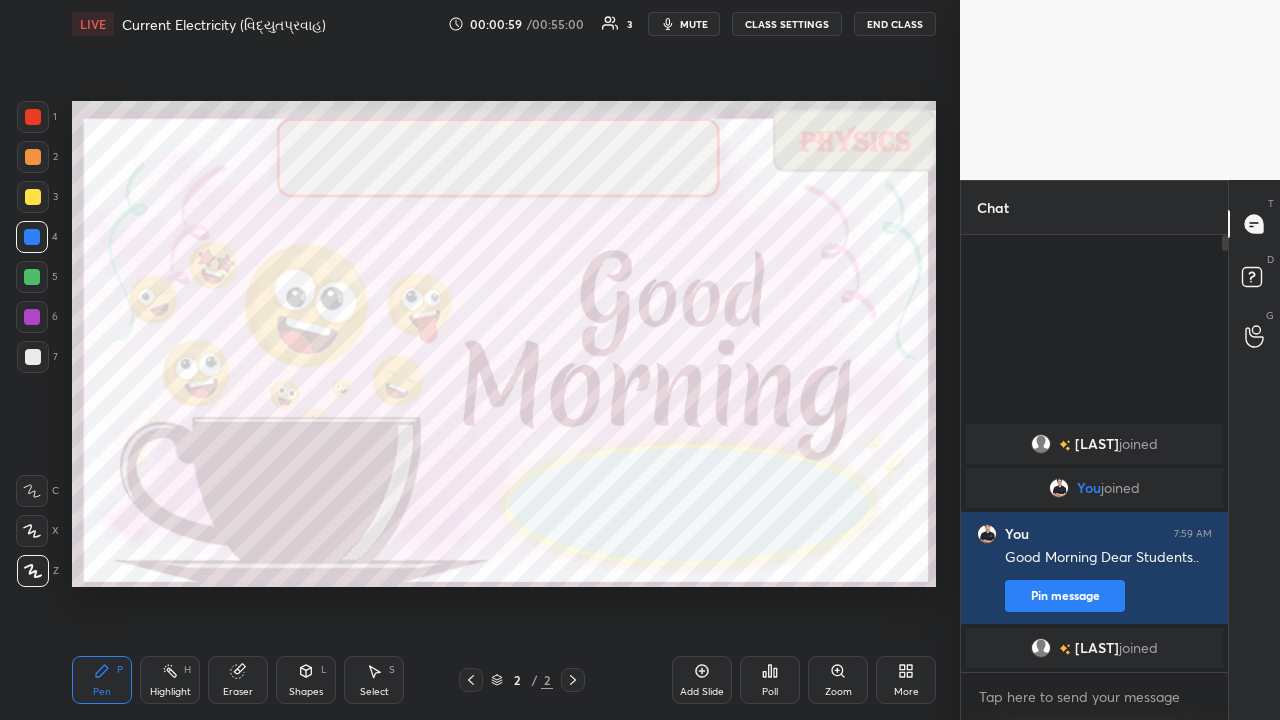 click on "Add Slide" at bounding box center [702, 680] 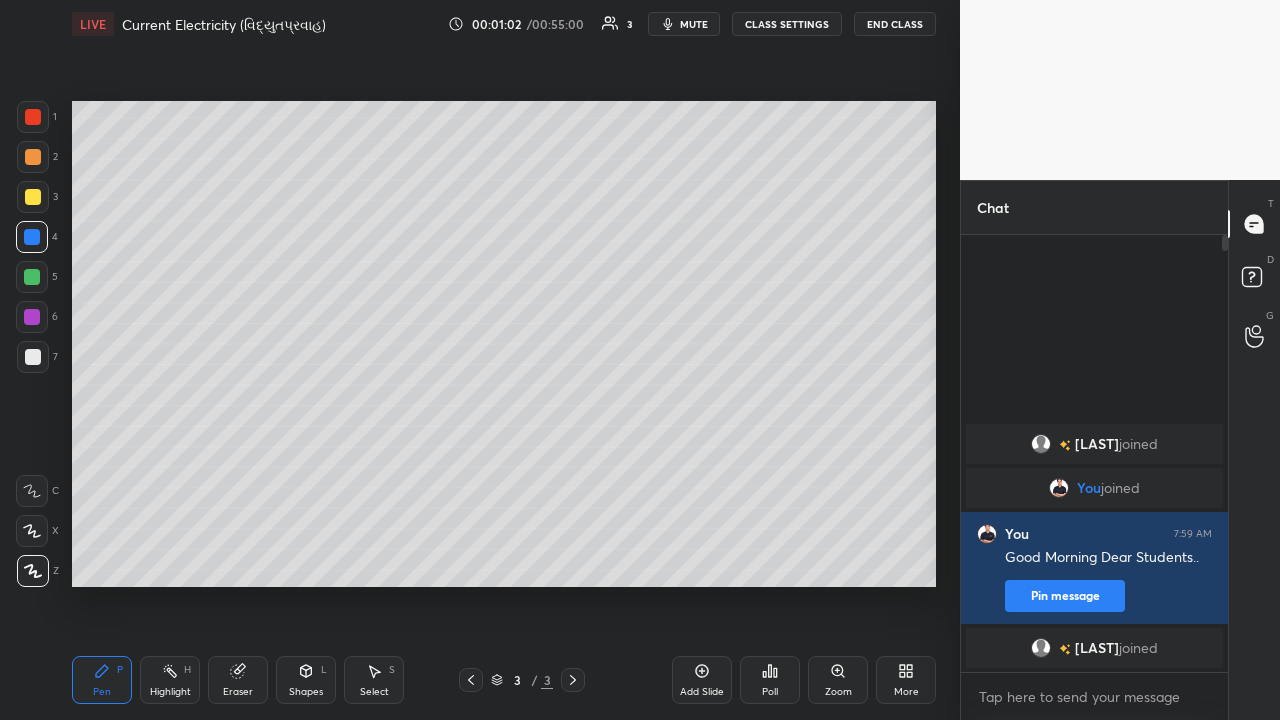 click at bounding box center (33, 157) 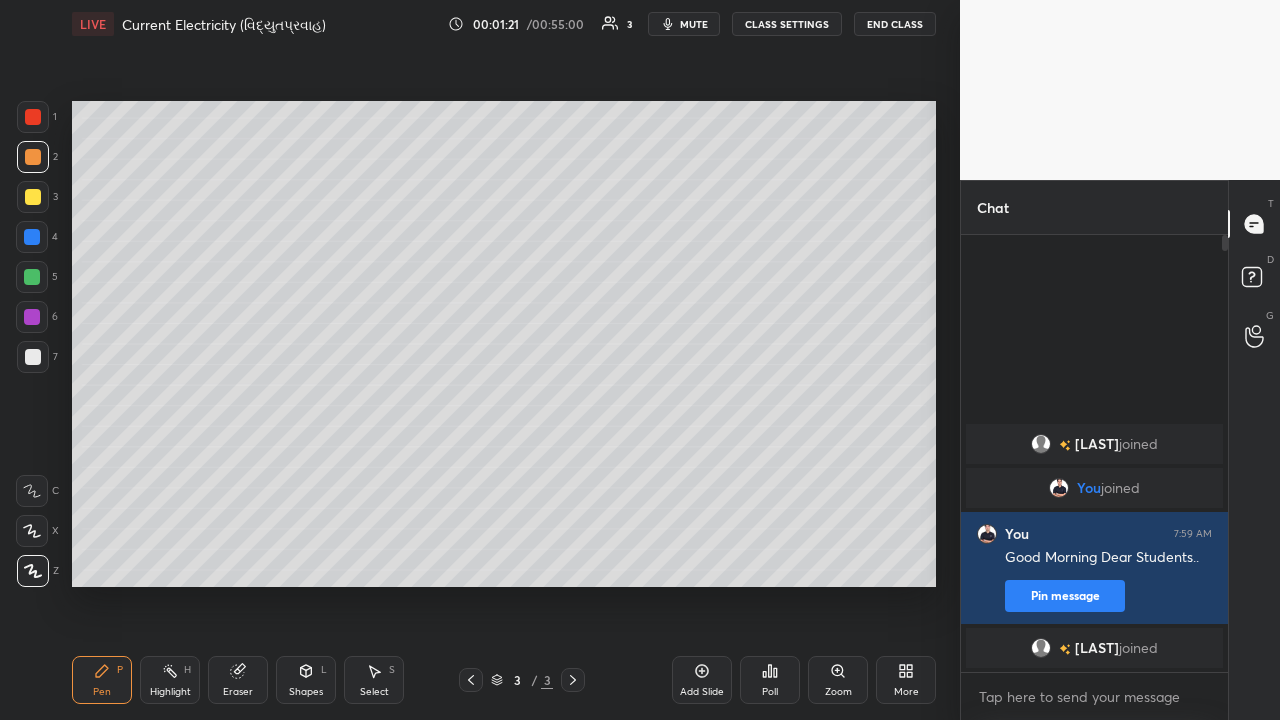 click at bounding box center (33, 197) 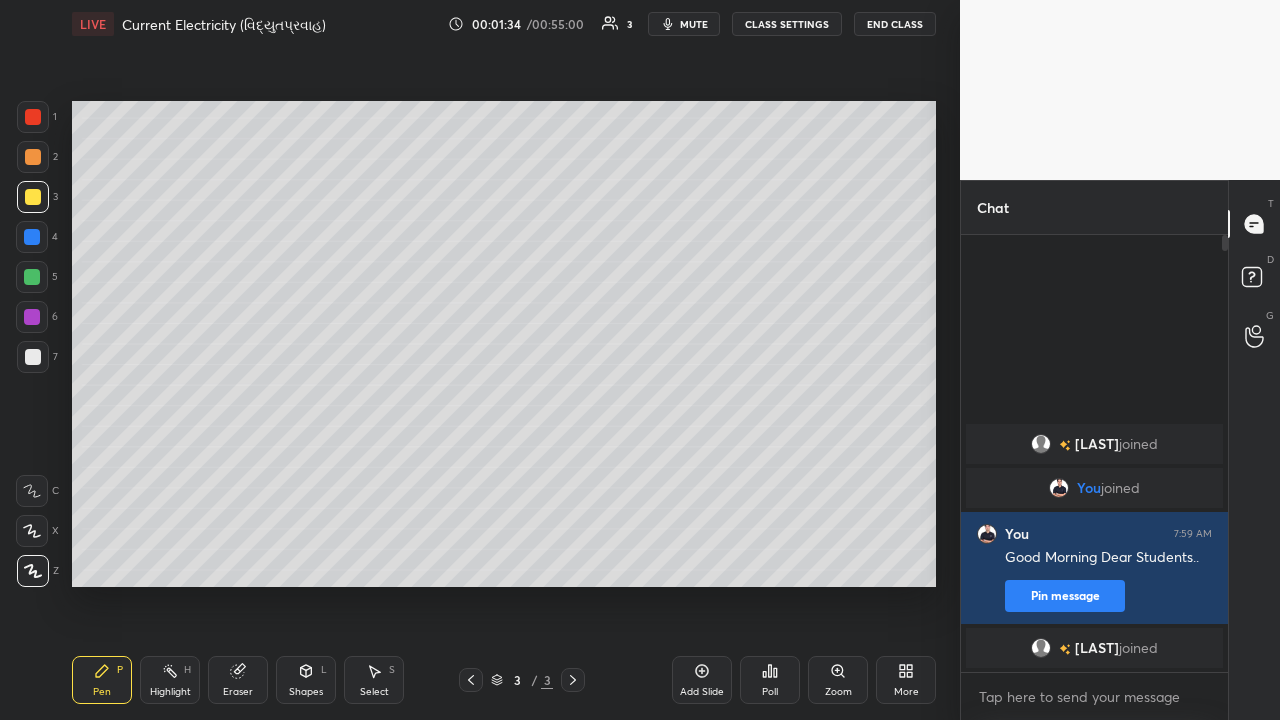 click at bounding box center (33, 157) 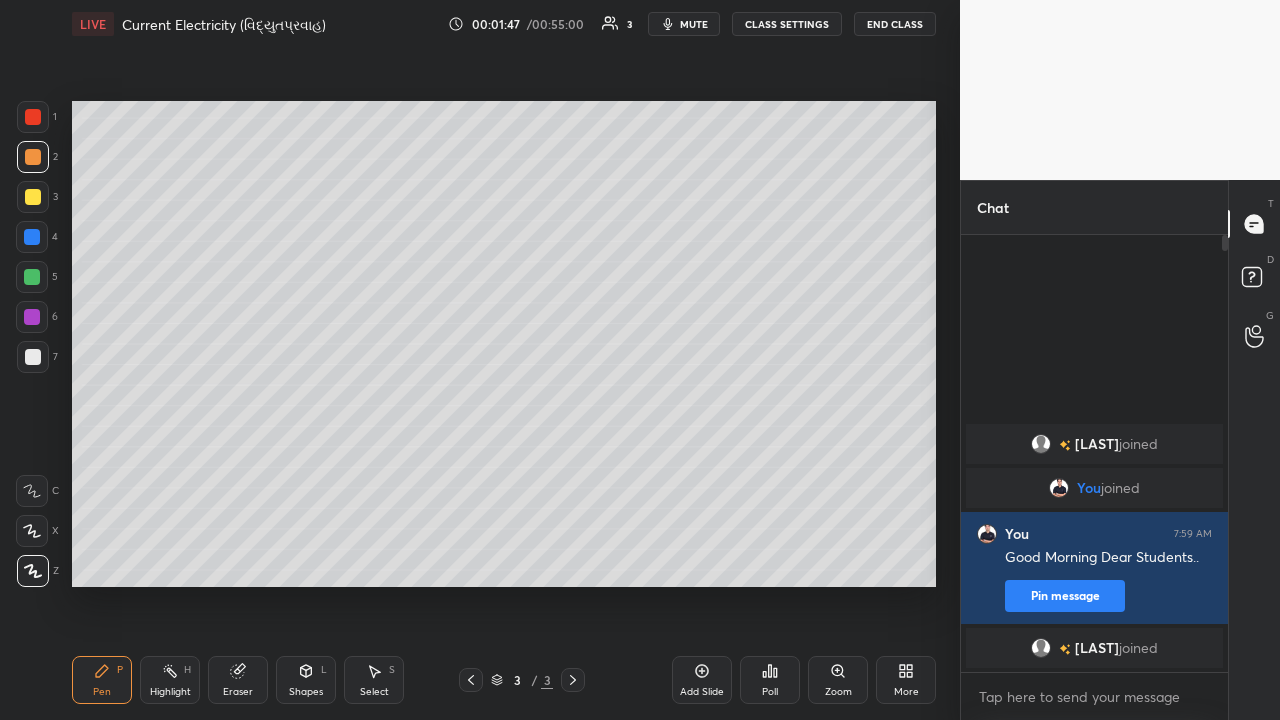 click at bounding box center (33, 197) 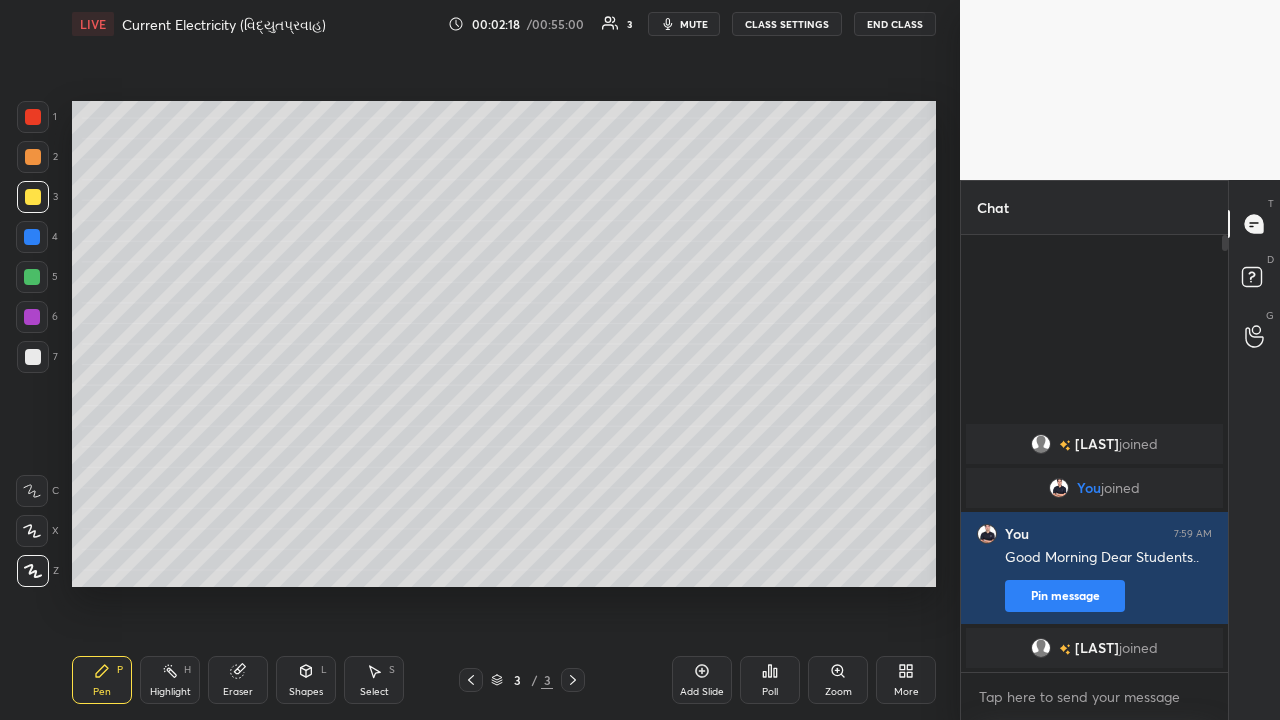 click 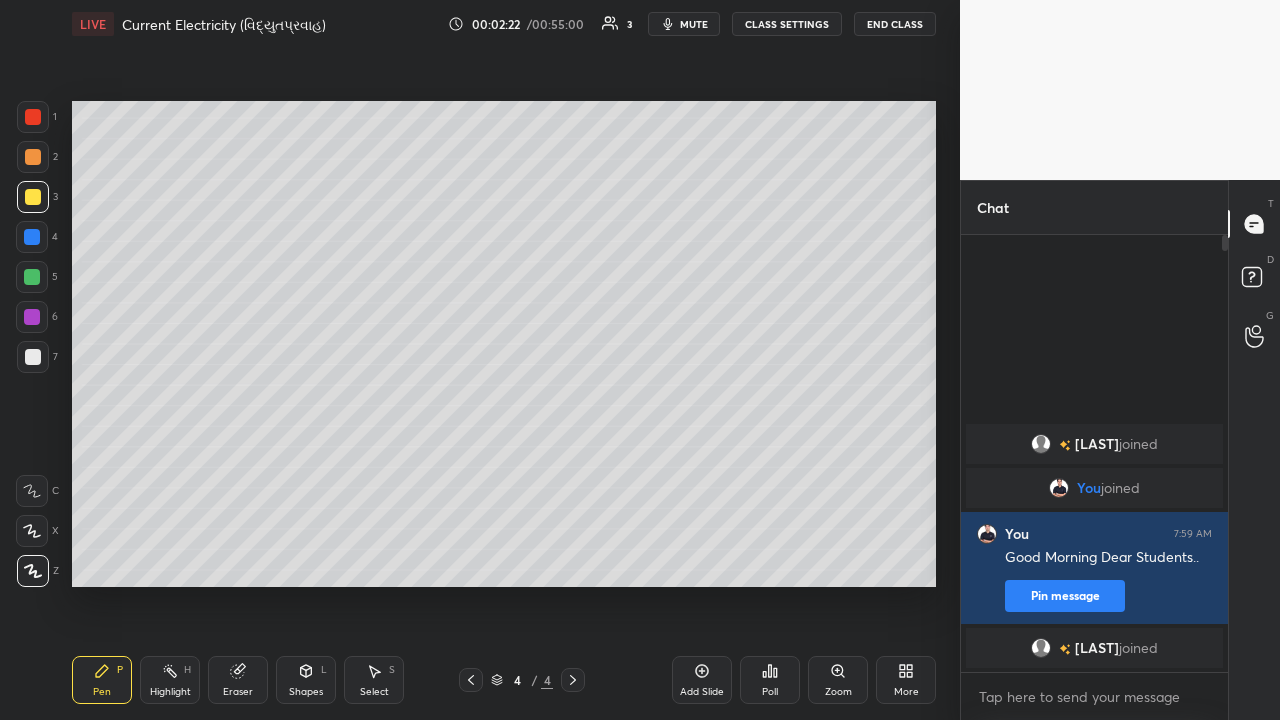click on "Eraser" at bounding box center (238, 680) 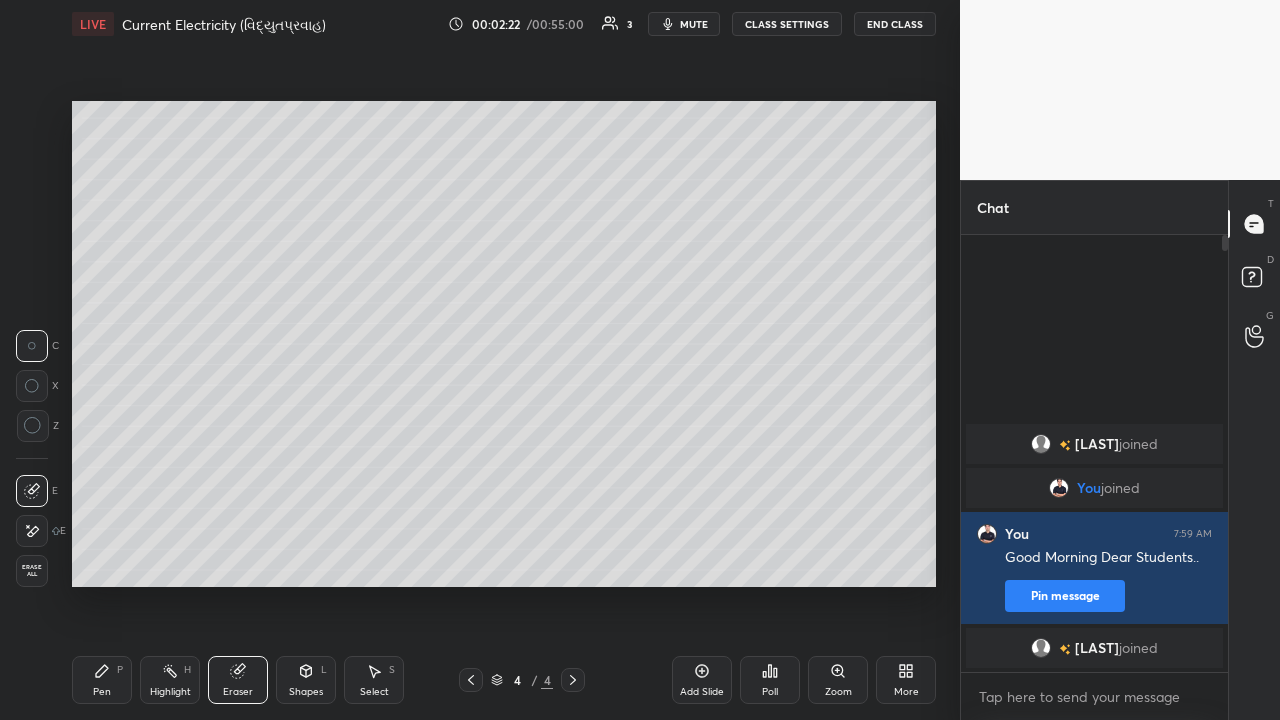 click on "Erase all" at bounding box center (32, 571) 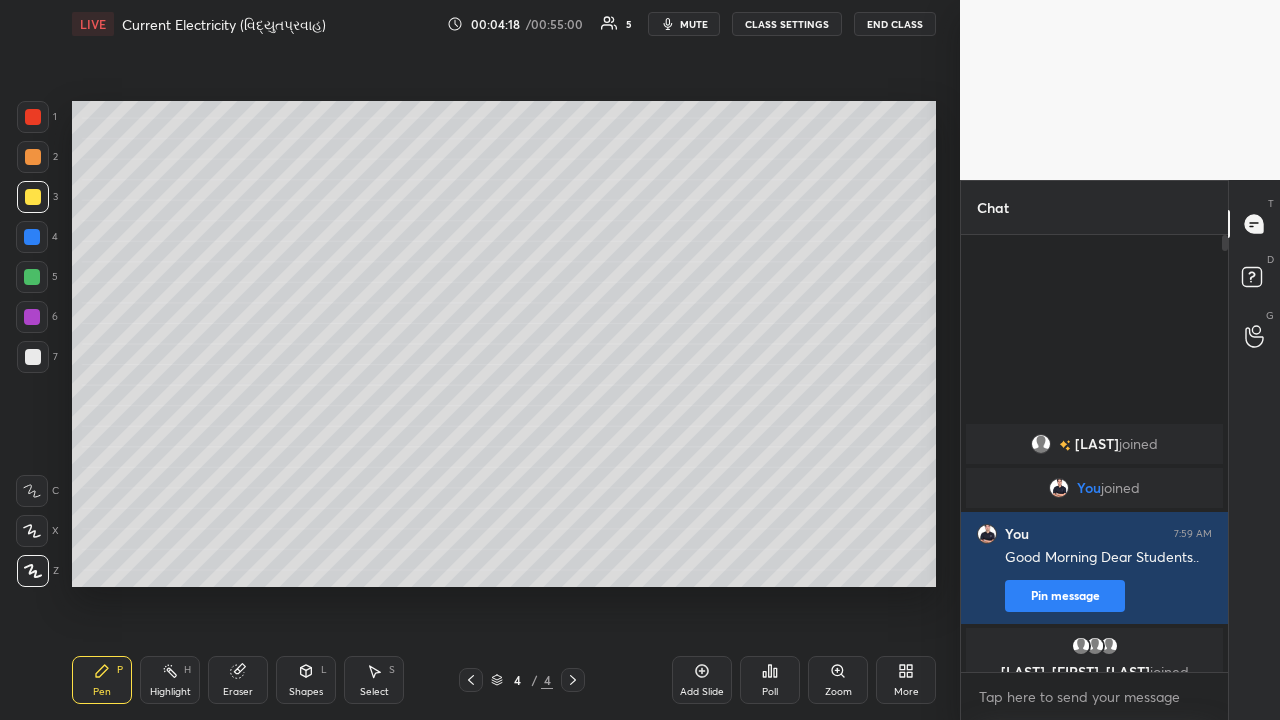 click at bounding box center (33, 357) 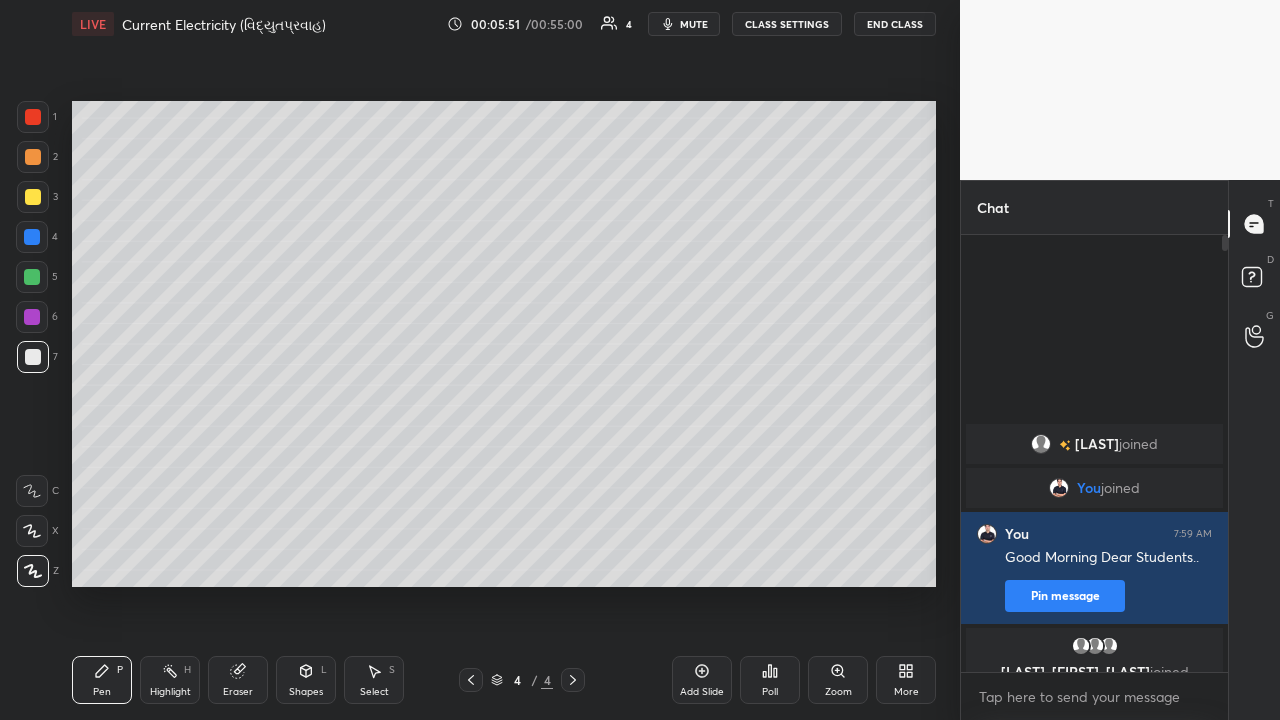 click at bounding box center (33, 157) 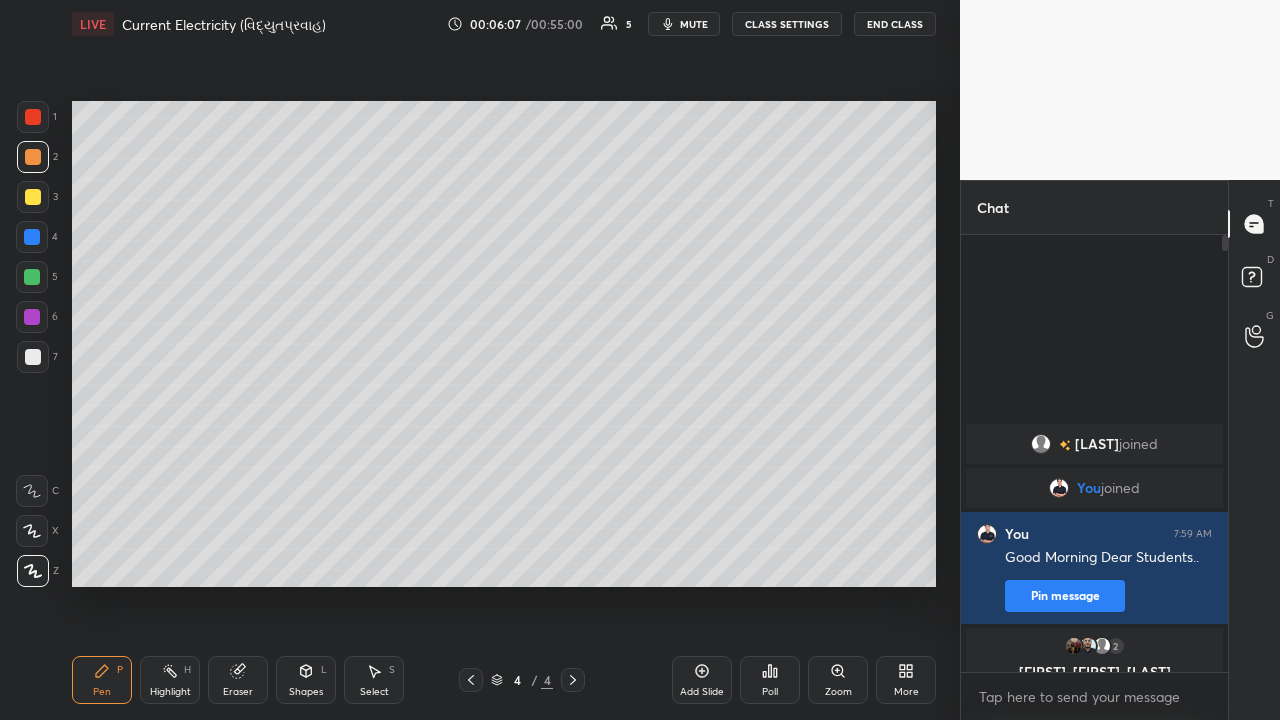 click at bounding box center [33, 357] 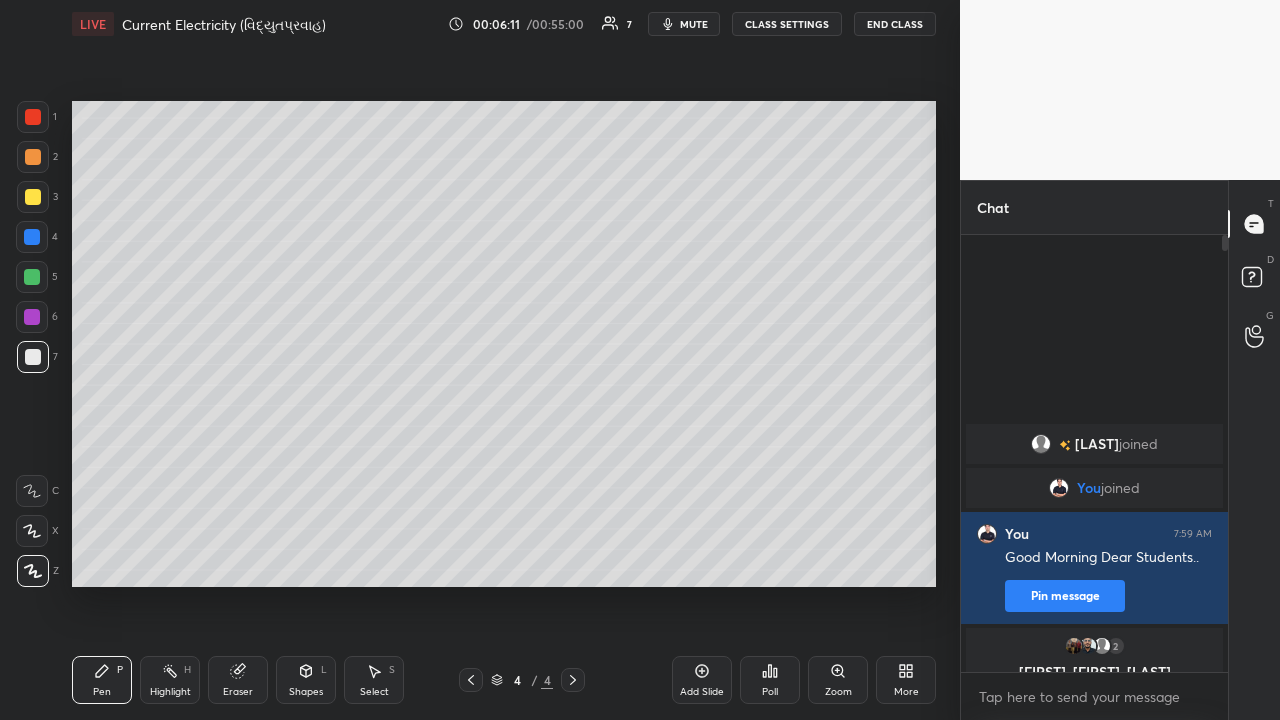 click at bounding box center [33, 157] 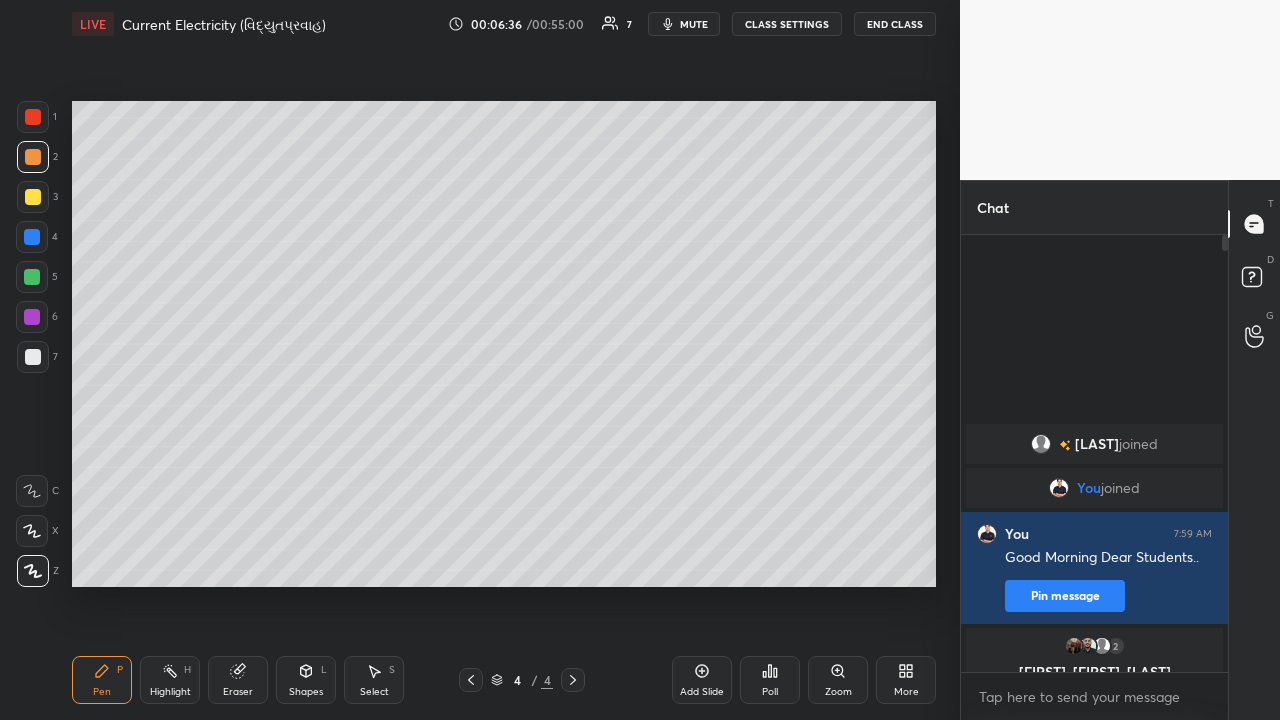 click at bounding box center (33, 197) 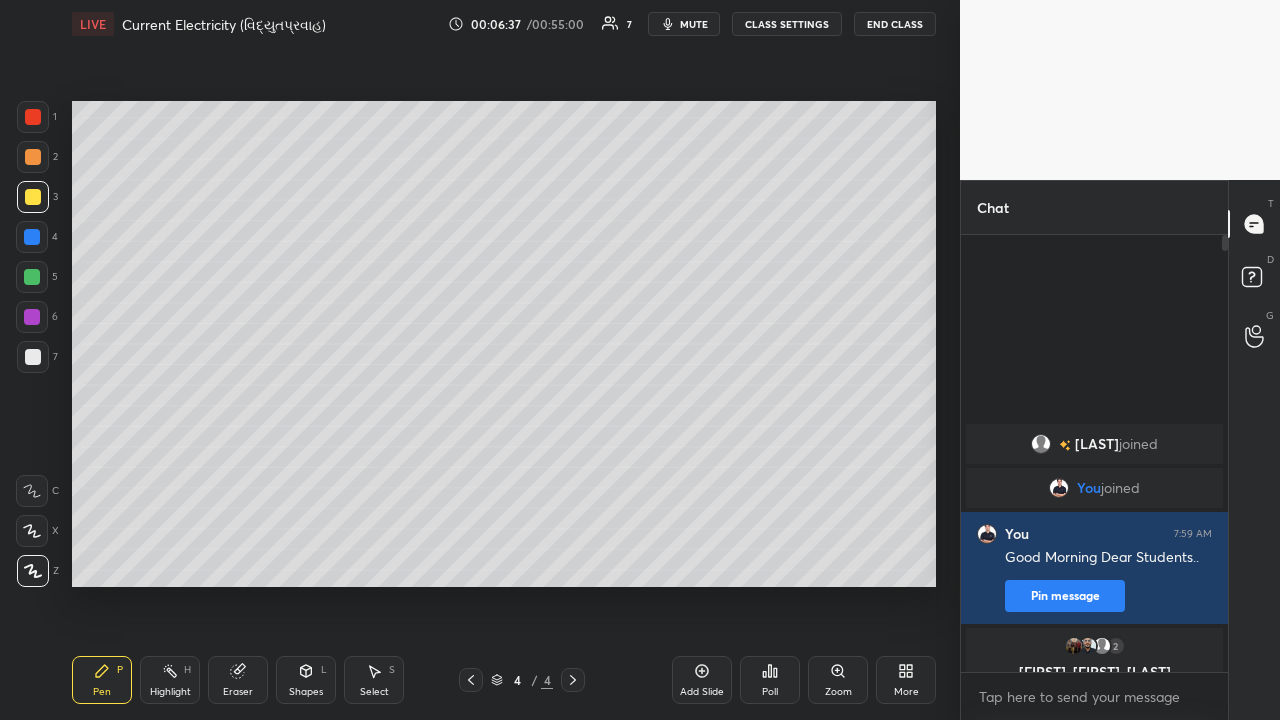 click at bounding box center [33, 357] 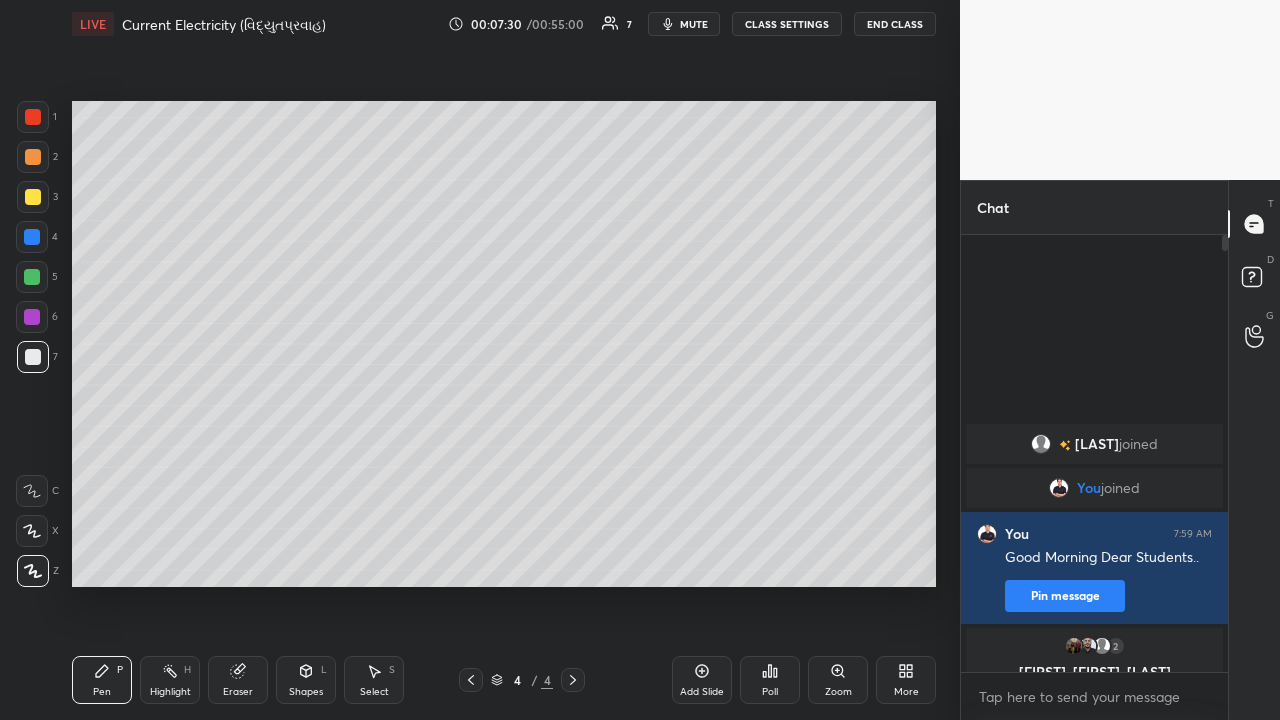 click at bounding box center (33, 197) 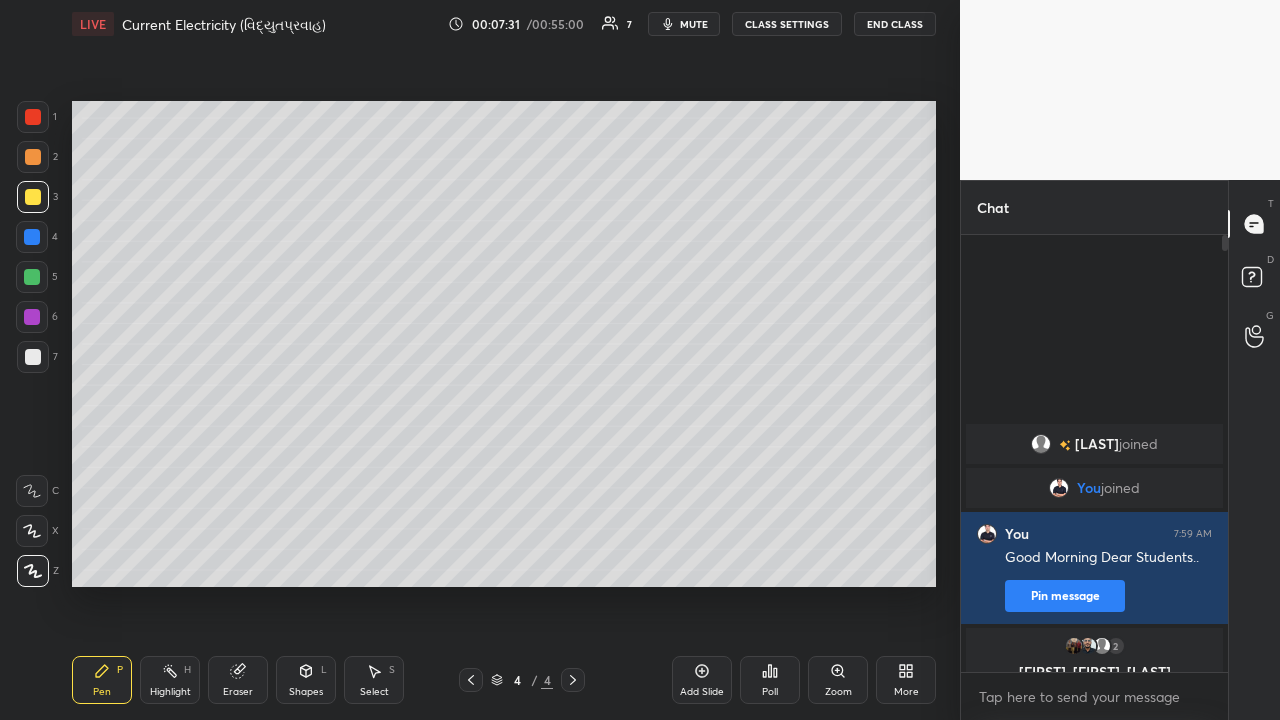 click at bounding box center (33, 157) 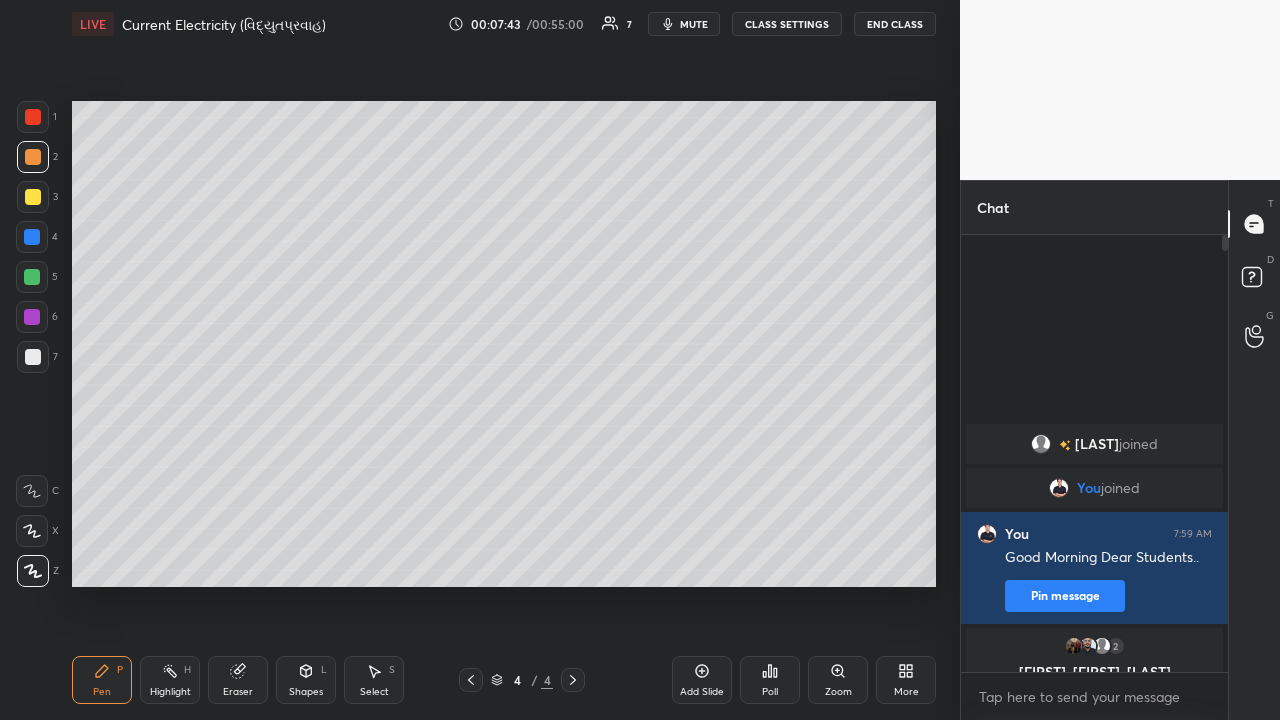 click on "Add Slide" at bounding box center (702, 680) 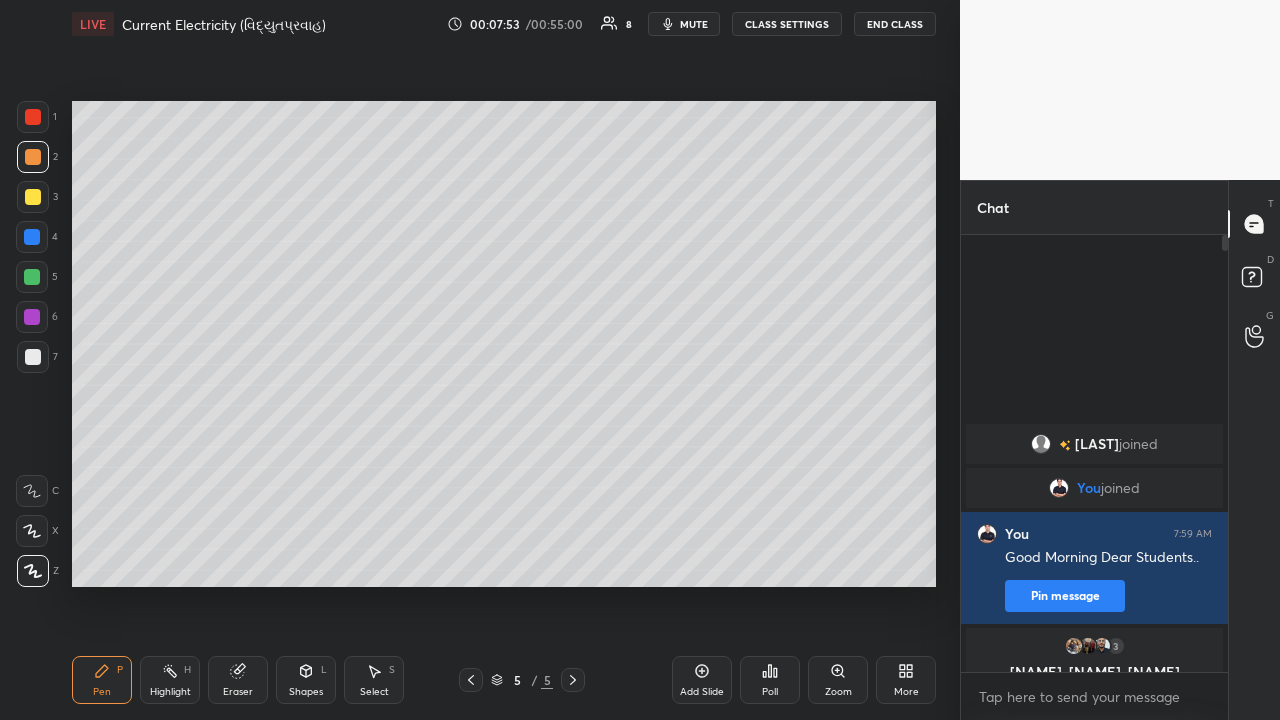 click 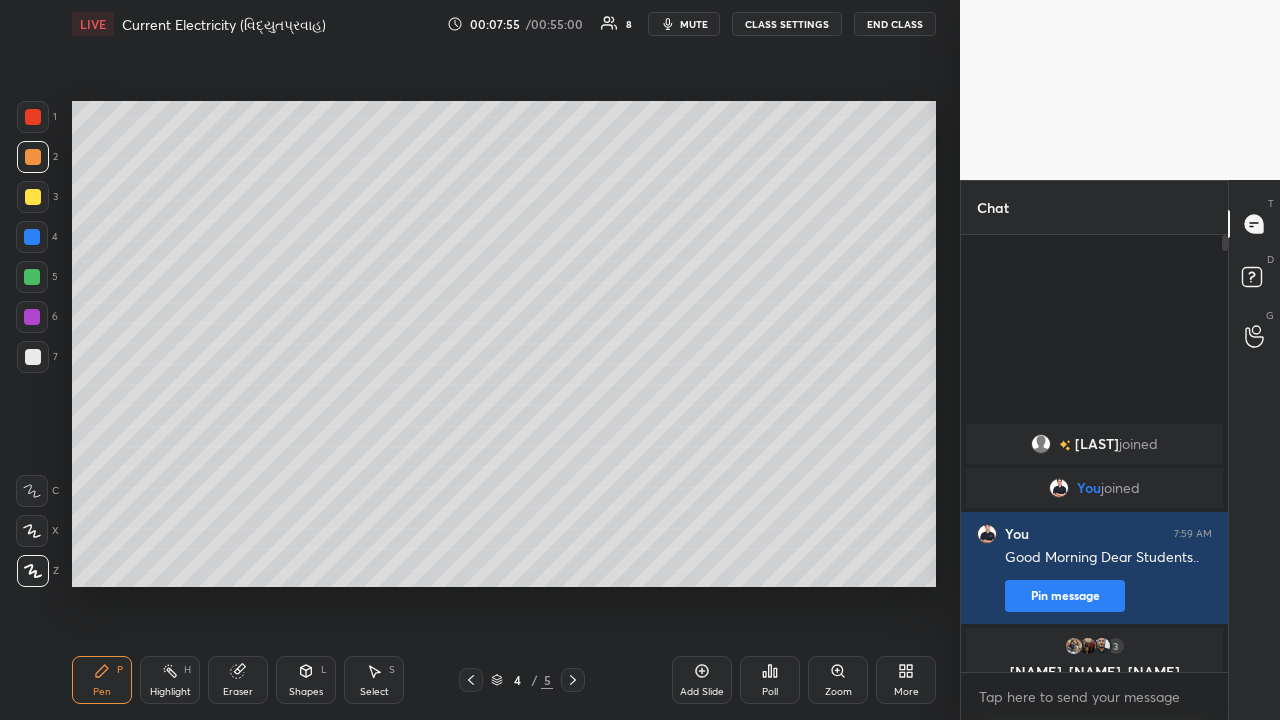 click 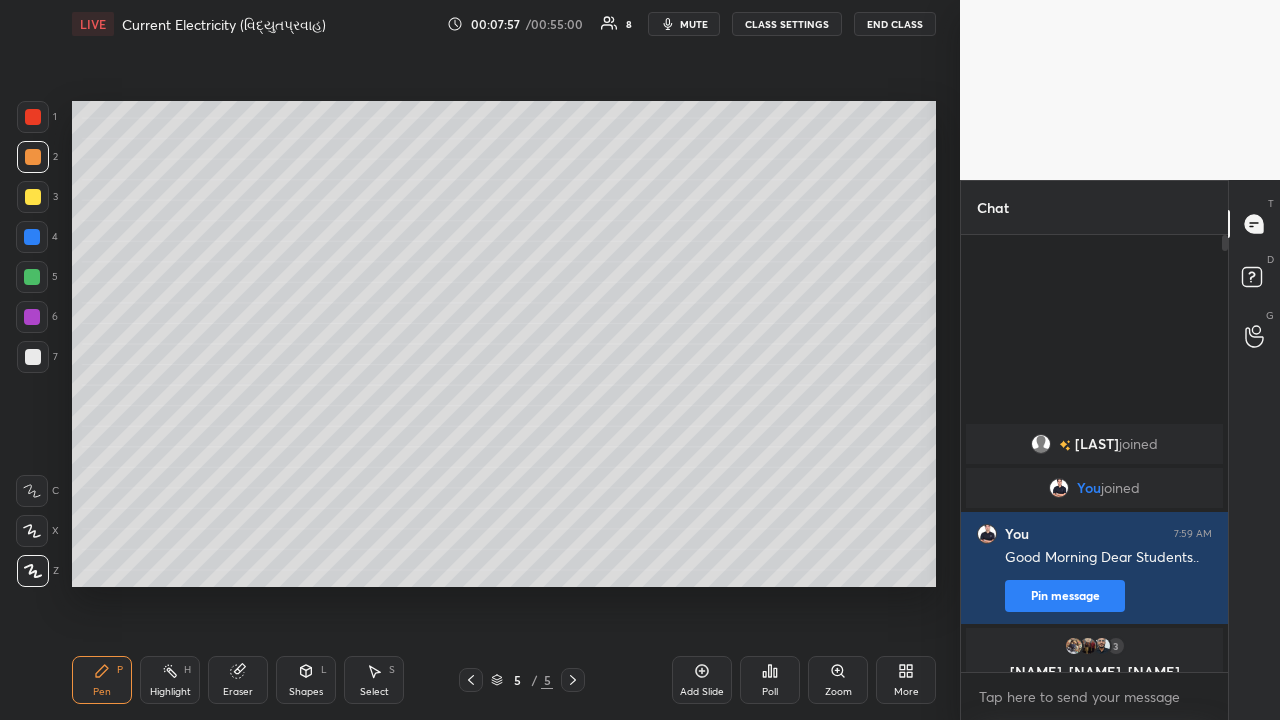 click at bounding box center [33, 357] 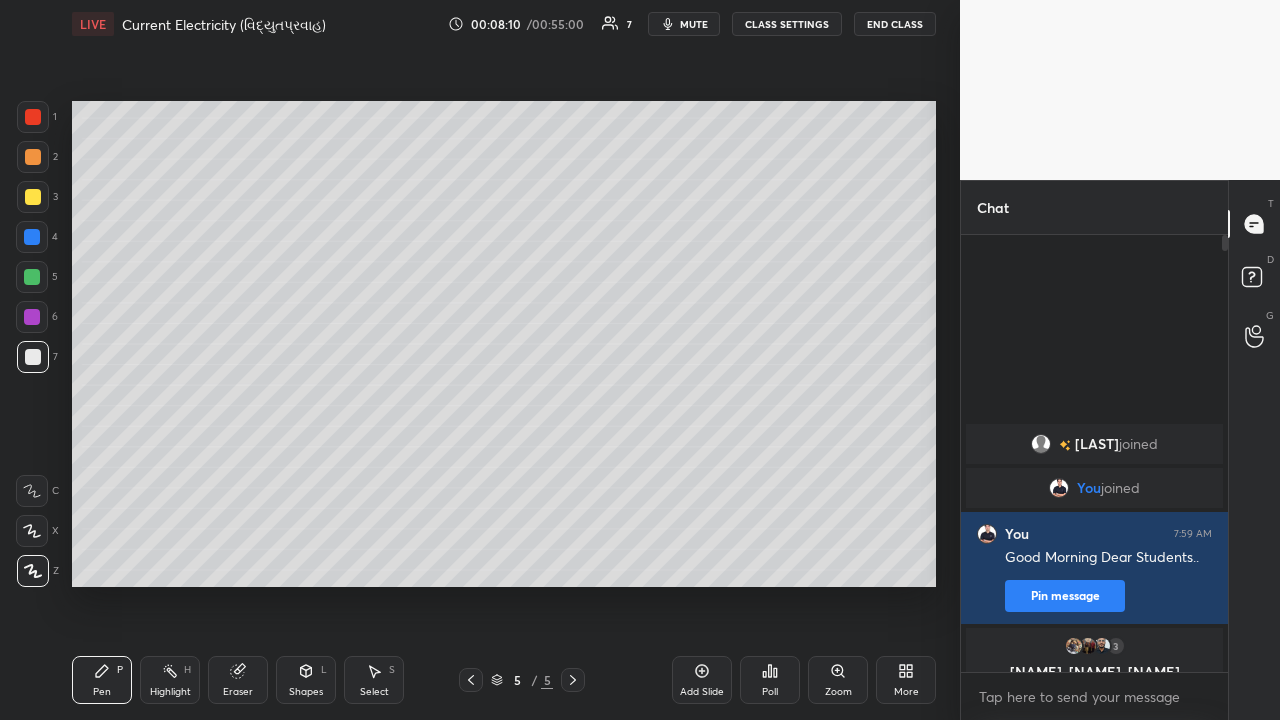click at bounding box center [471, 680] 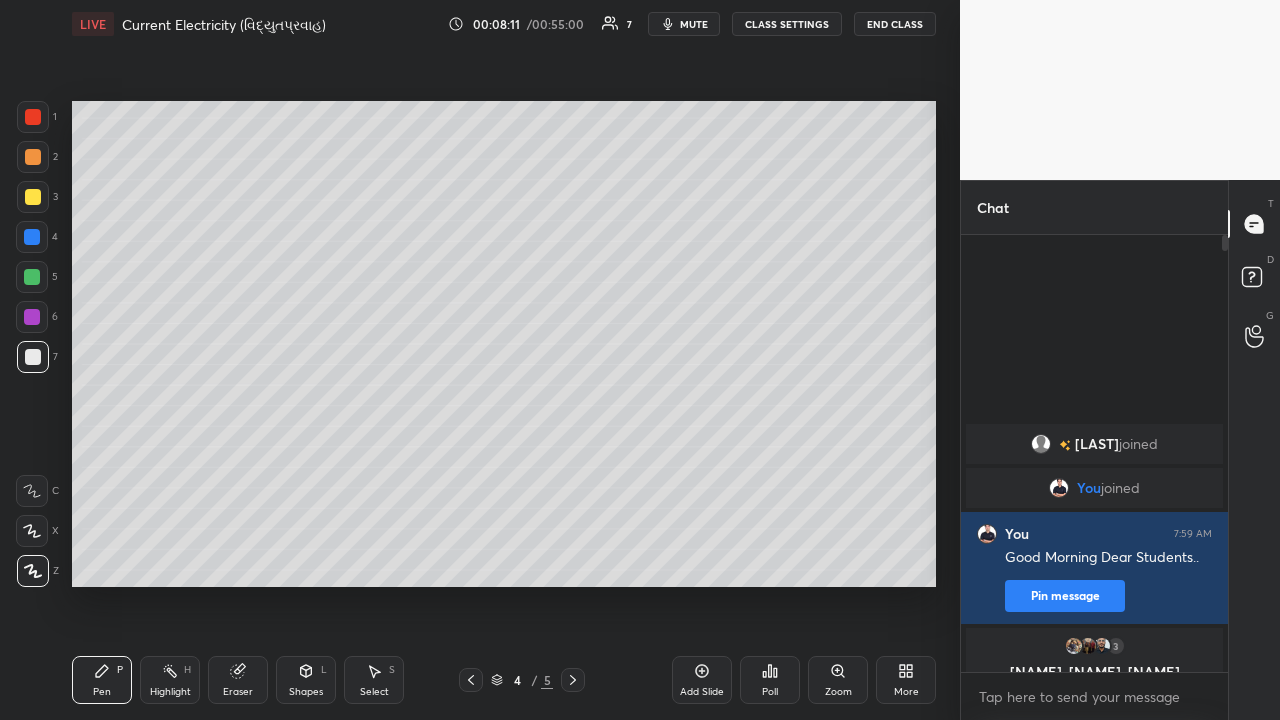 click 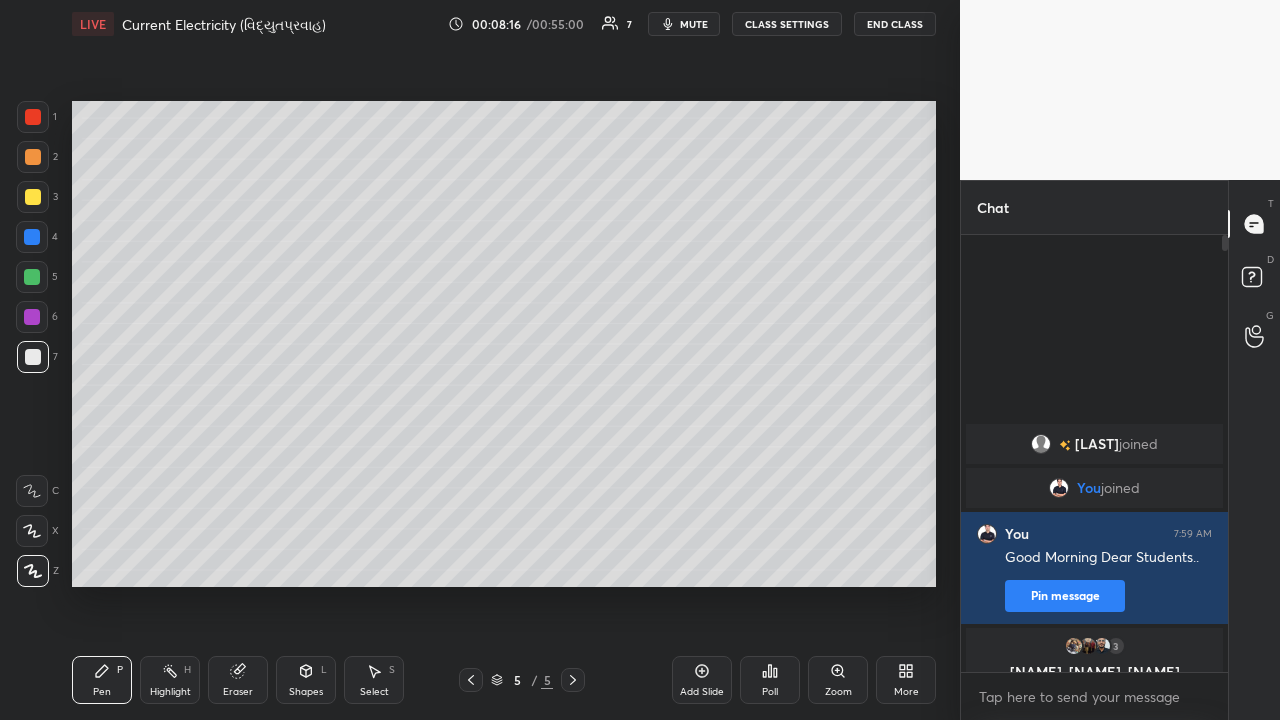 click at bounding box center [33, 157] 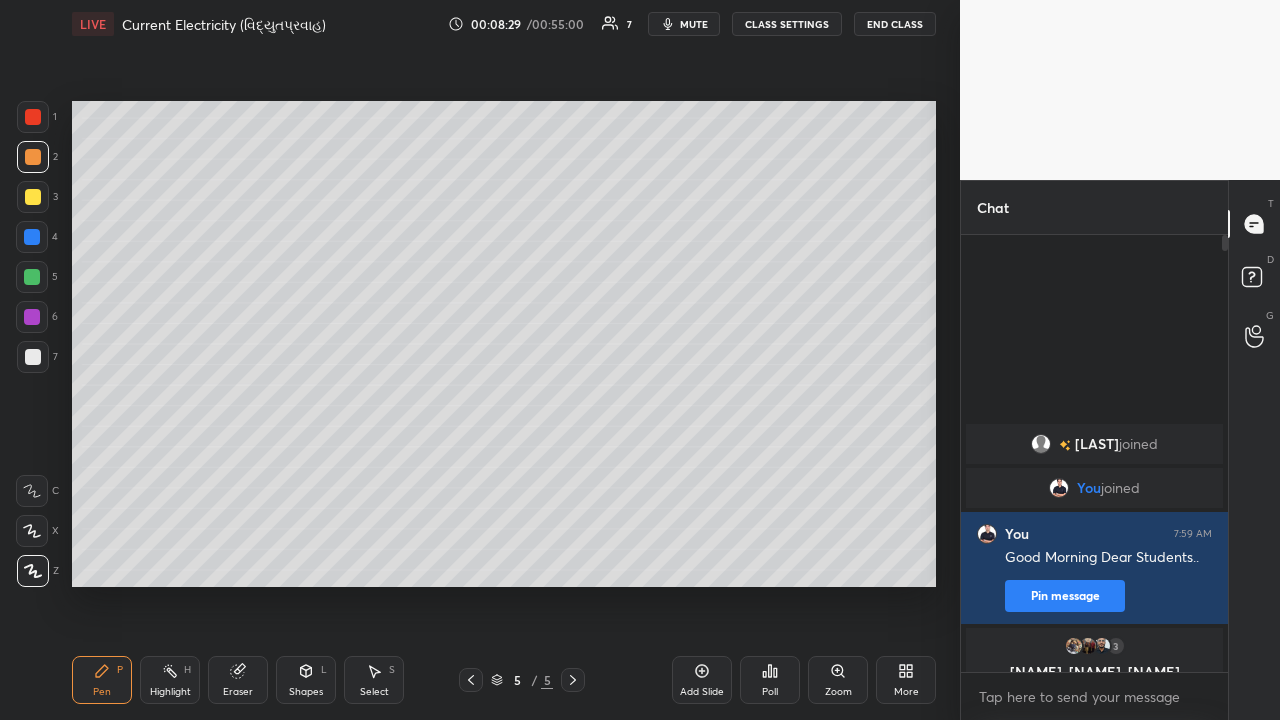 click at bounding box center [33, 357] 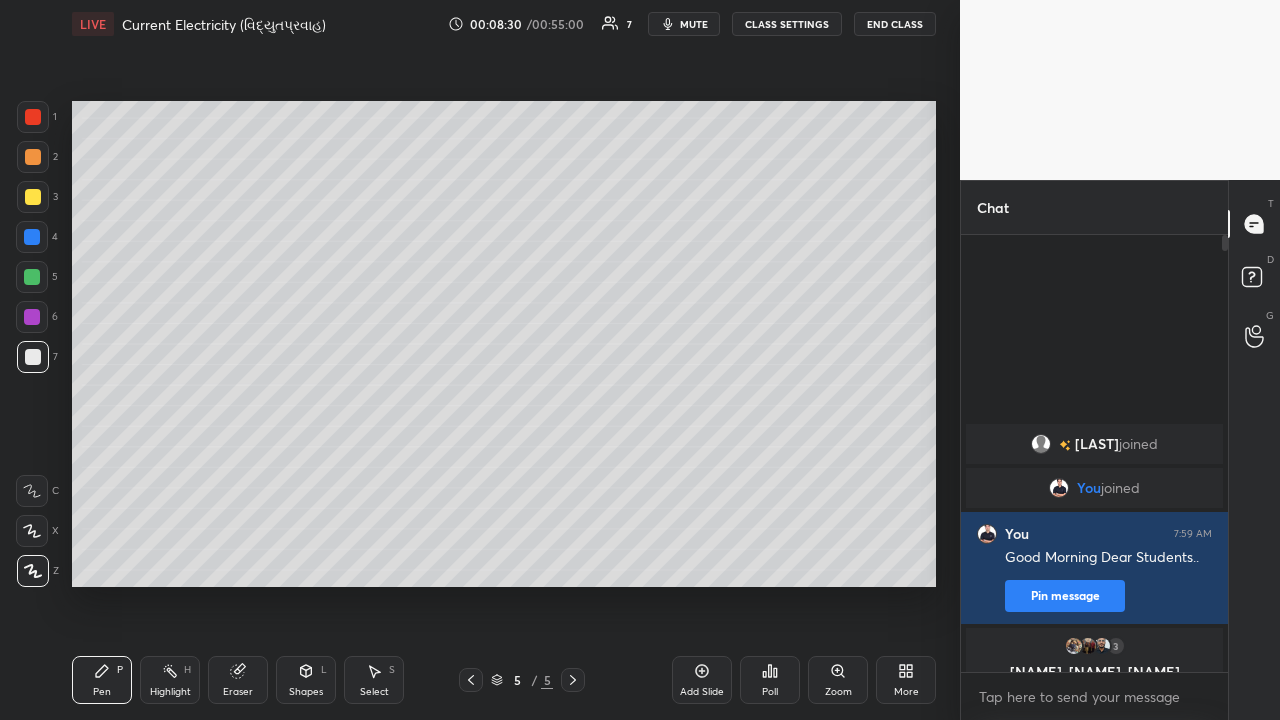click at bounding box center (33, 197) 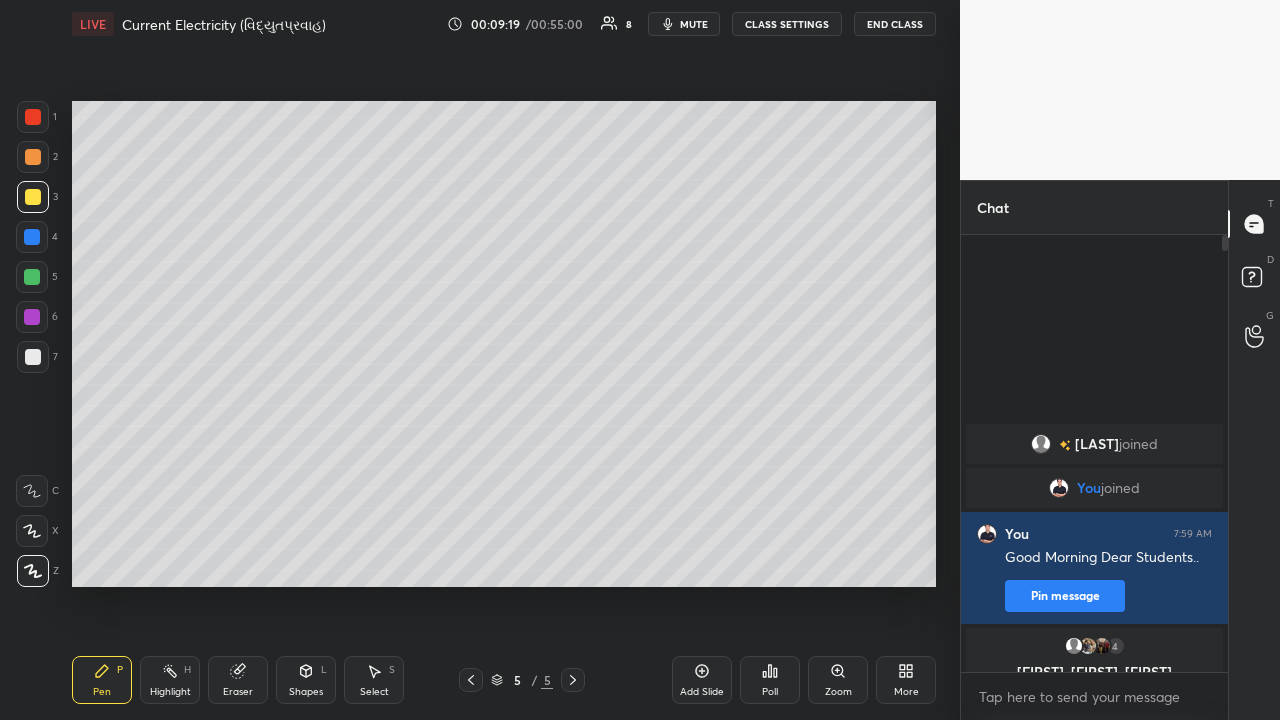 click 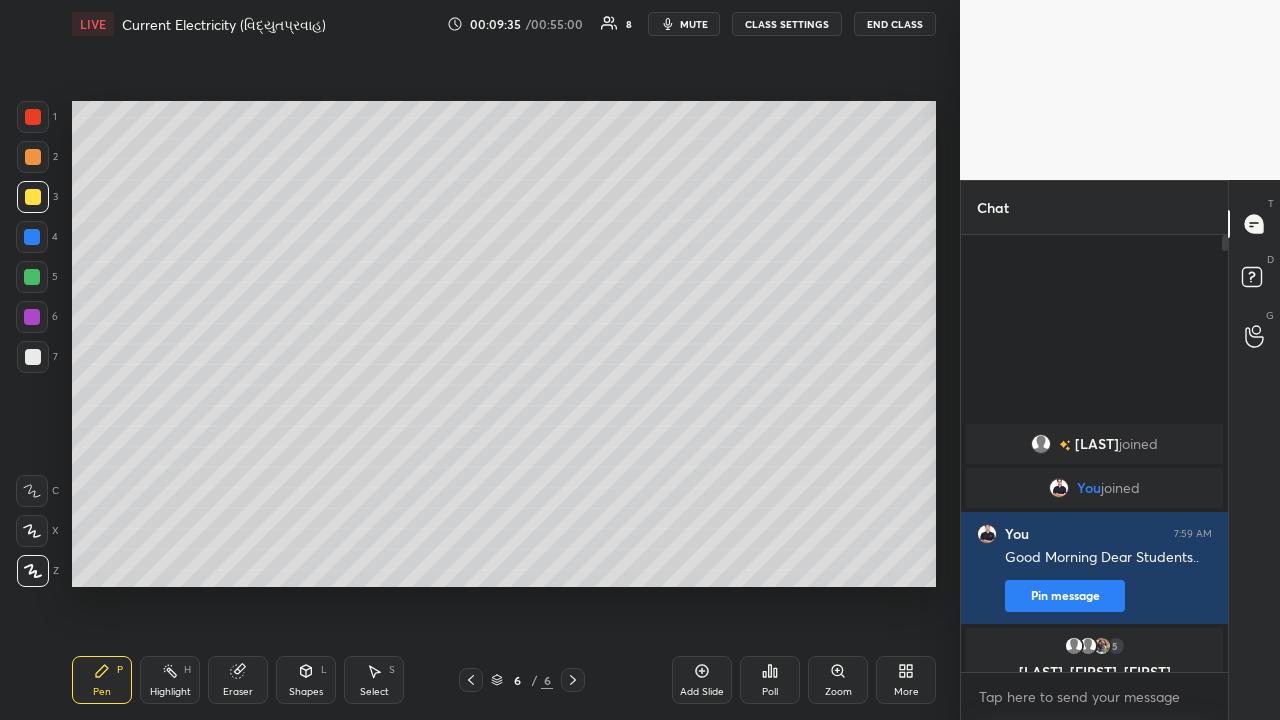 click on "Eraser" at bounding box center (238, 680) 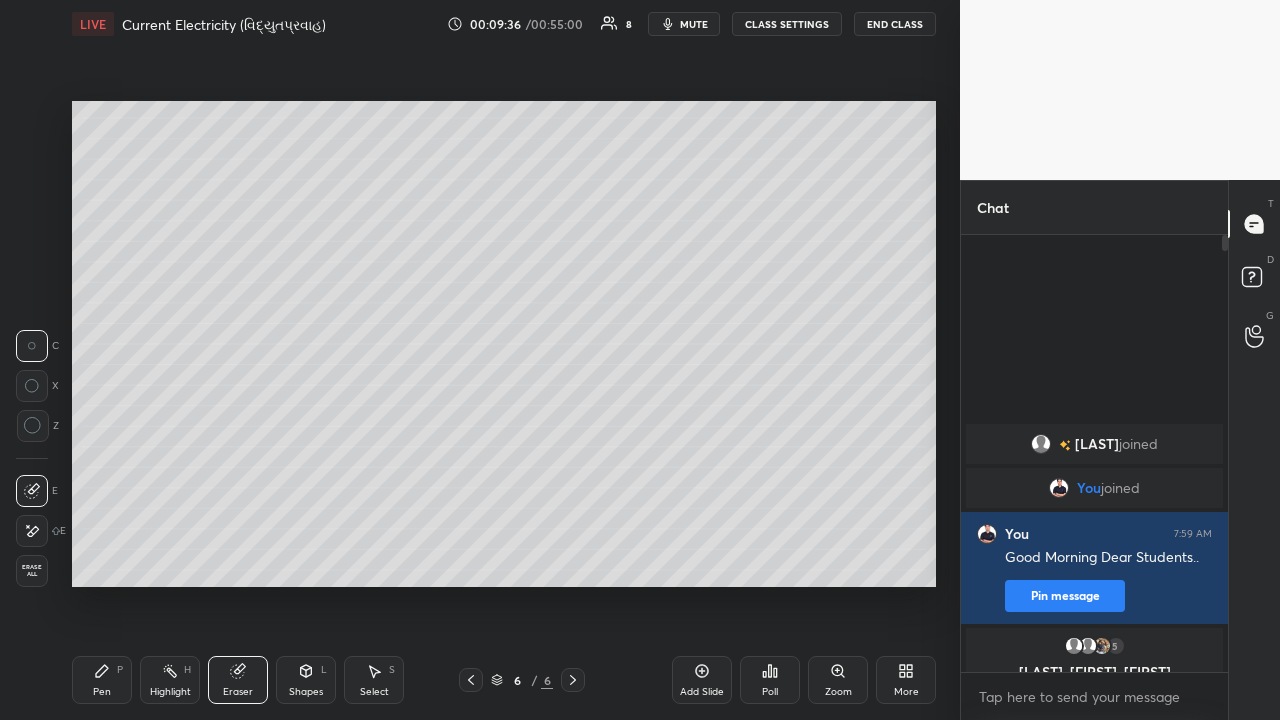 click 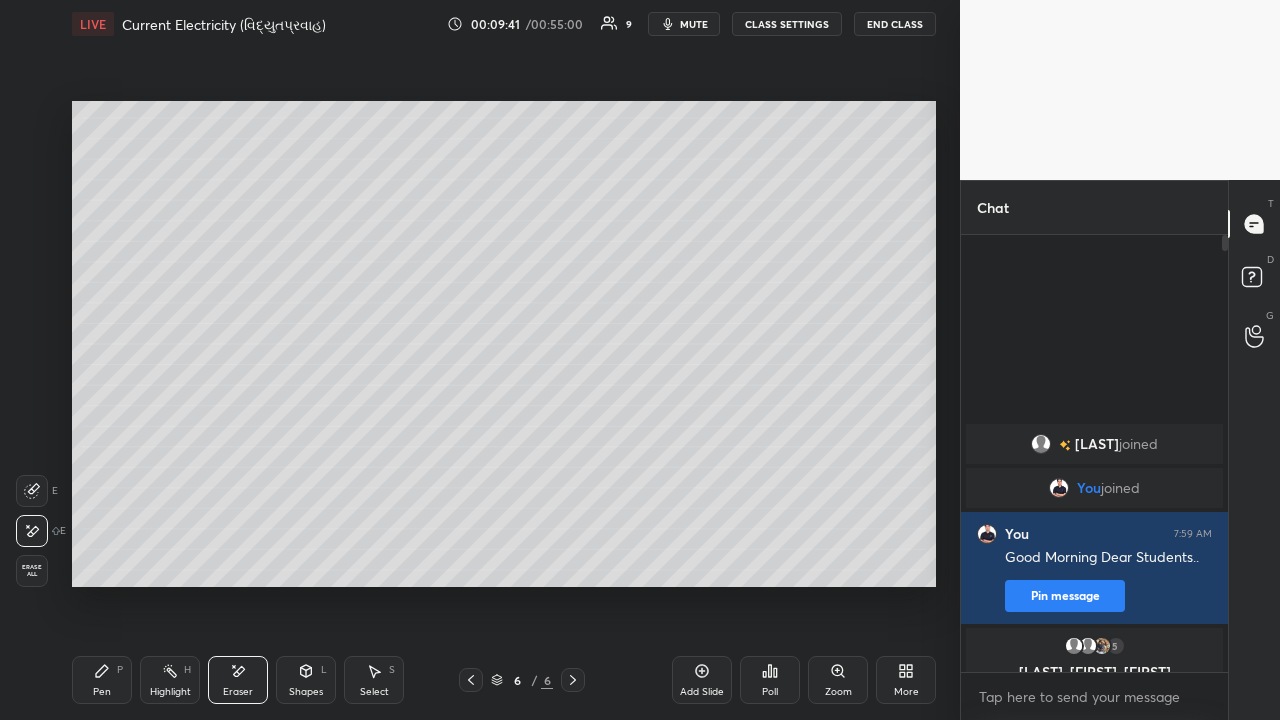 click on "Pen" at bounding box center (102, 692) 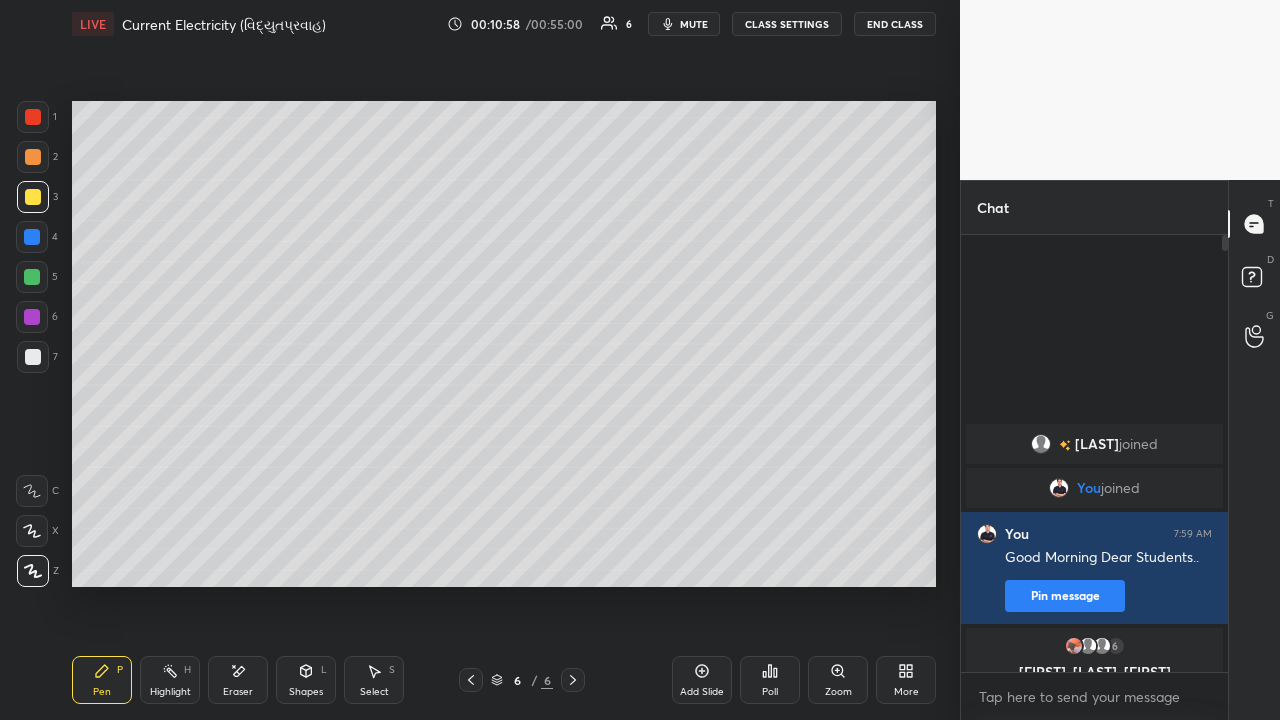 click at bounding box center (33, 357) 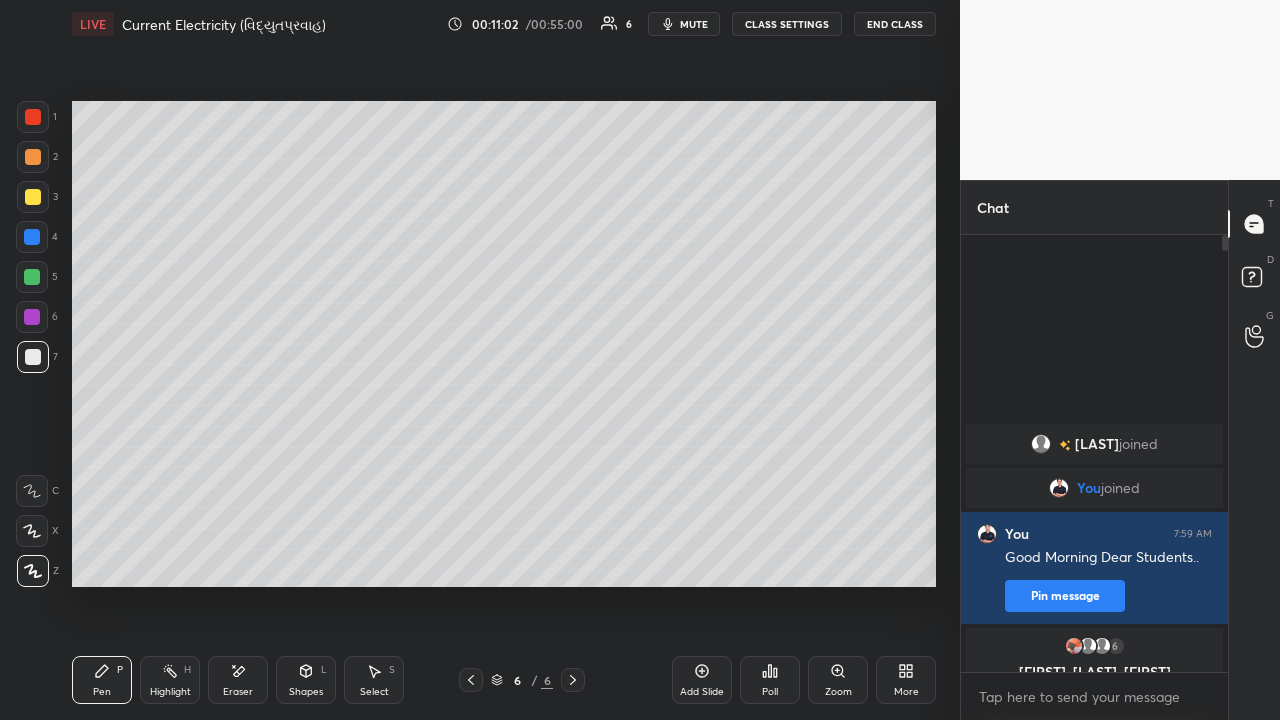 click at bounding box center (33, 157) 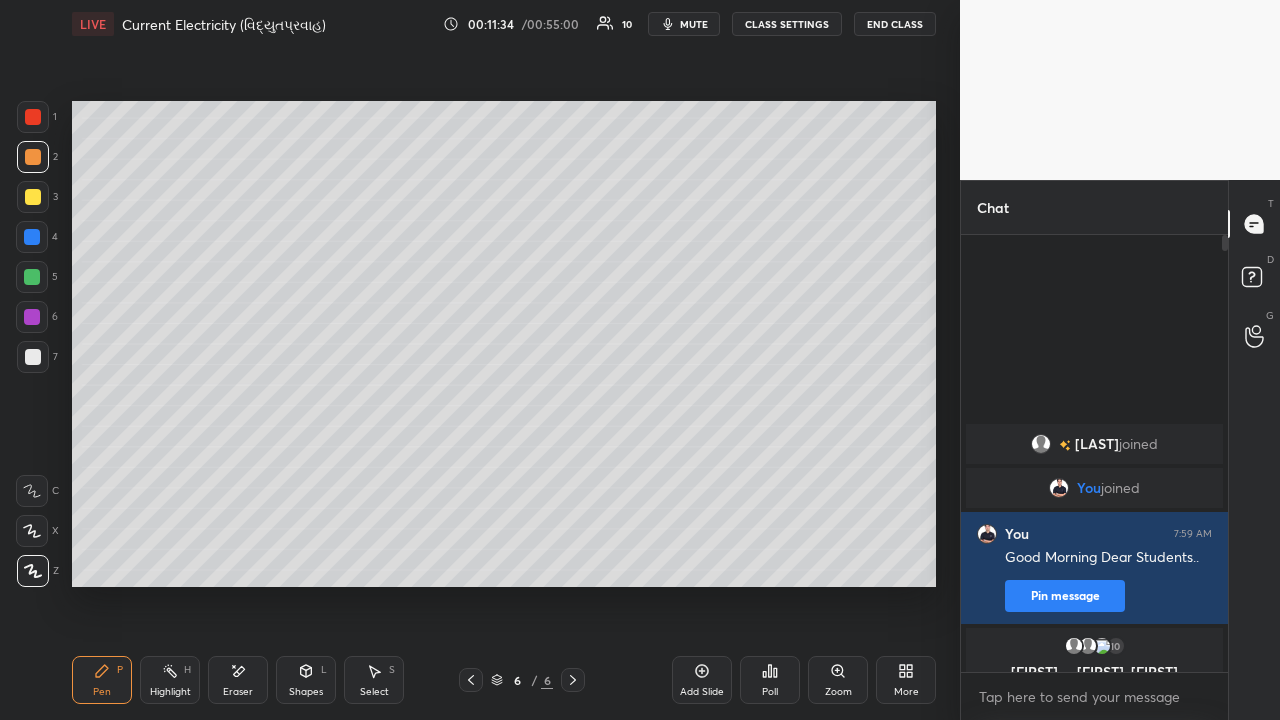 click at bounding box center [32, 237] 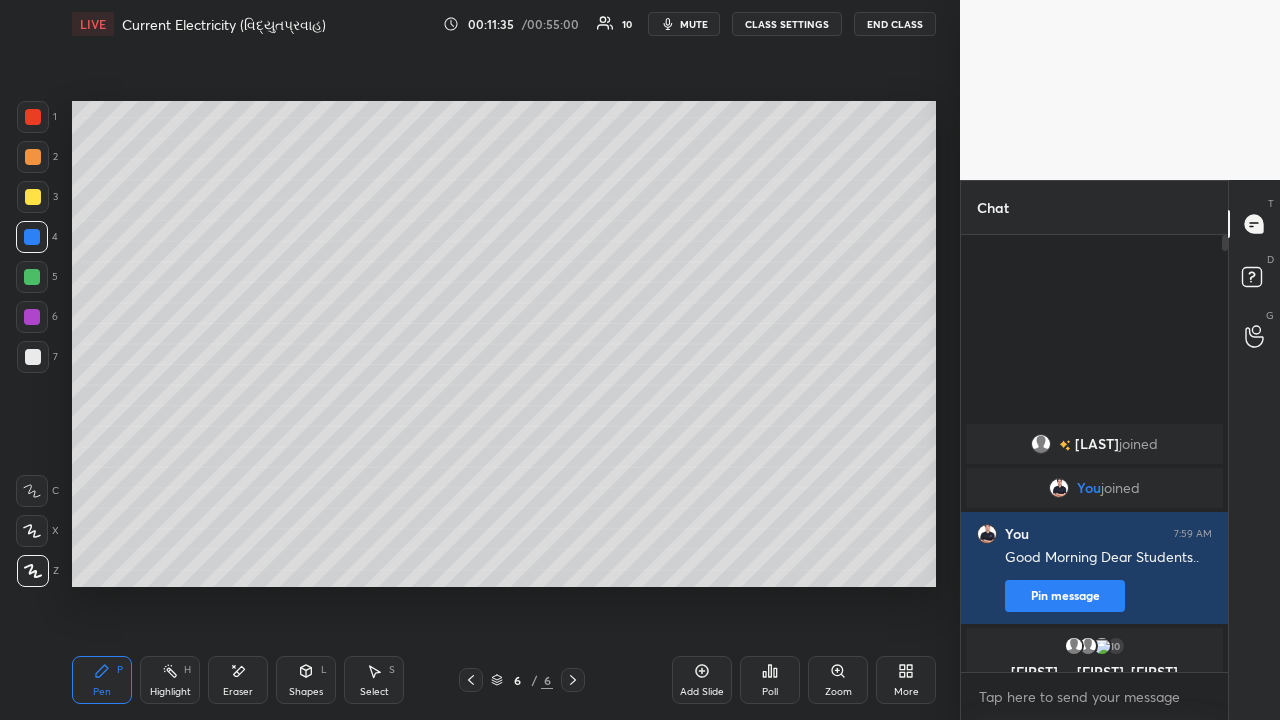 click 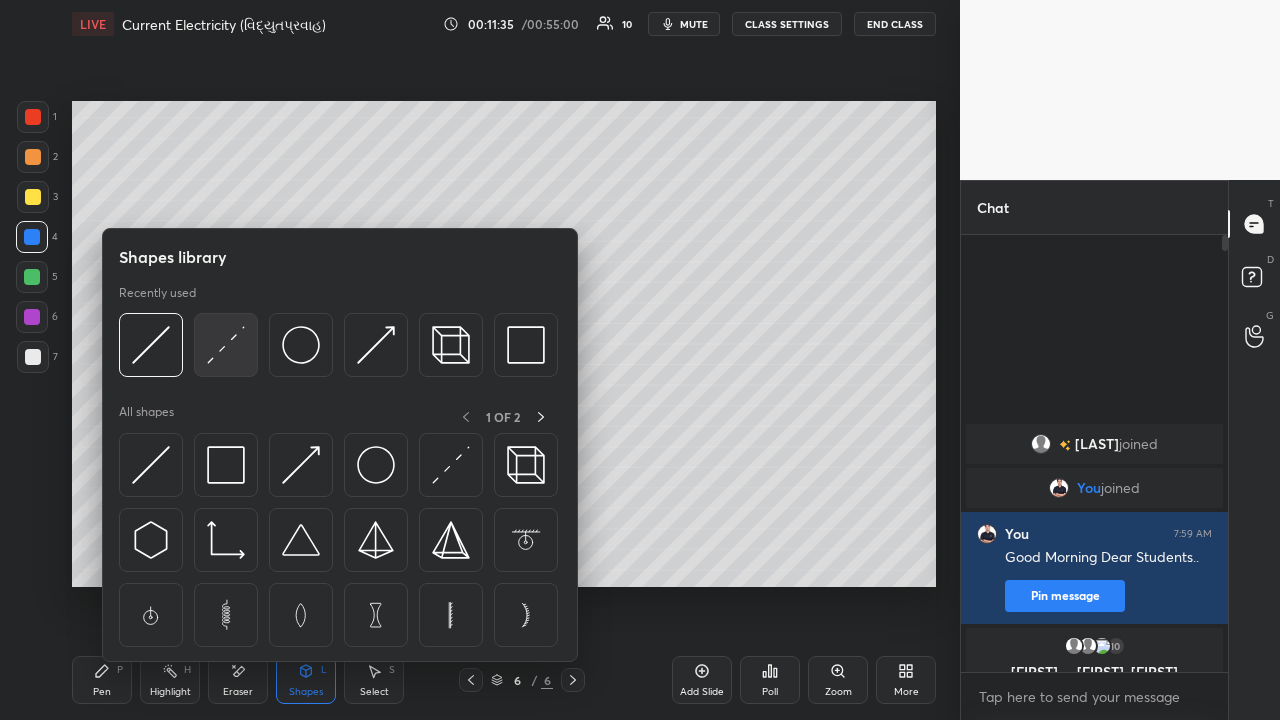 click at bounding box center [226, 345] 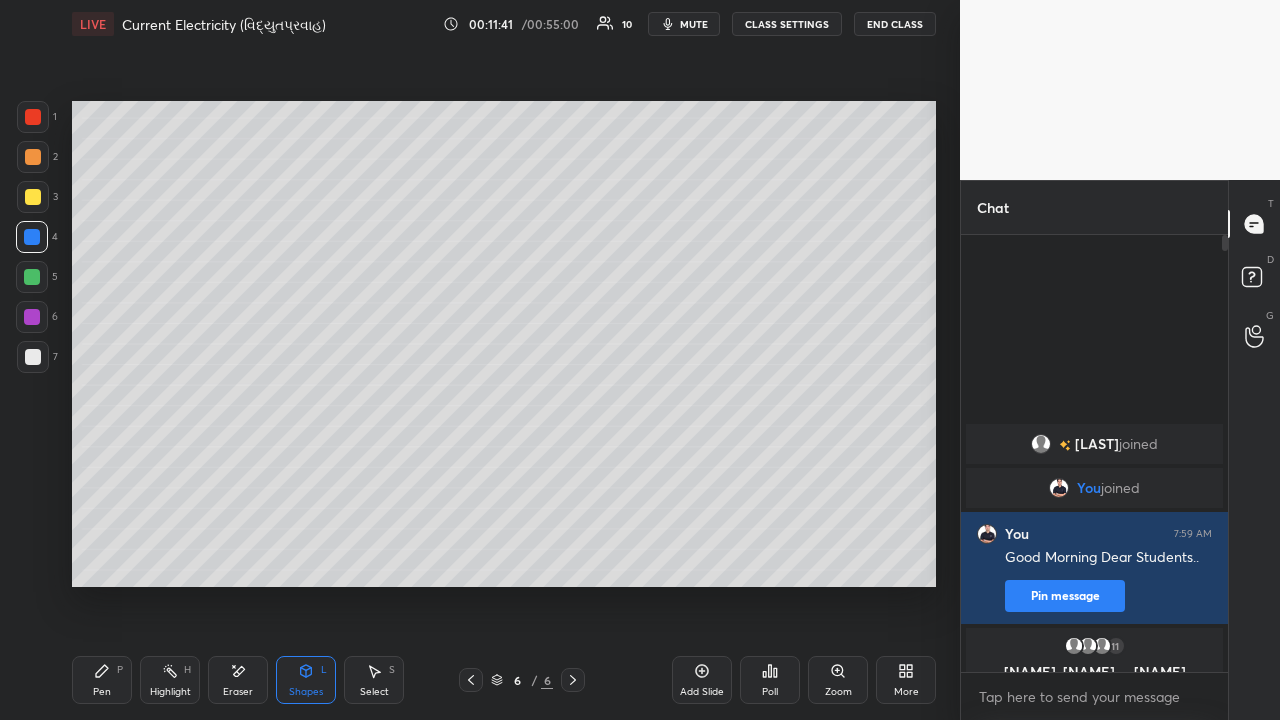 click on "Pen P" at bounding box center [102, 680] 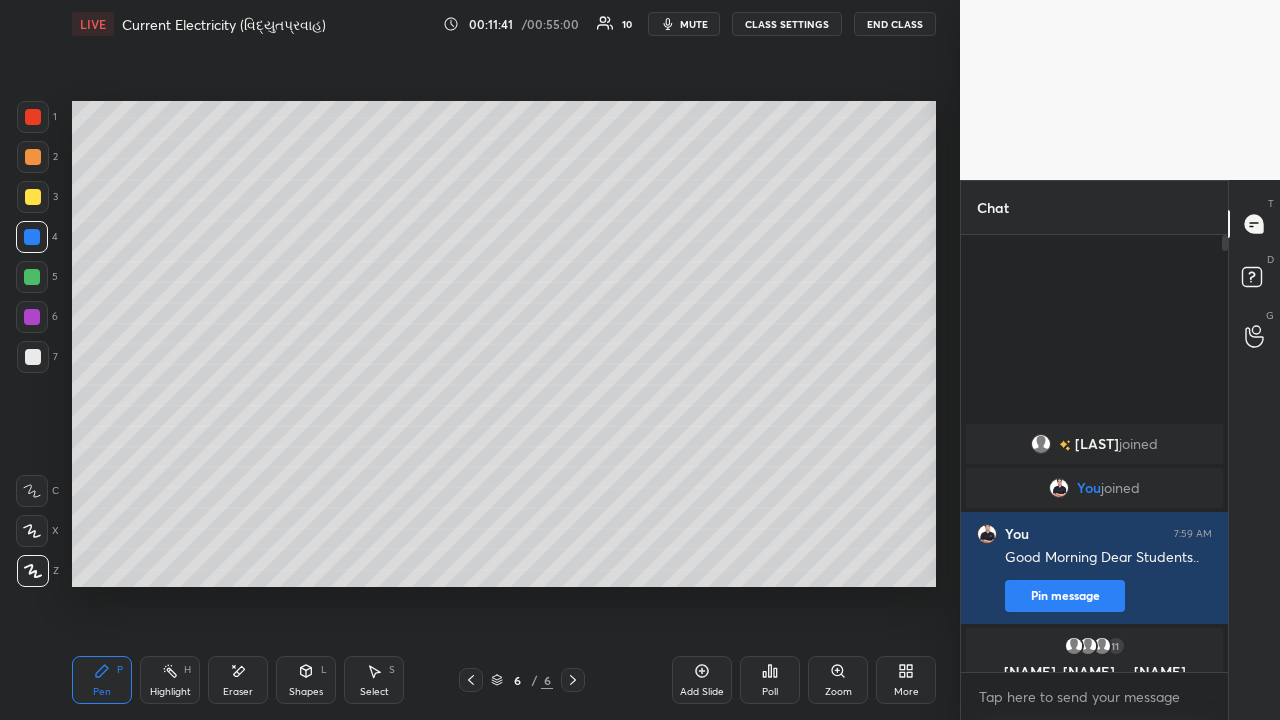 click at bounding box center (33, 357) 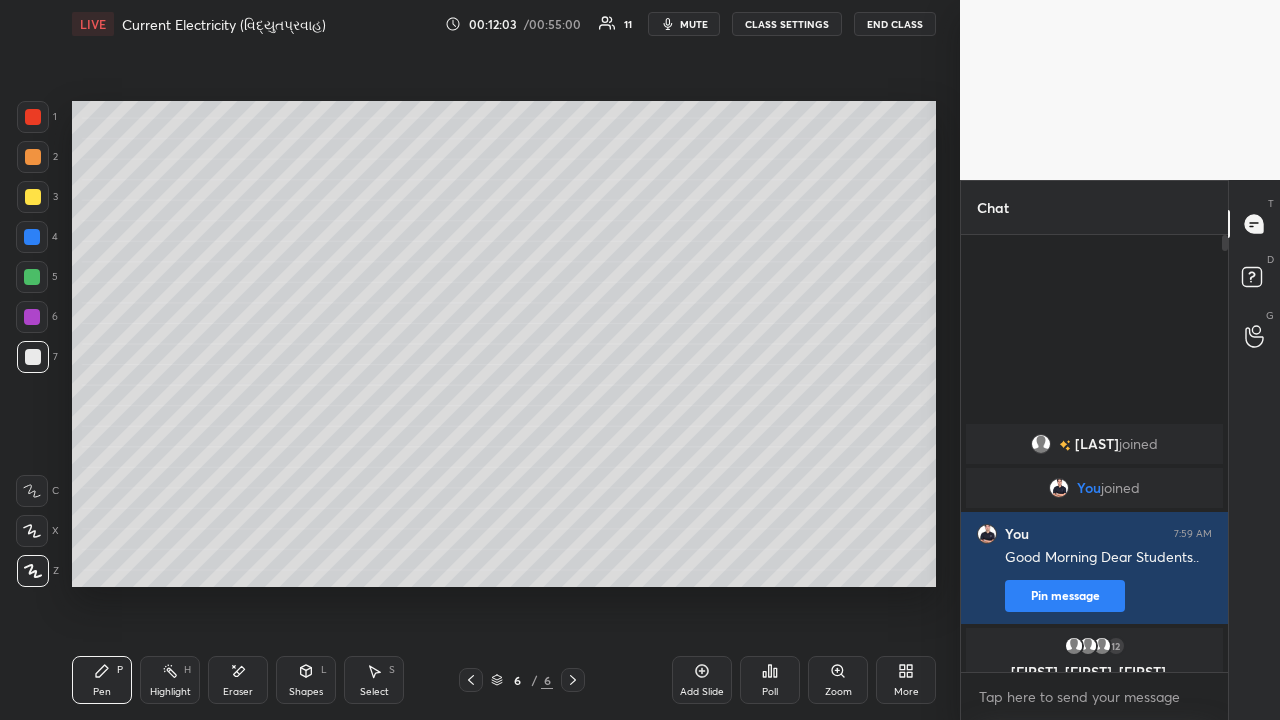 click at bounding box center (33, 157) 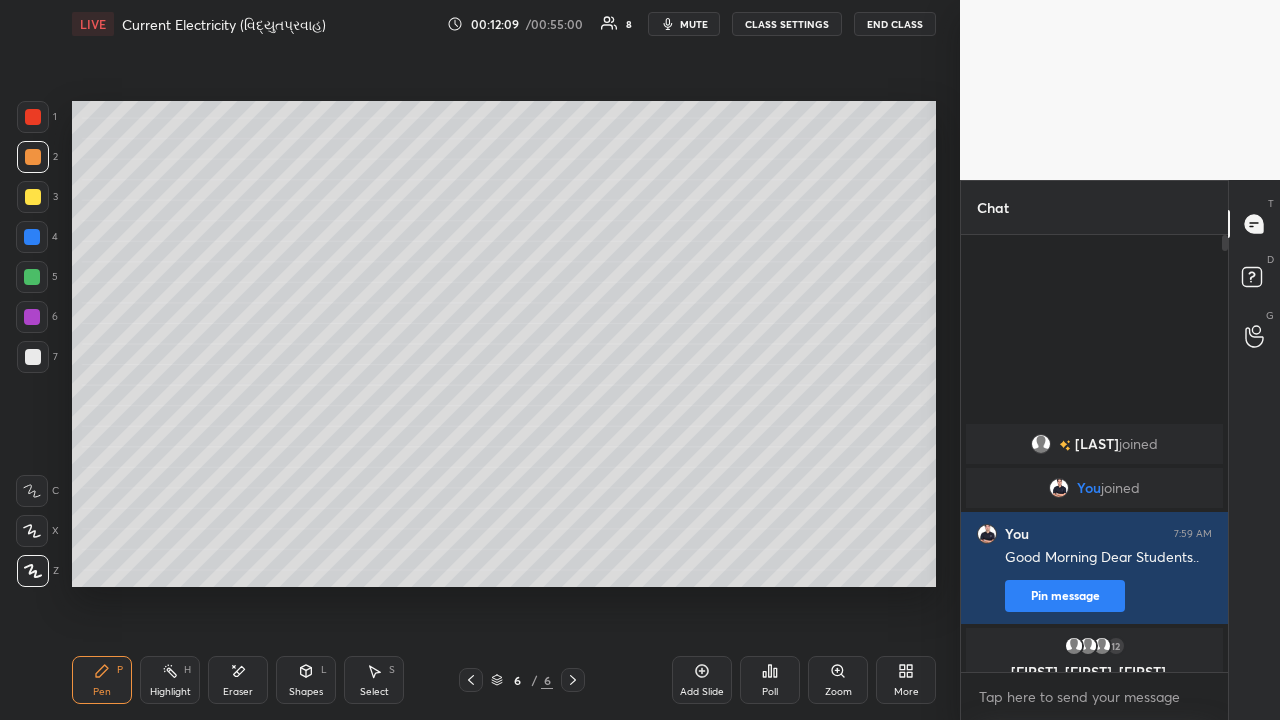 click at bounding box center [33, 357] 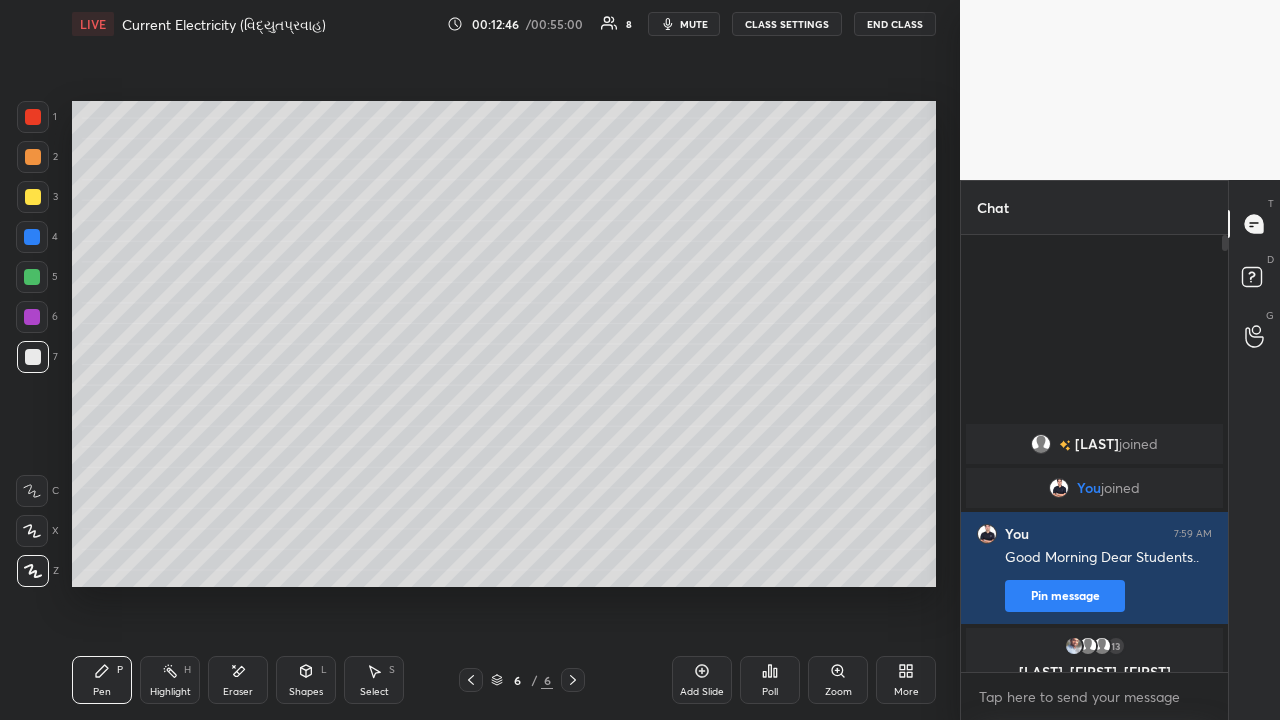 click at bounding box center (33, 157) 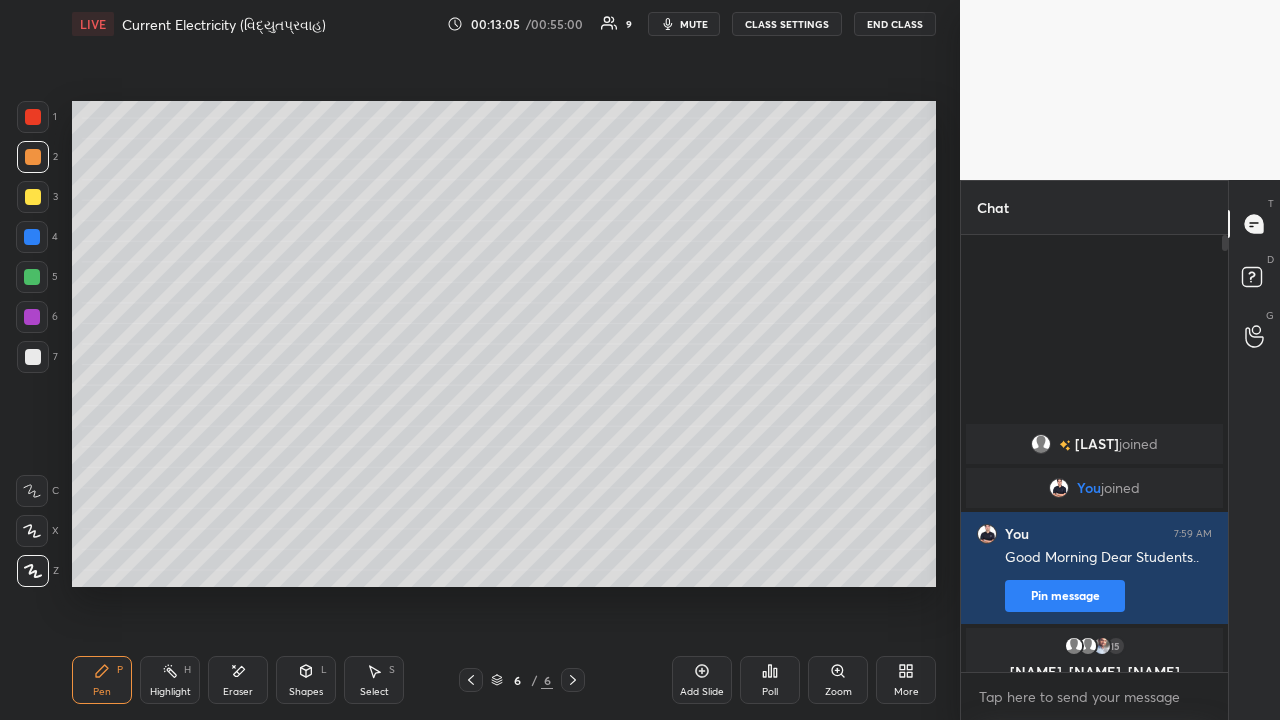 click at bounding box center [33, 357] 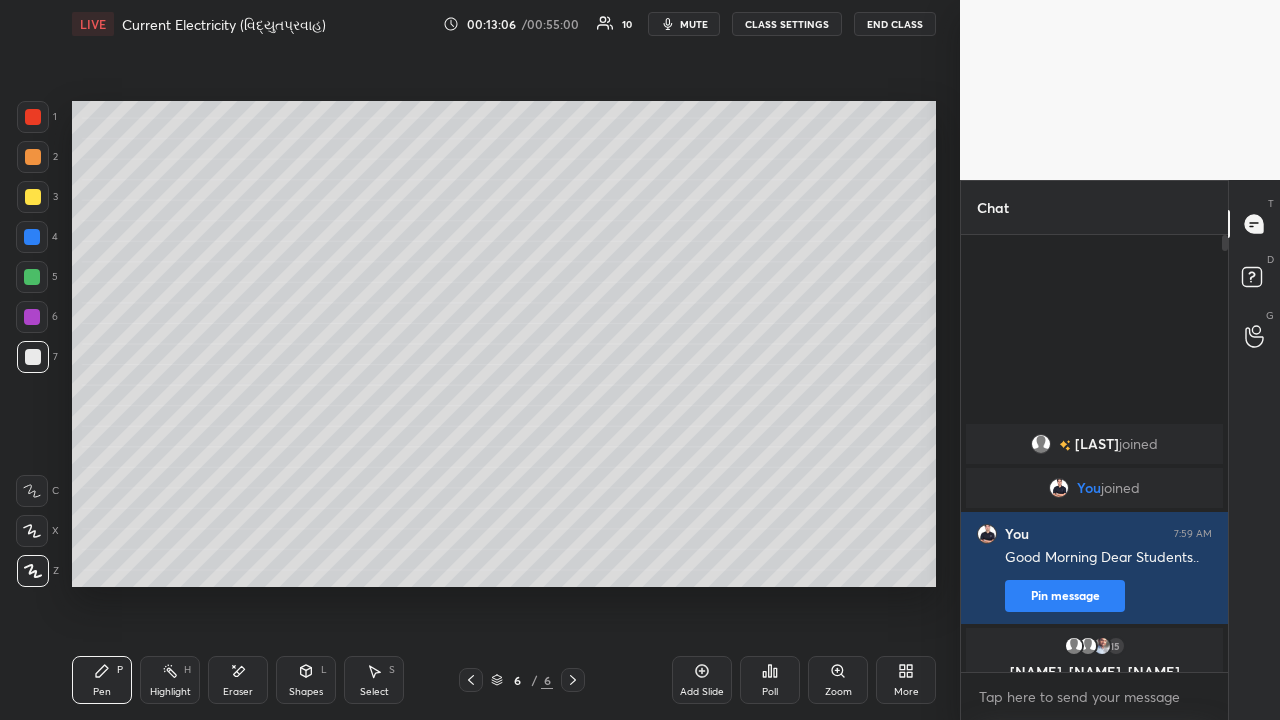 click at bounding box center (33, 197) 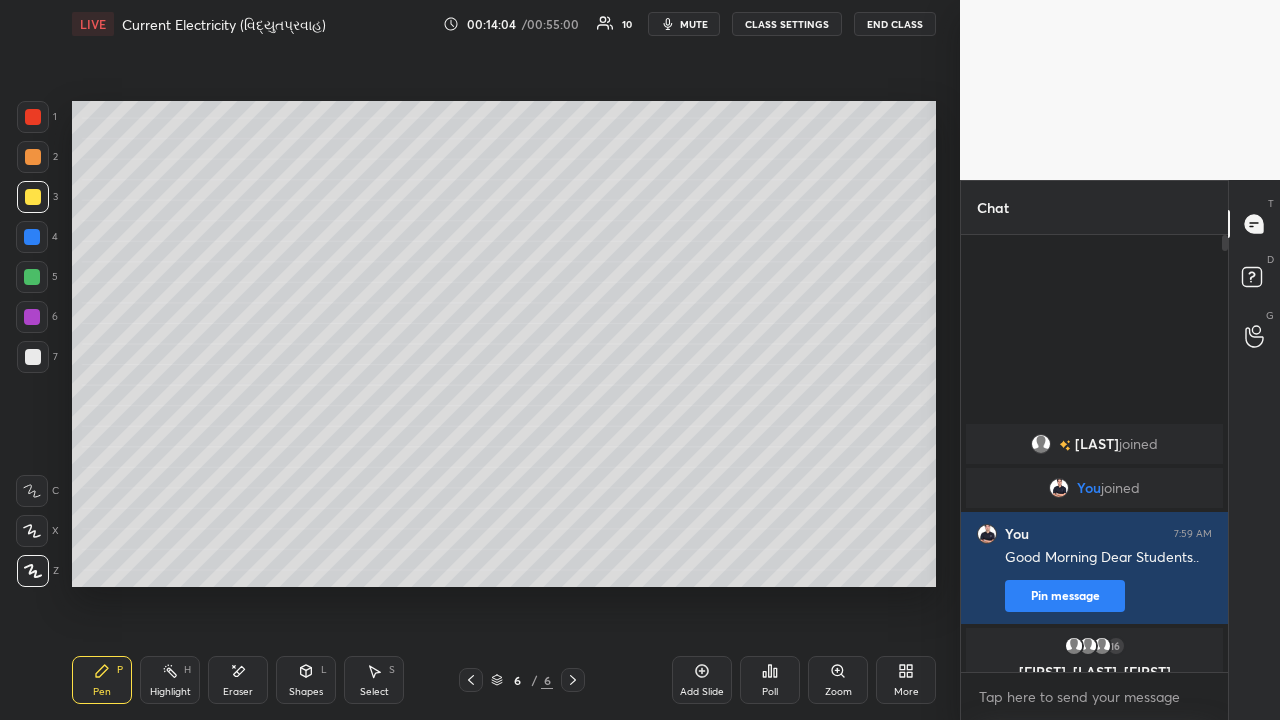 click 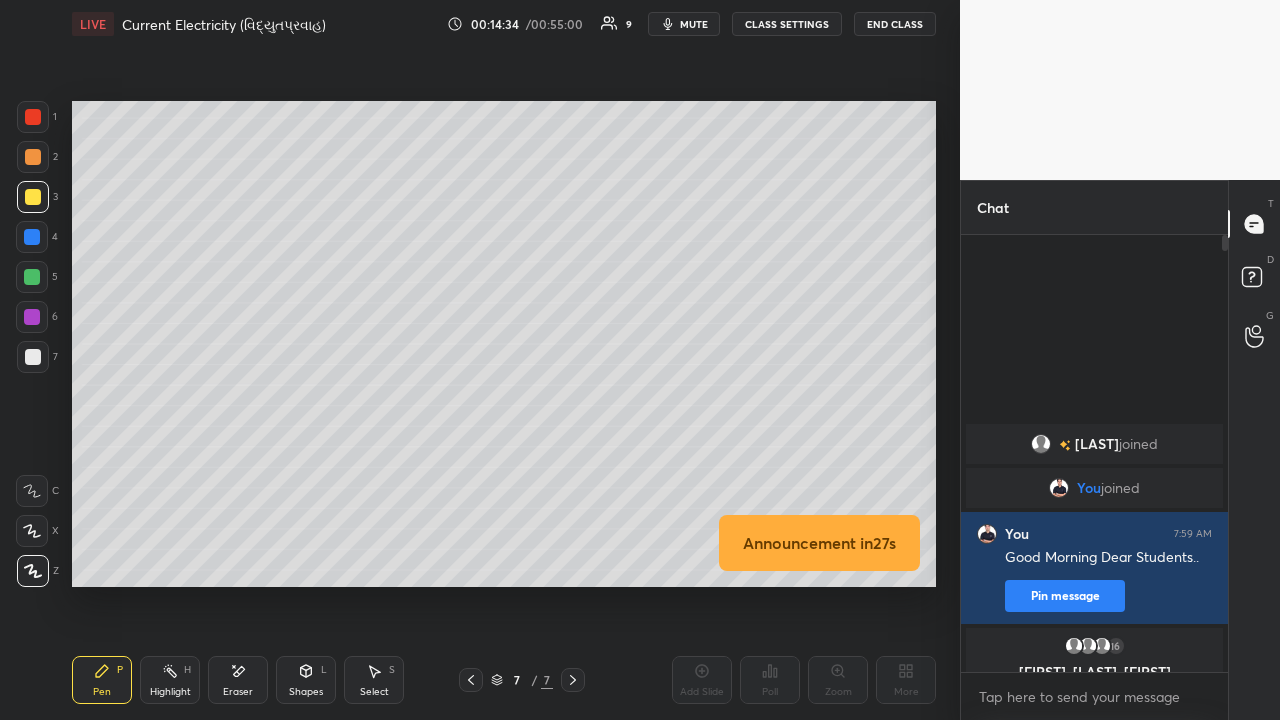 click at bounding box center (471, 680) 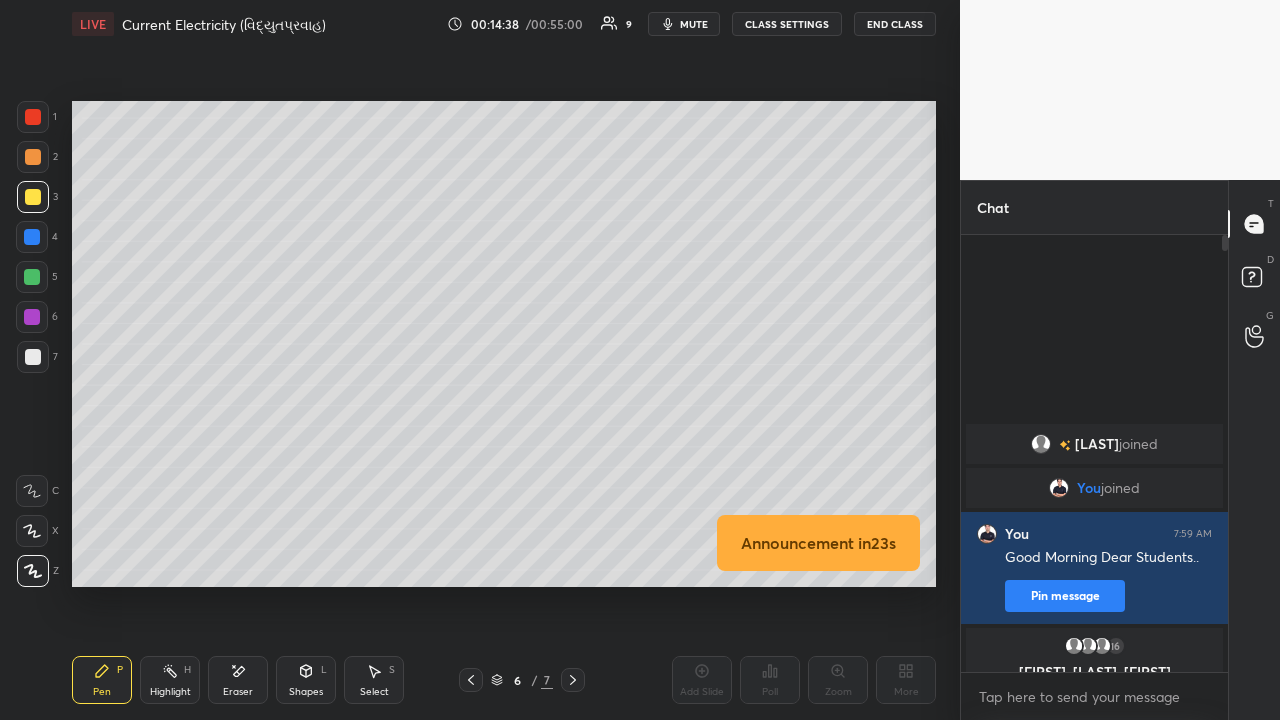 click 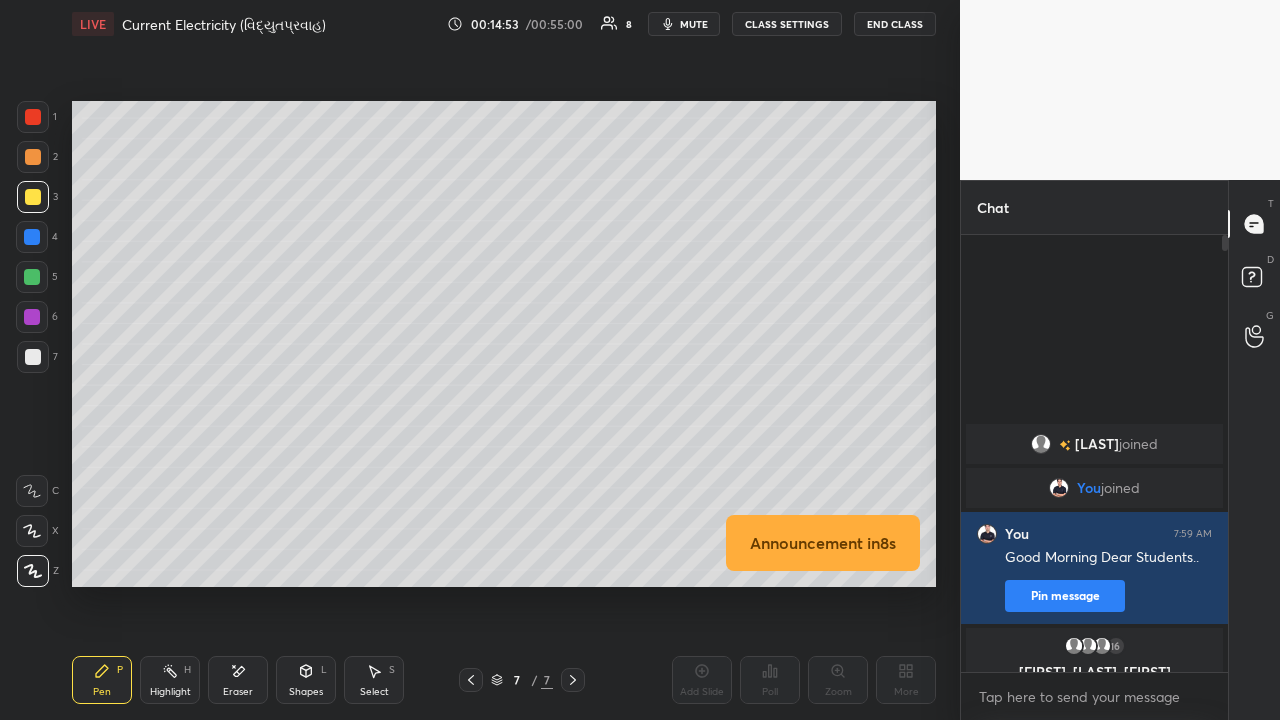 click at bounding box center [33, 357] 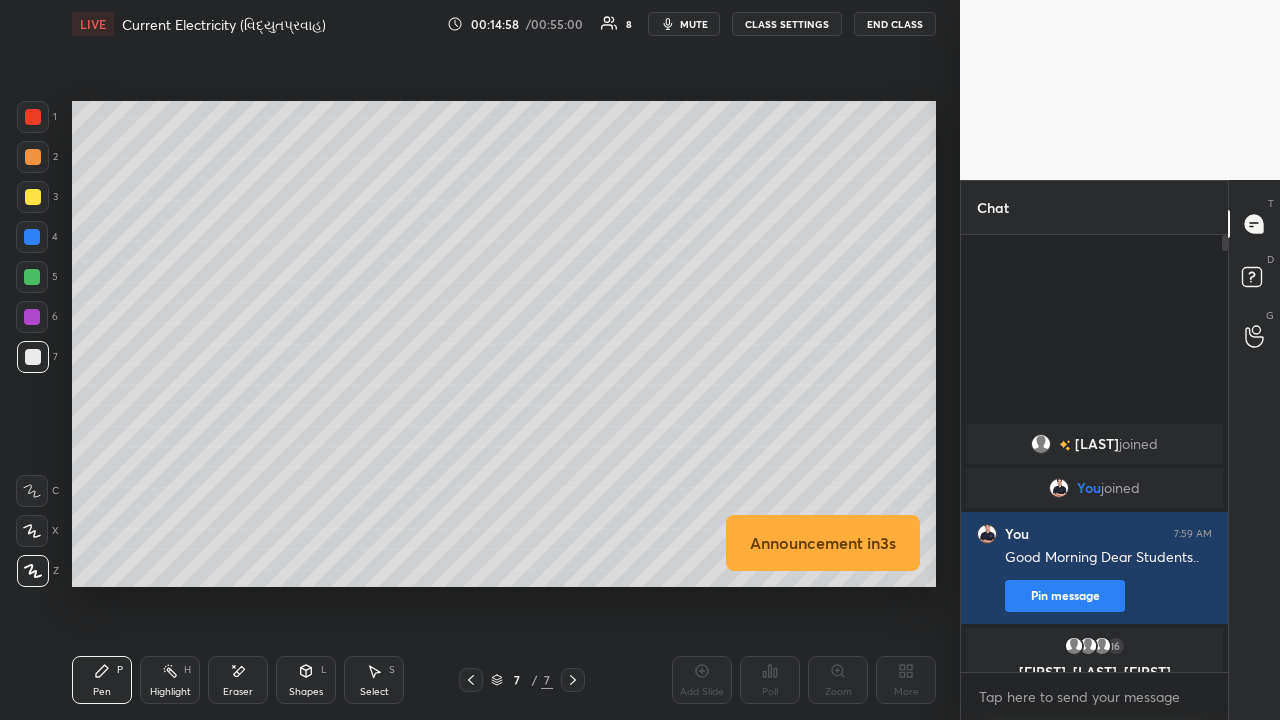 click at bounding box center (33, 197) 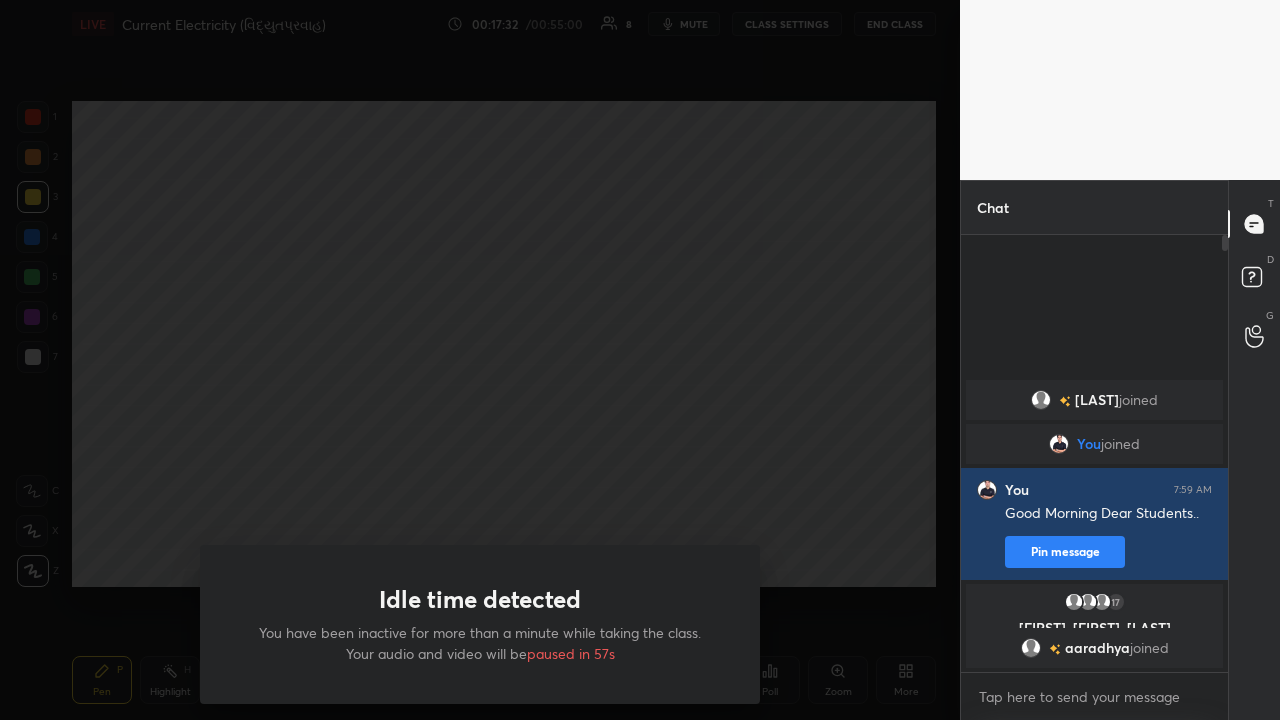 click on "Idle time detected You have been inactive for more than a minute while taking the class. Your audio and video will be  paused in 57s" at bounding box center (480, 360) 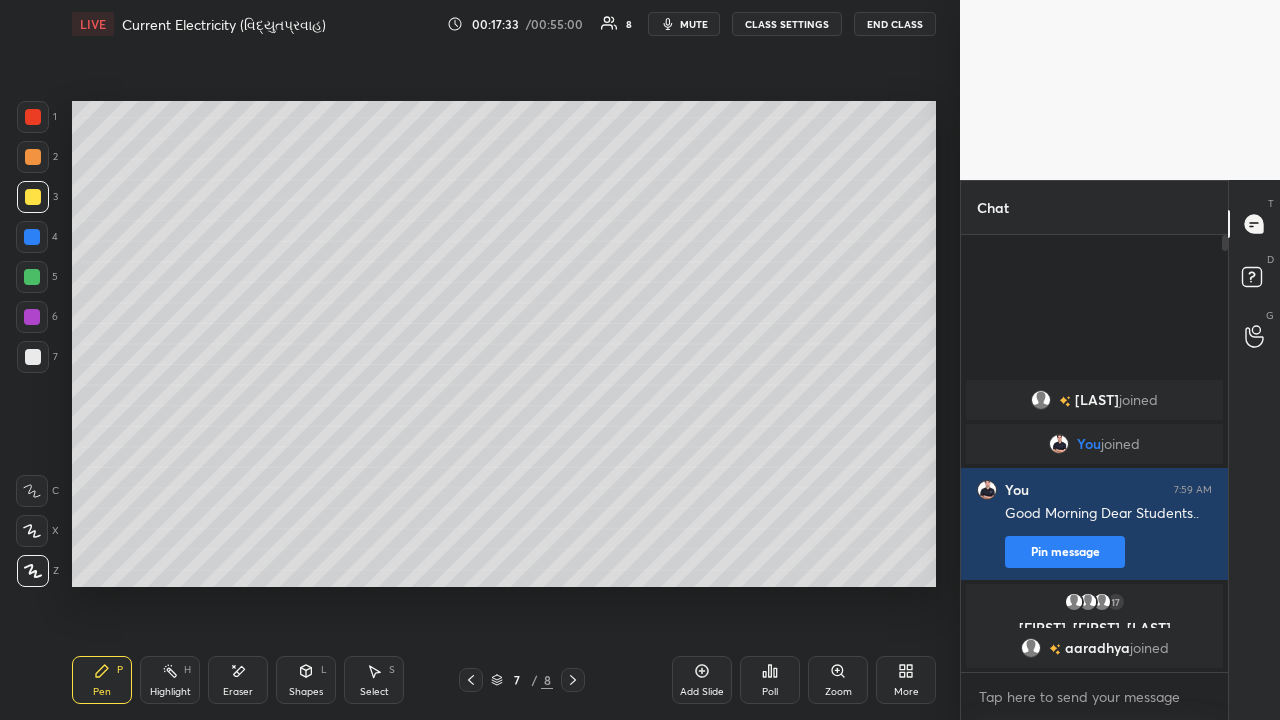 click on "Add Slide" at bounding box center (702, 680) 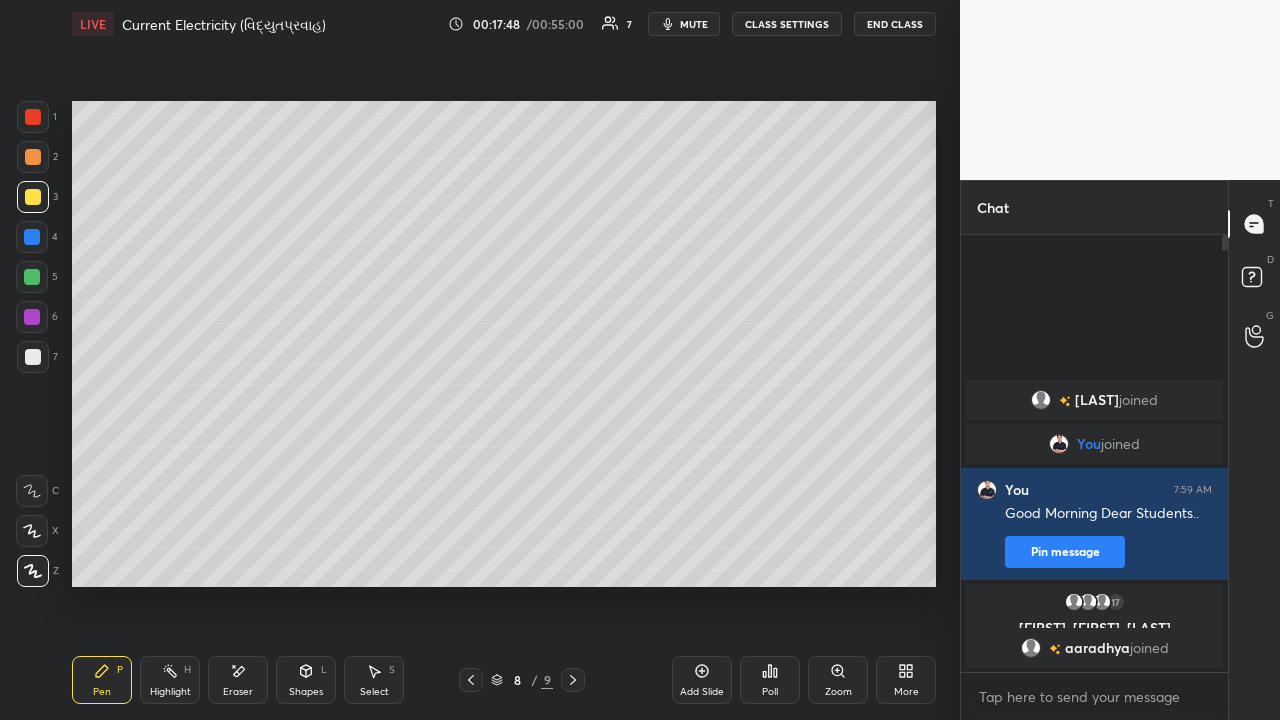 click 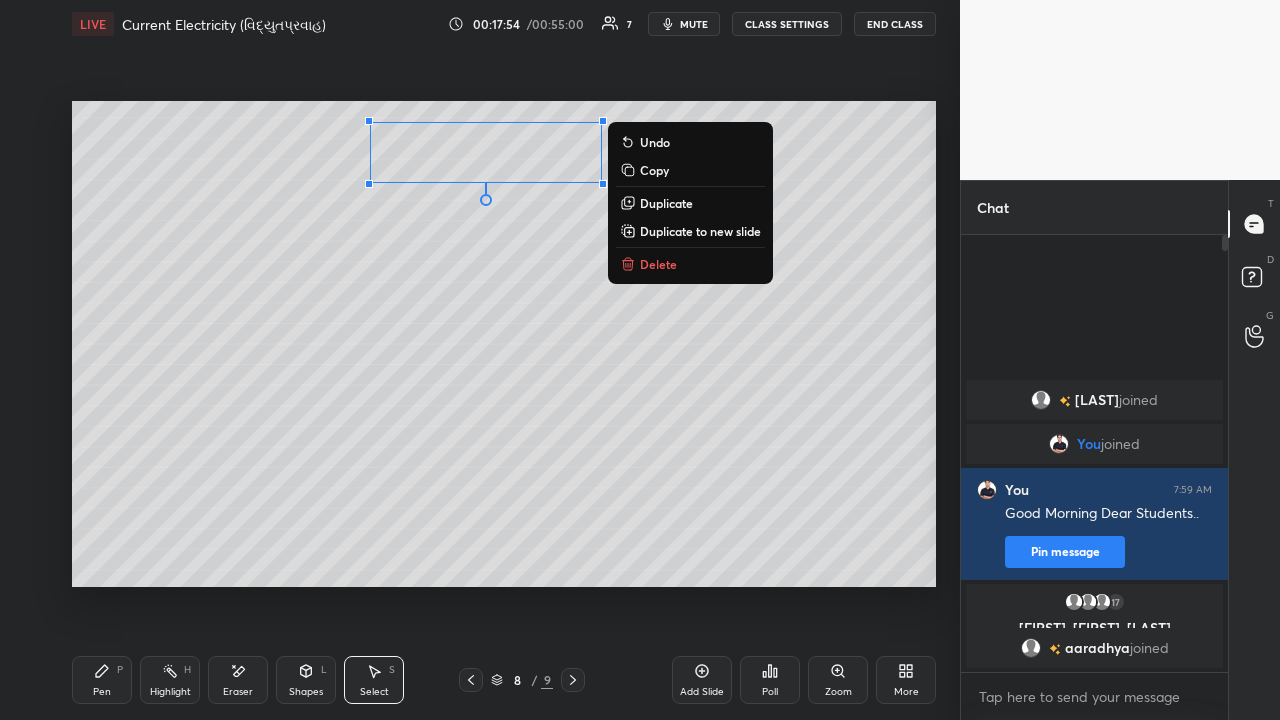click on "Pen P" at bounding box center (102, 680) 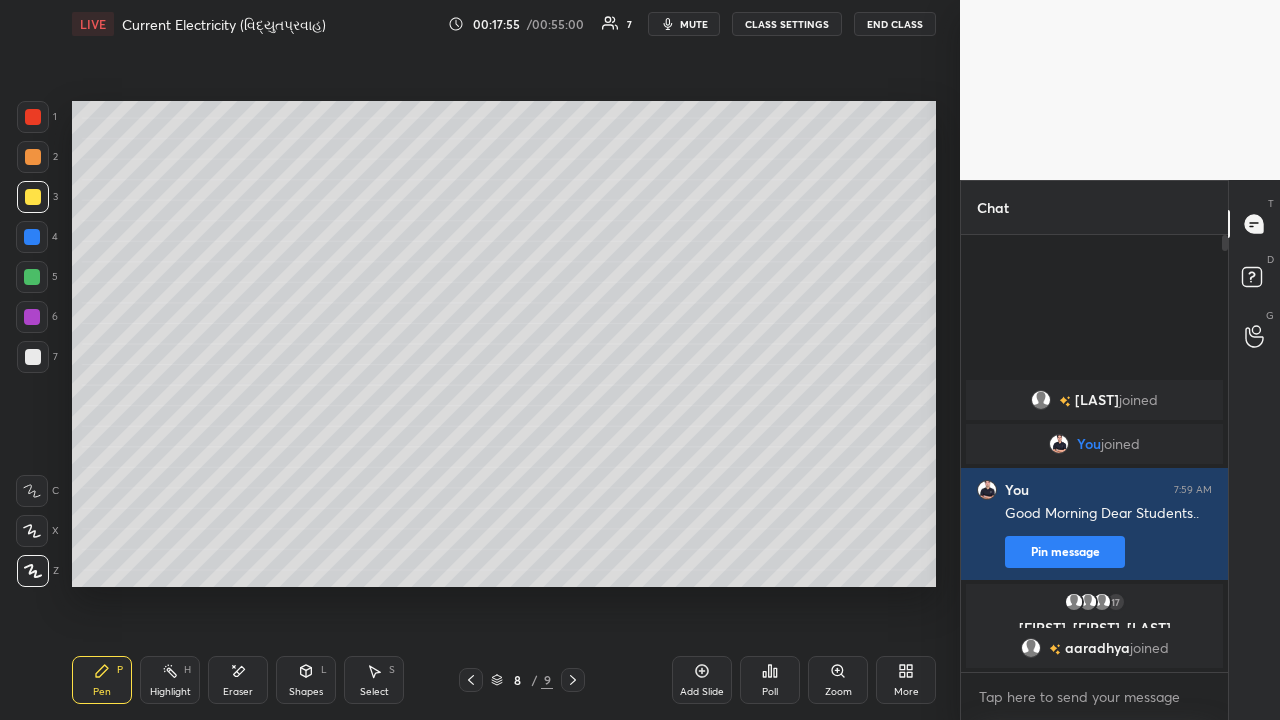 click at bounding box center (33, 357) 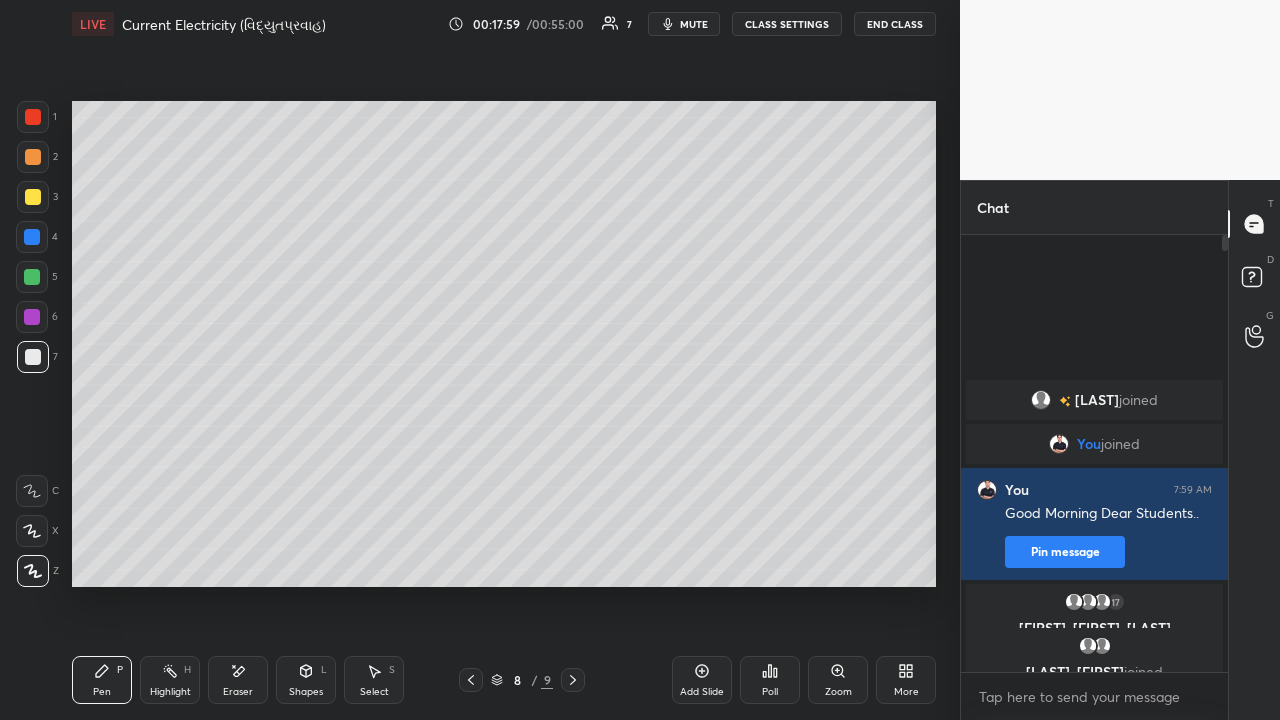 click at bounding box center (33, 157) 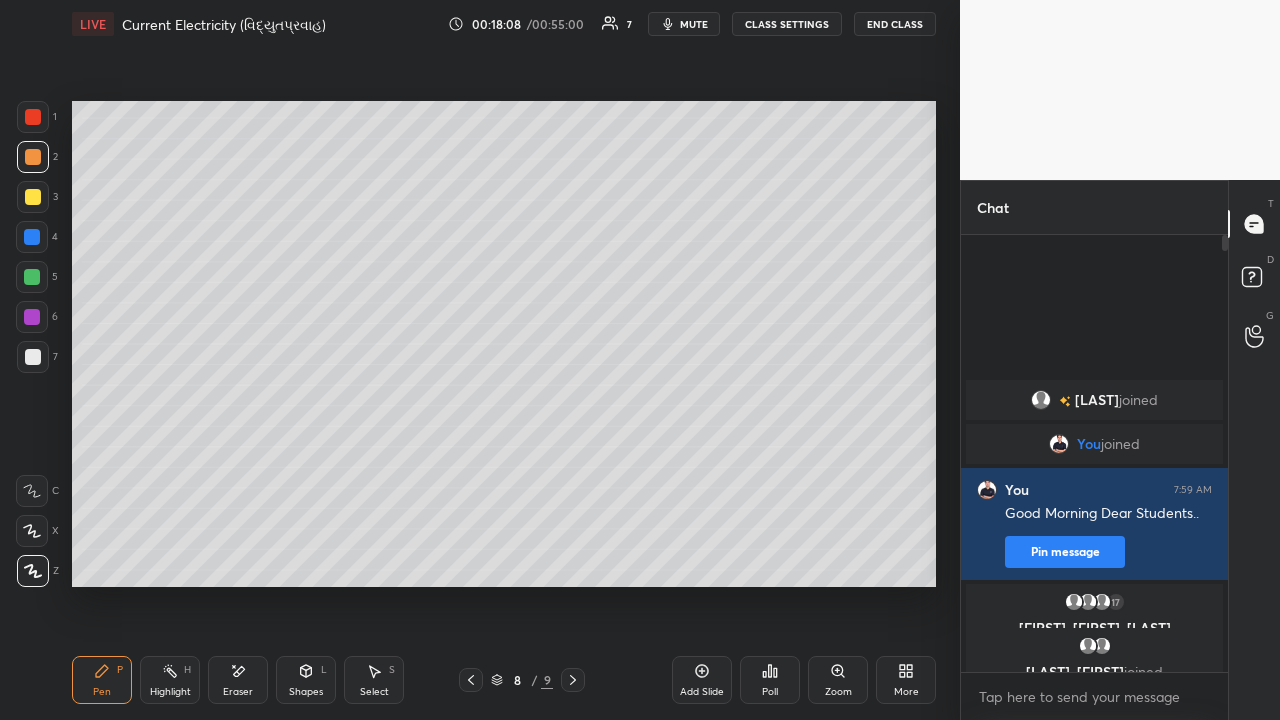 click on "Eraser" at bounding box center [238, 680] 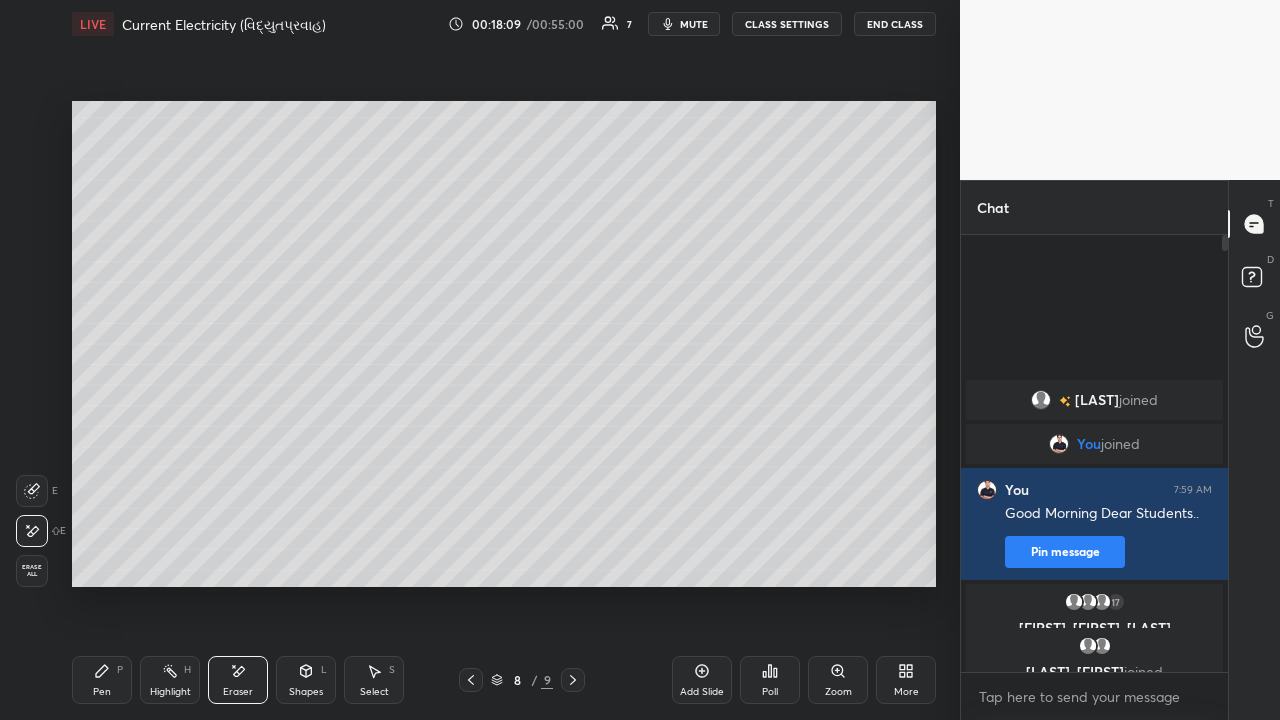 click on "Pen" at bounding box center [102, 692] 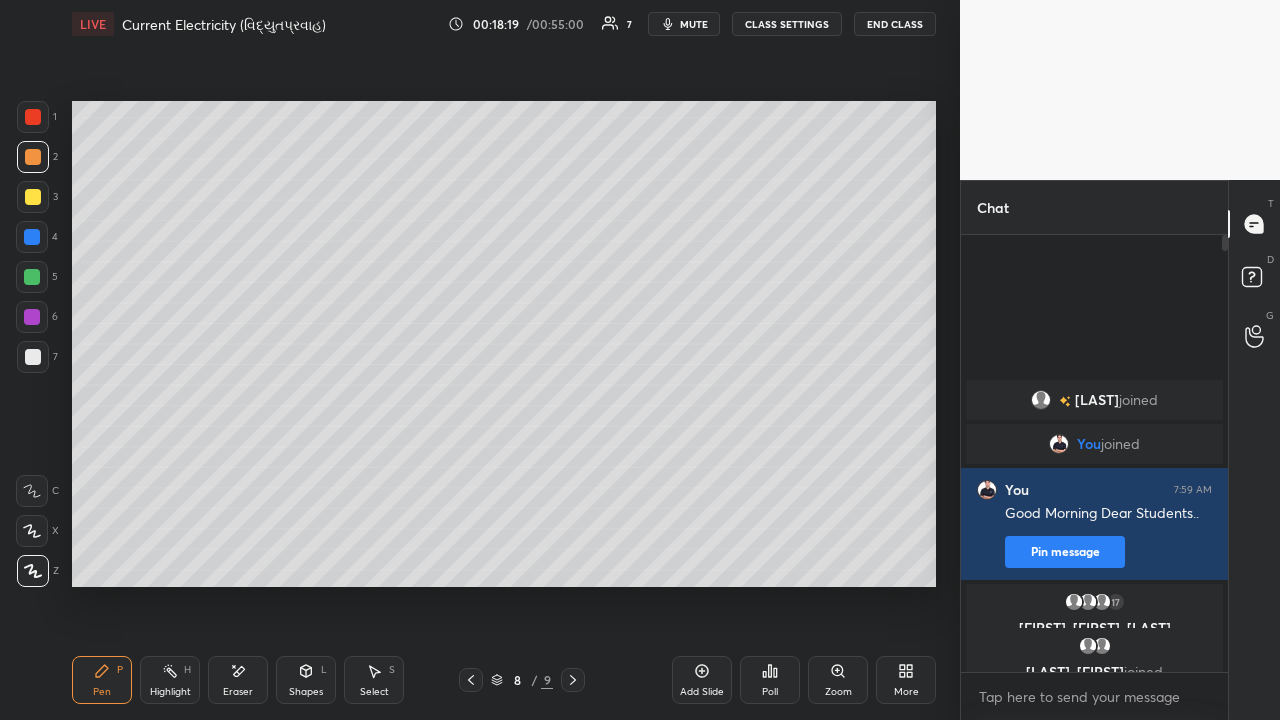 click 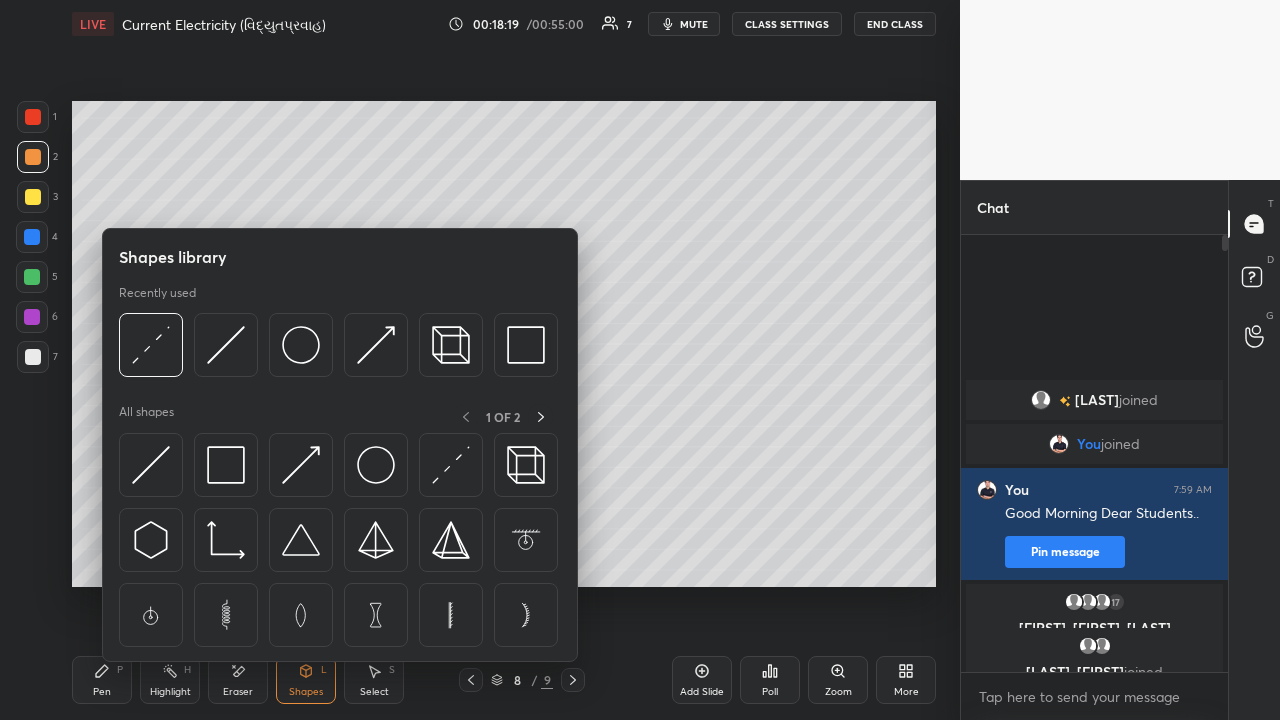 click at bounding box center [226, 345] 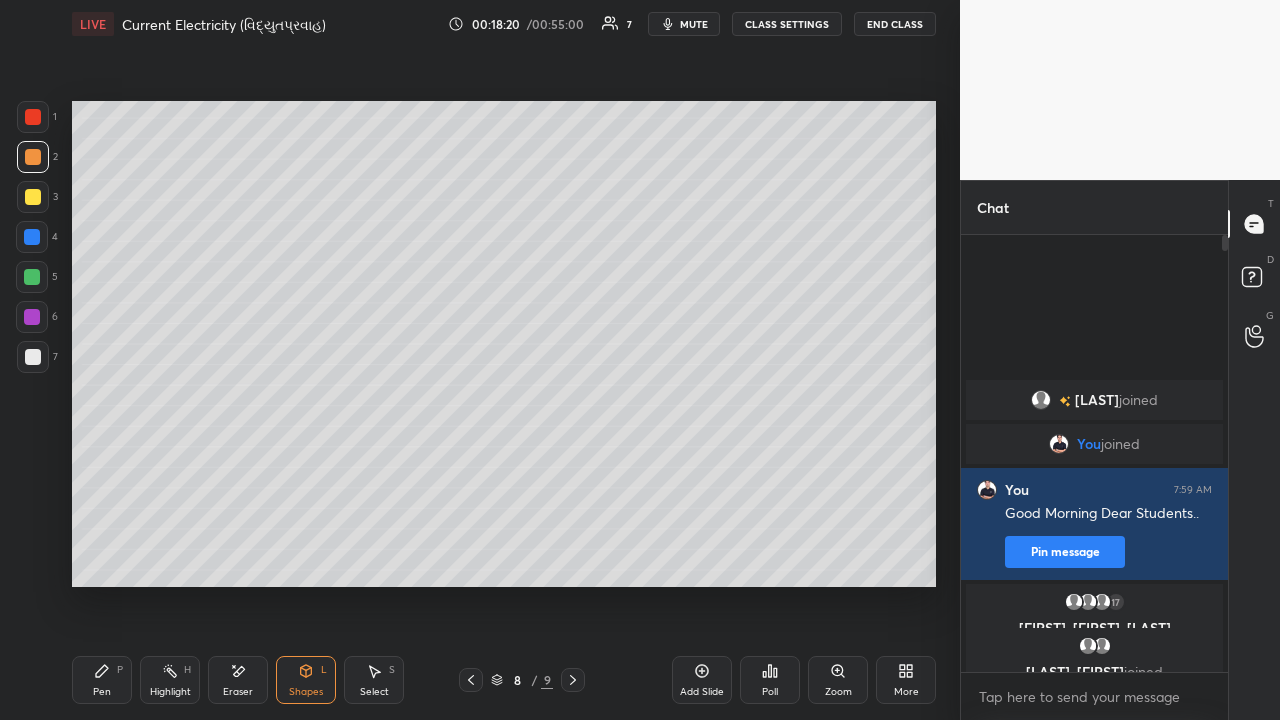 click at bounding box center [33, 357] 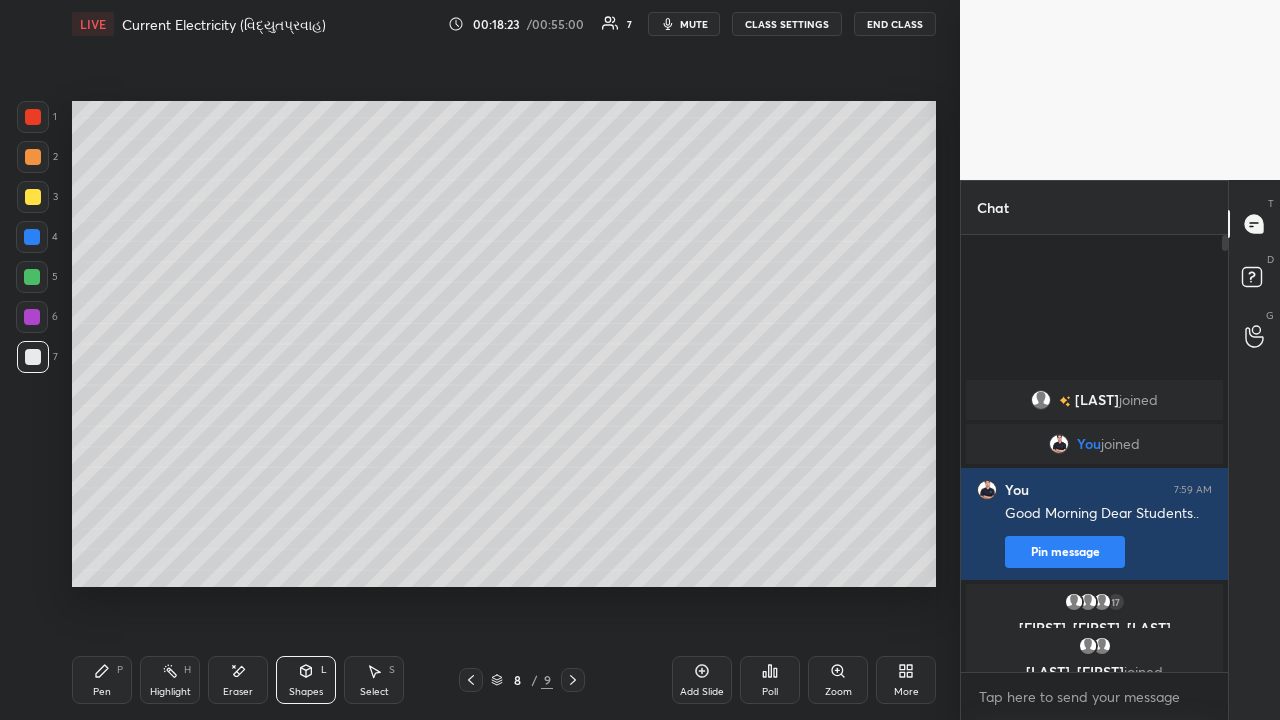 click on "Pen" at bounding box center [102, 692] 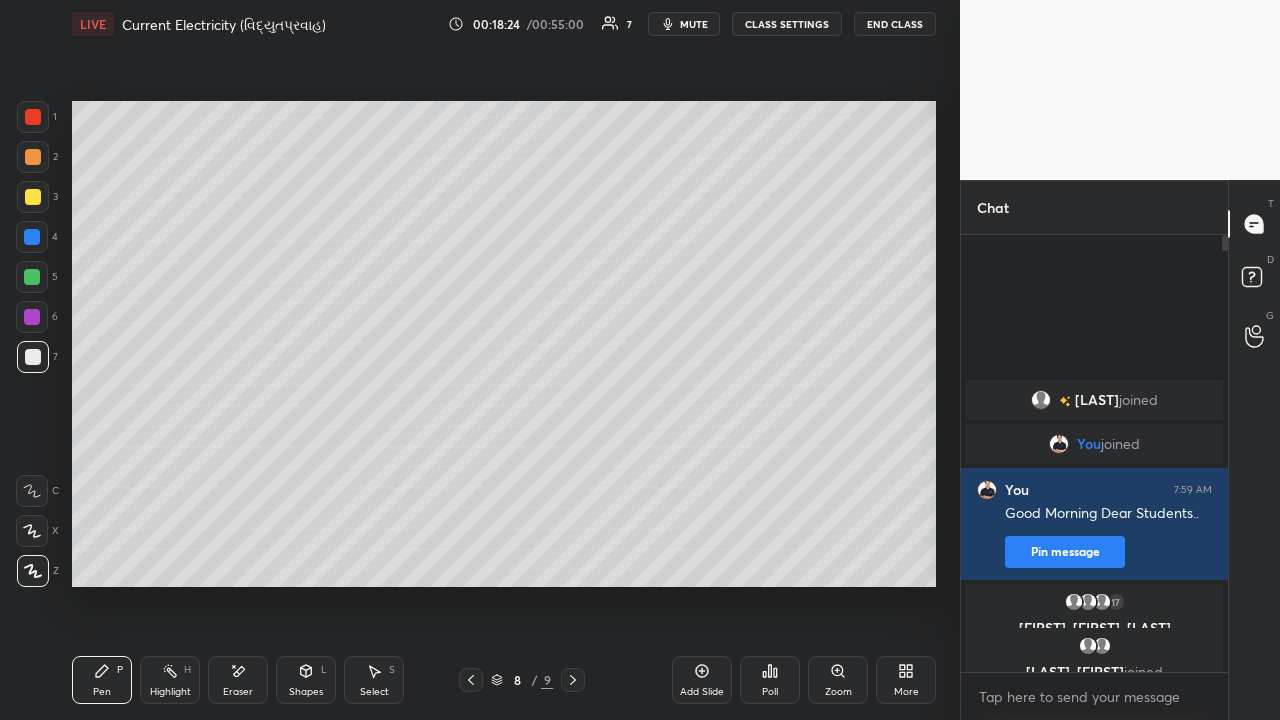 click at bounding box center (33, 197) 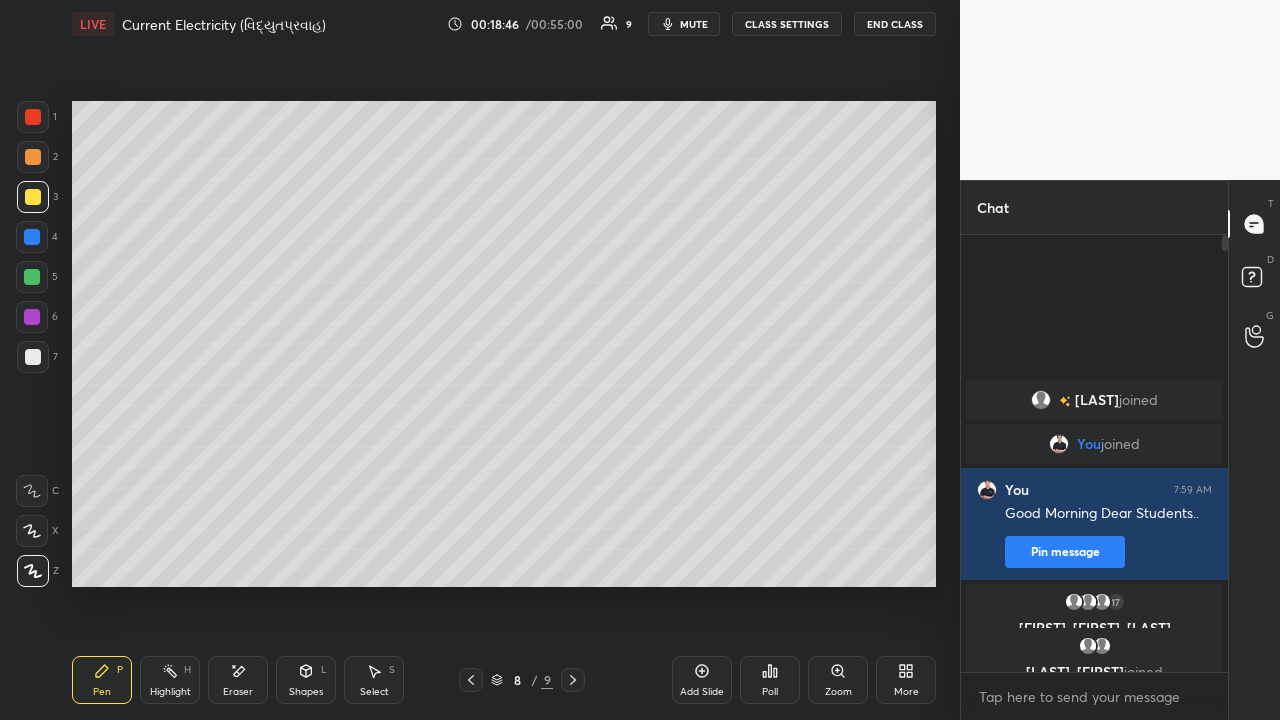 click at bounding box center [33, 157] 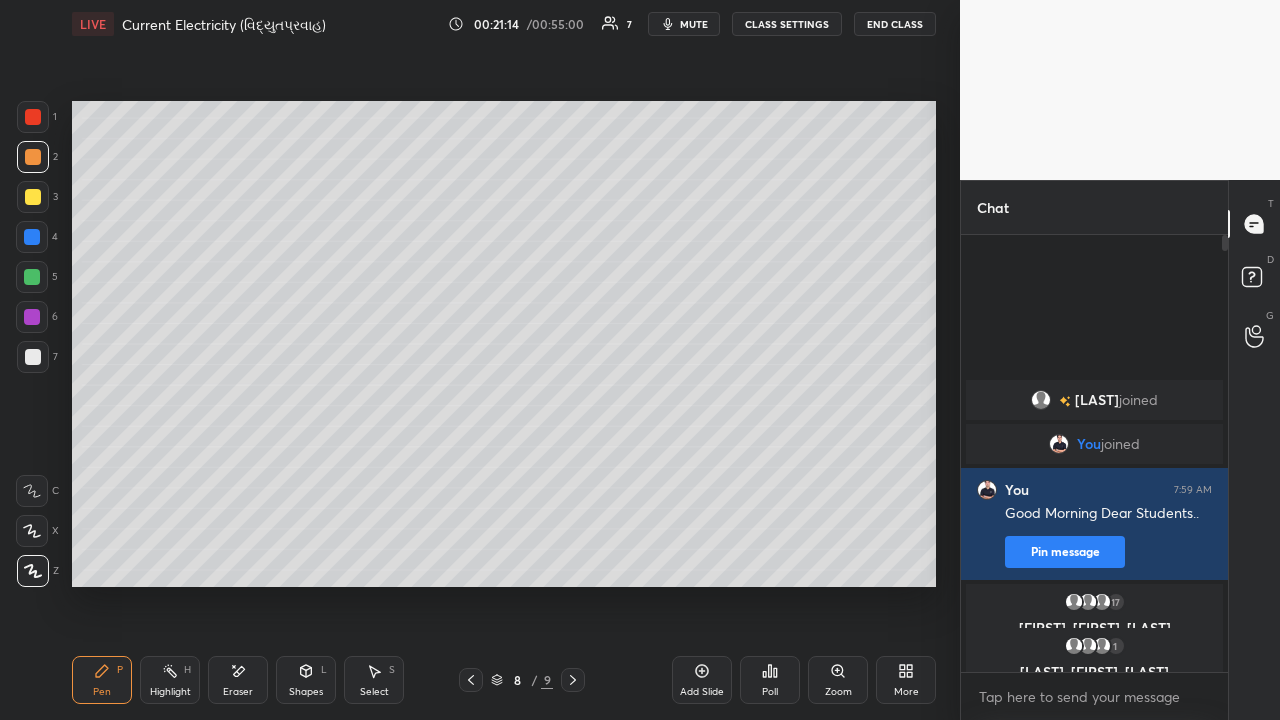 click at bounding box center [33, 357] 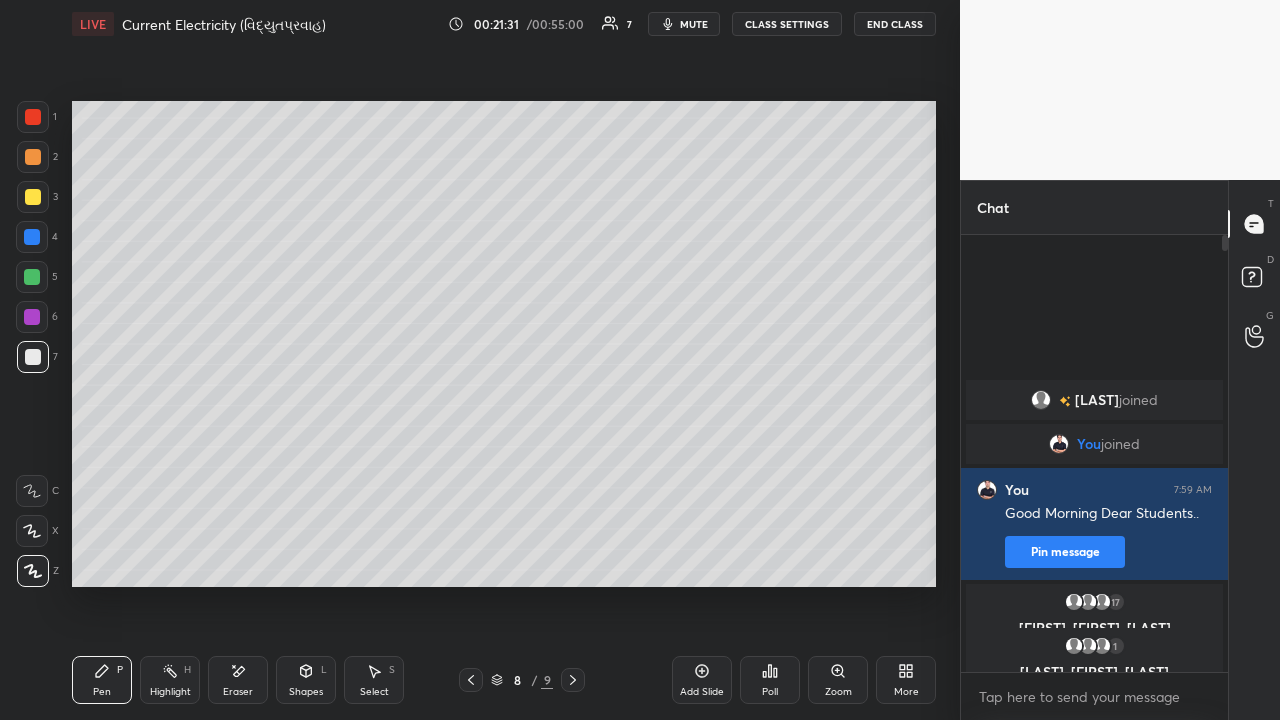 click on "Add Slide" at bounding box center (702, 680) 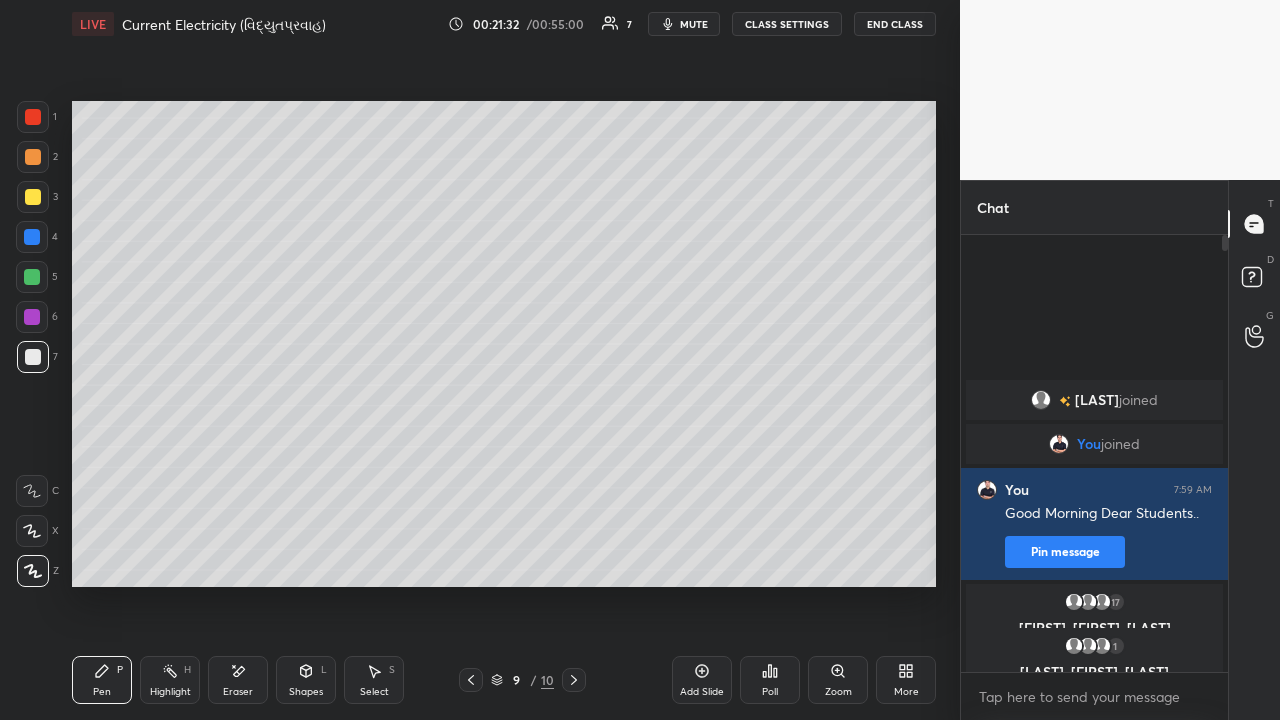 click 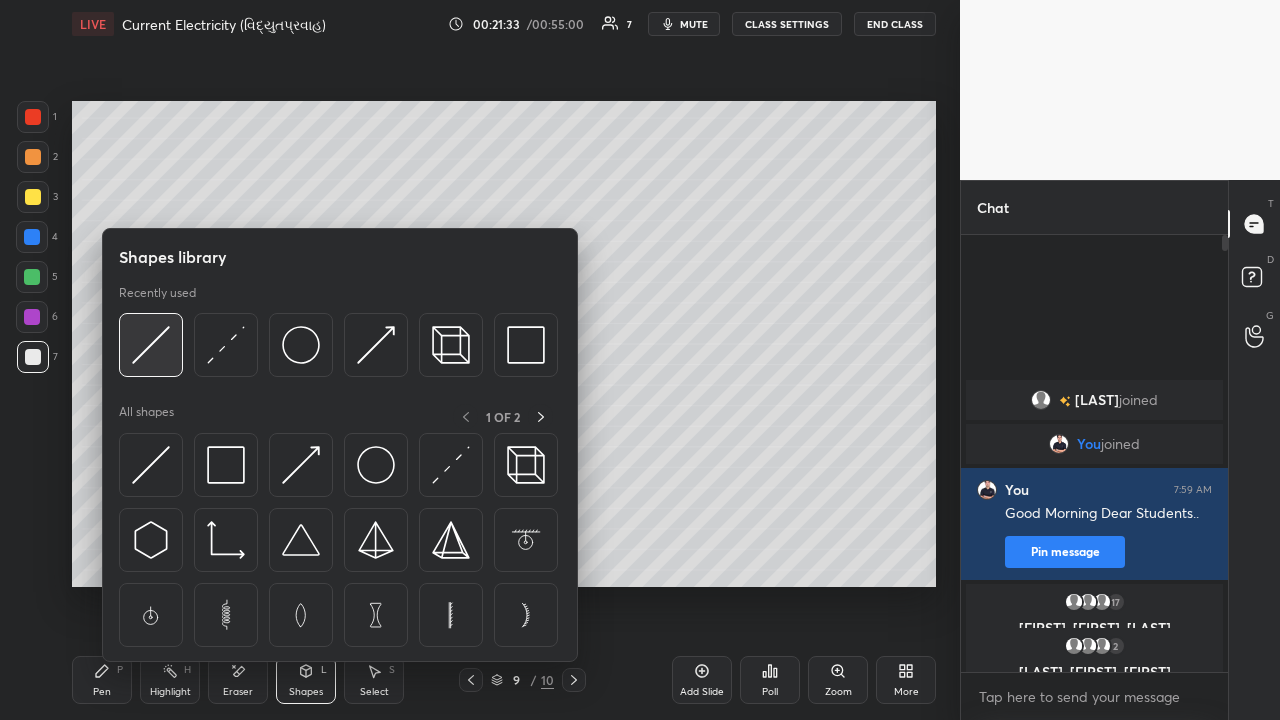 click at bounding box center [151, 345] 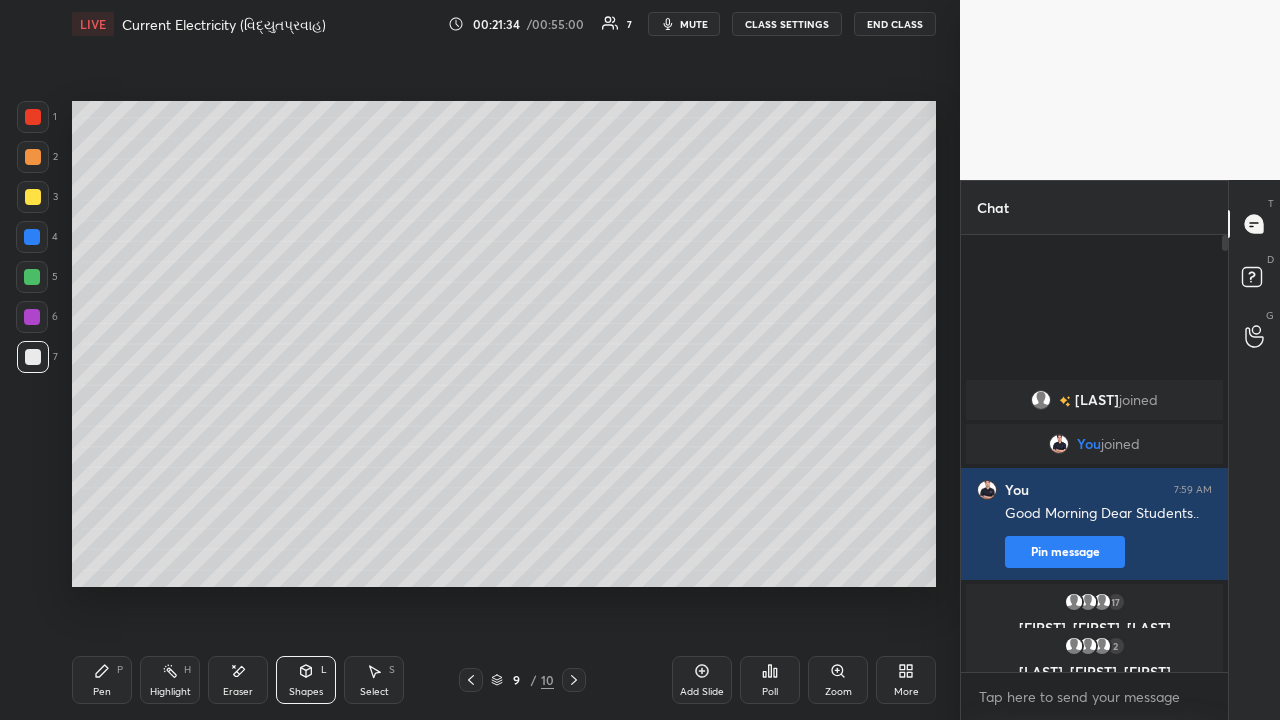 click on "Shapes" at bounding box center (306, 692) 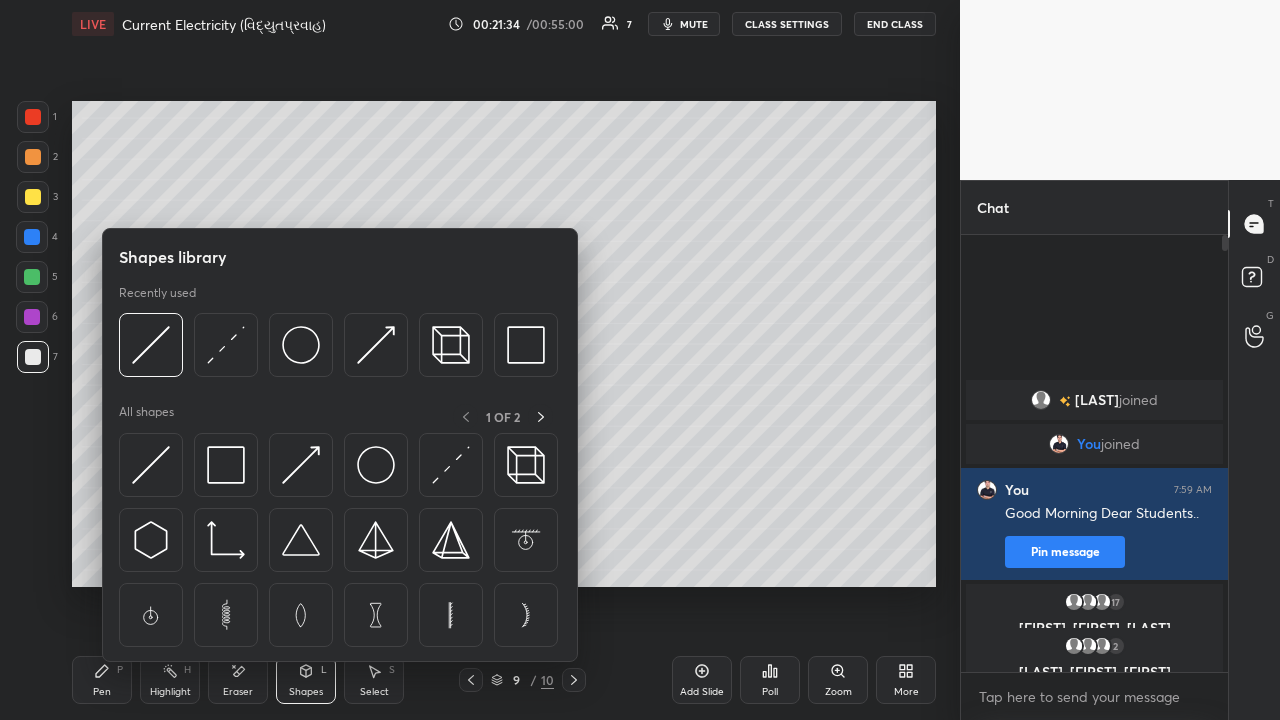 click at bounding box center (226, 345) 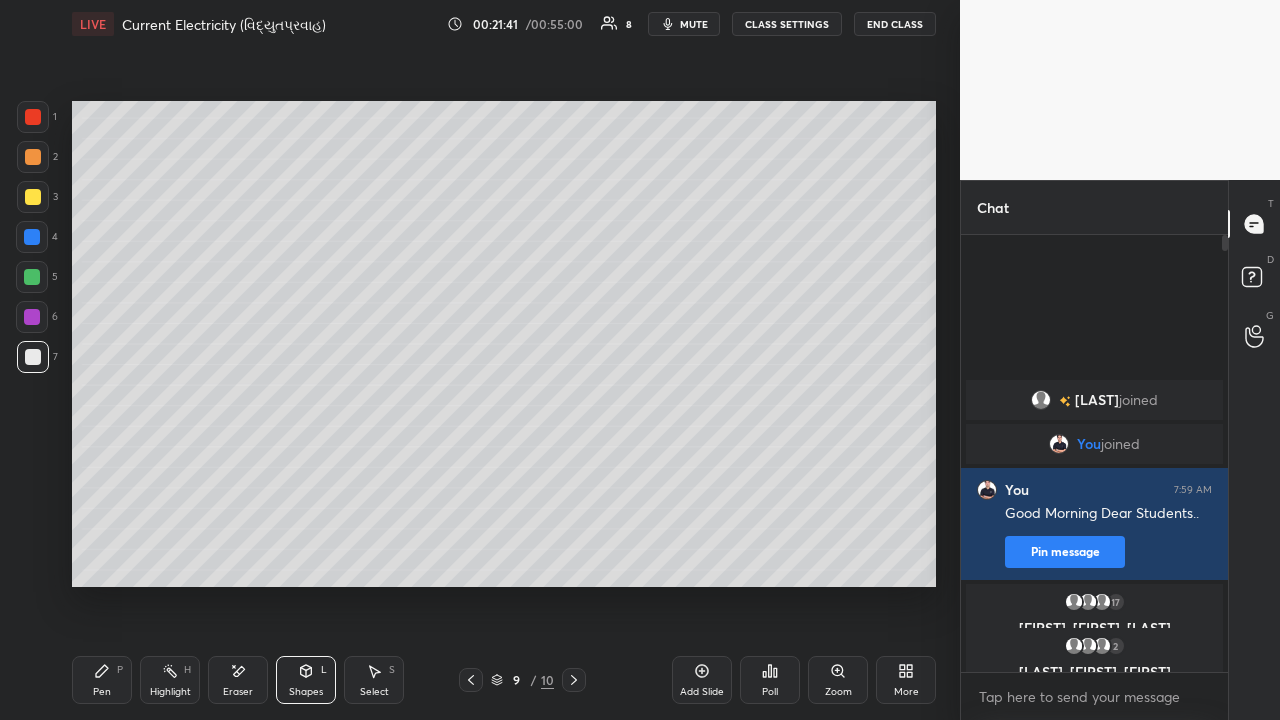 click 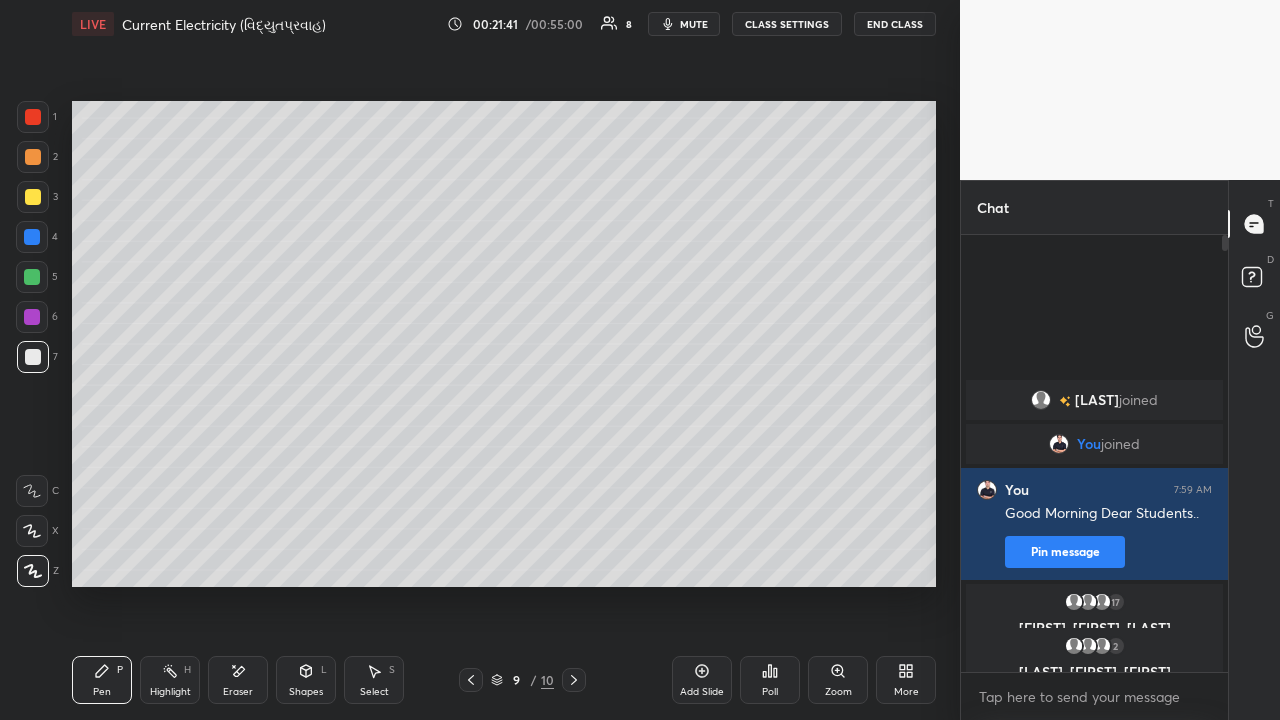 click at bounding box center (33, 157) 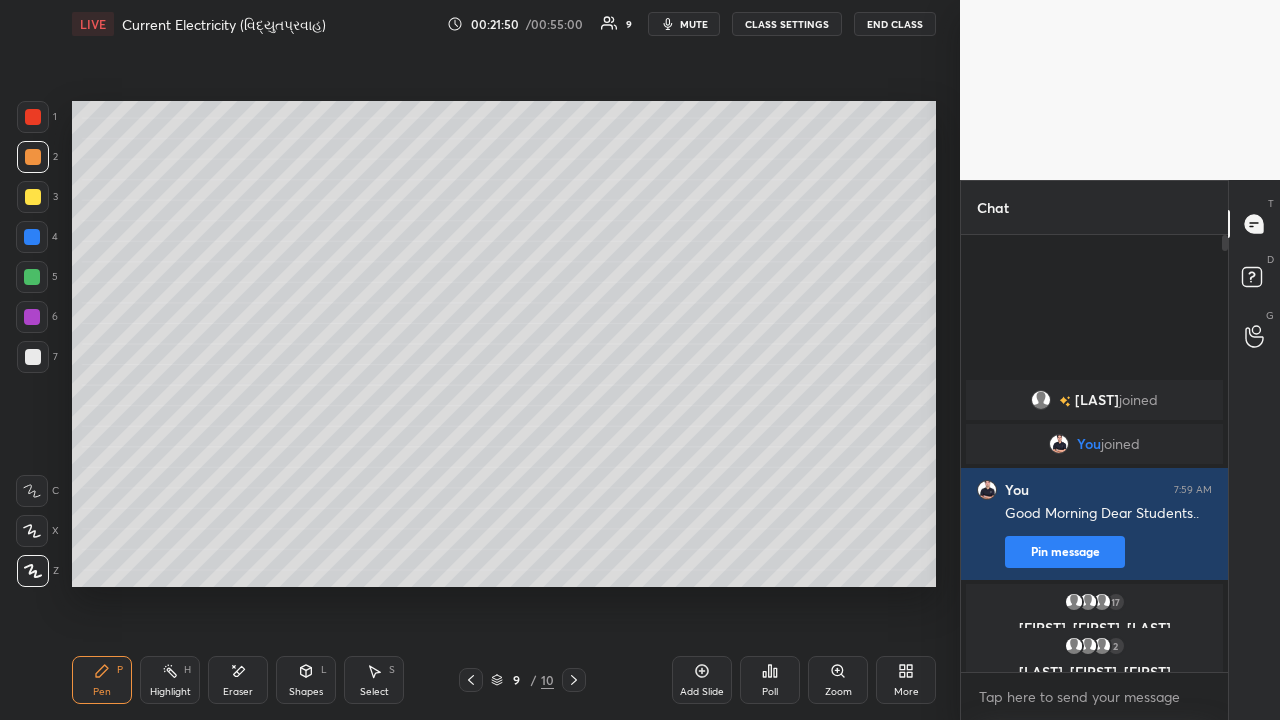 click at bounding box center (33, 357) 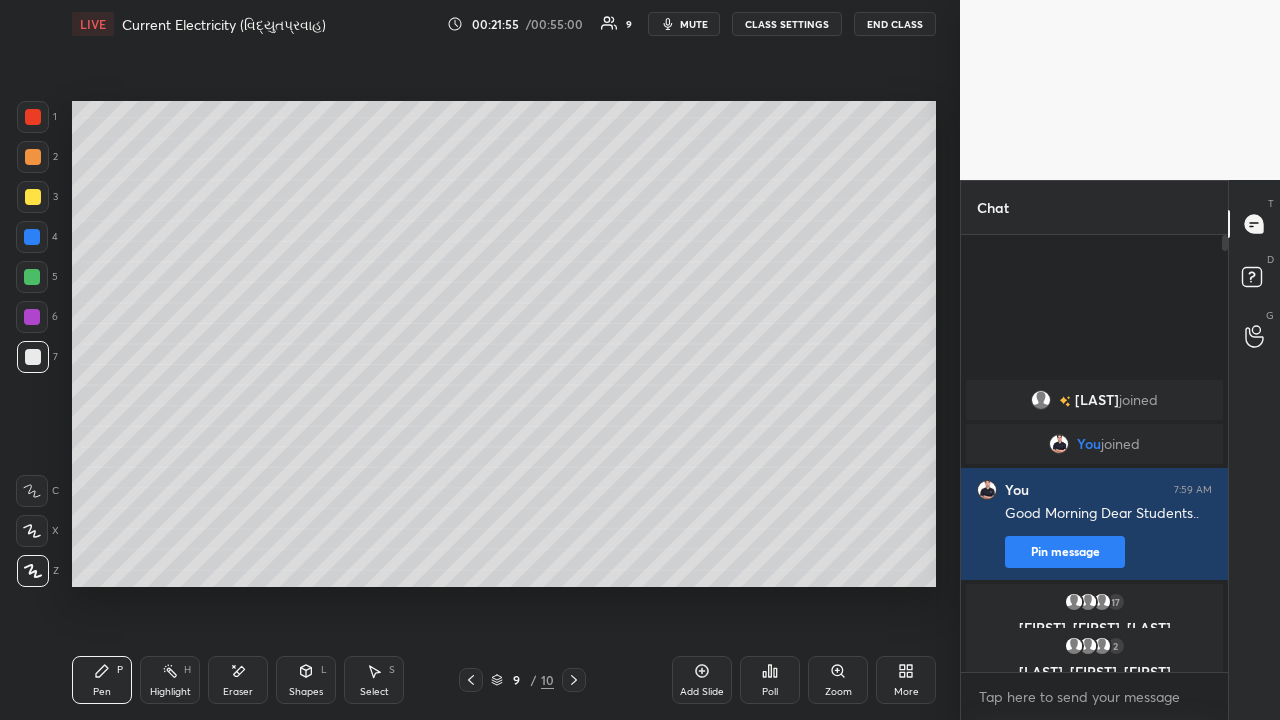 click at bounding box center [33, 197] 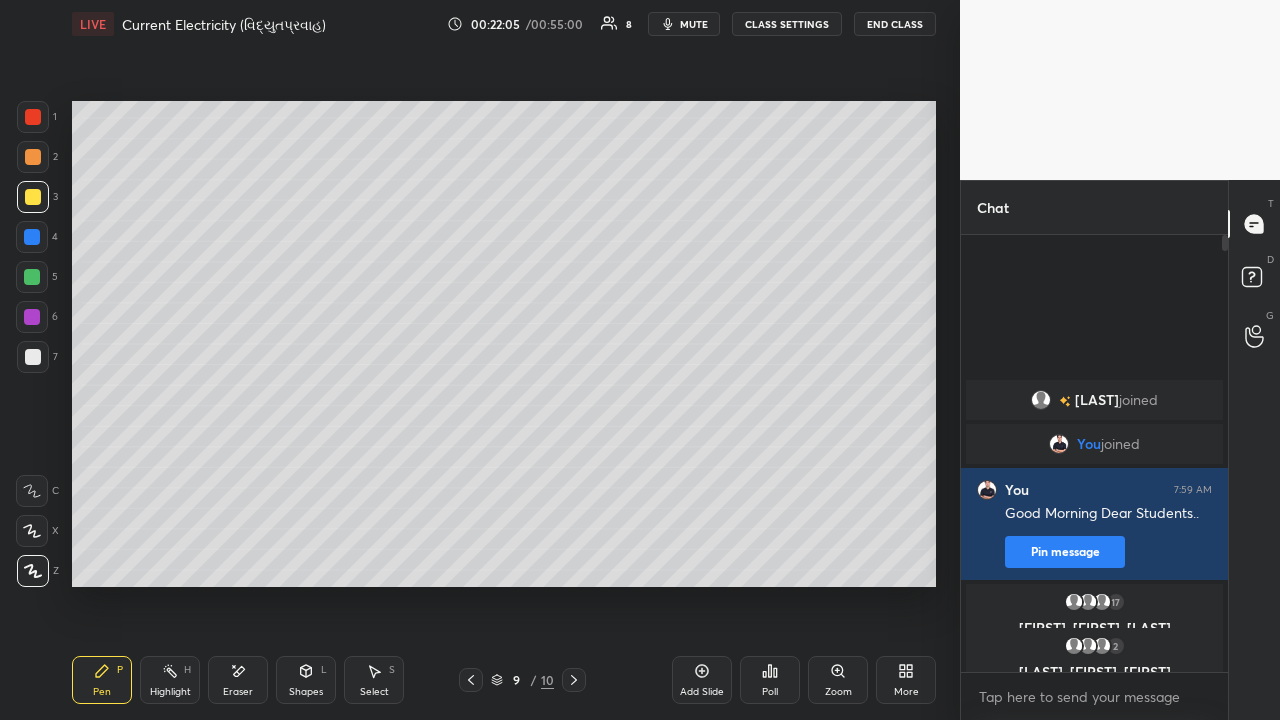 click at bounding box center [33, 357] 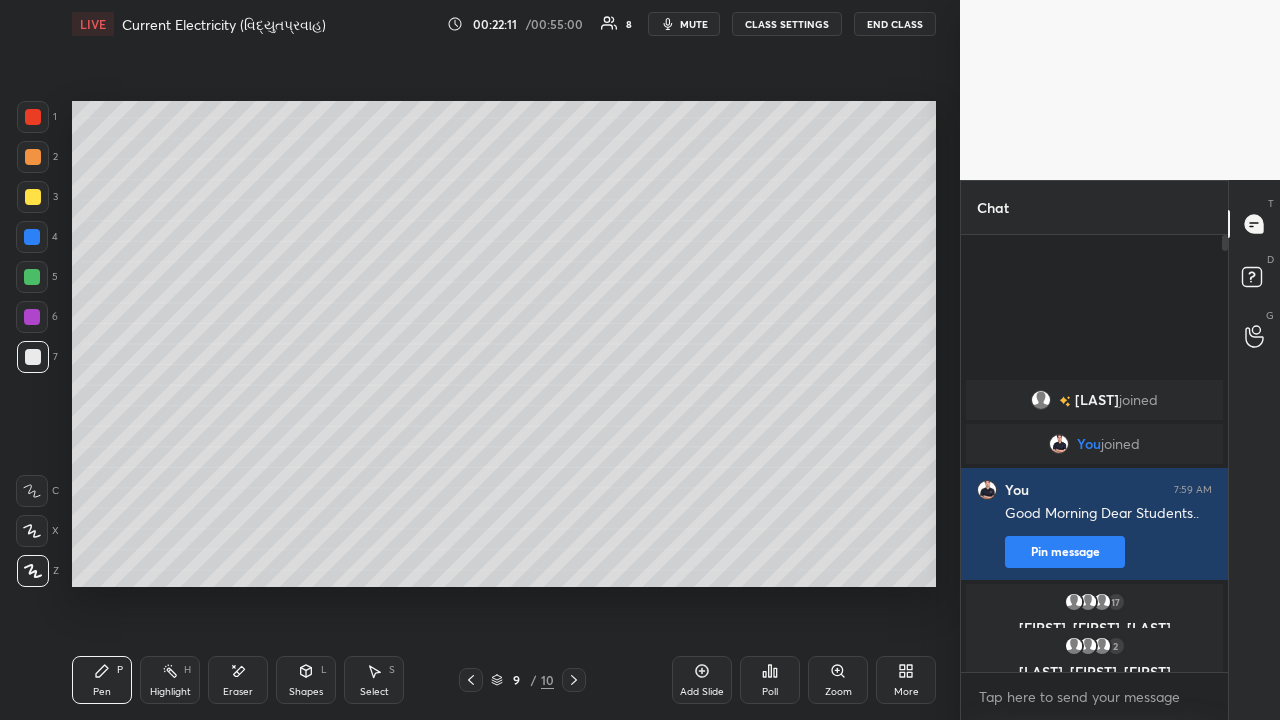 click at bounding box center [33, 197] 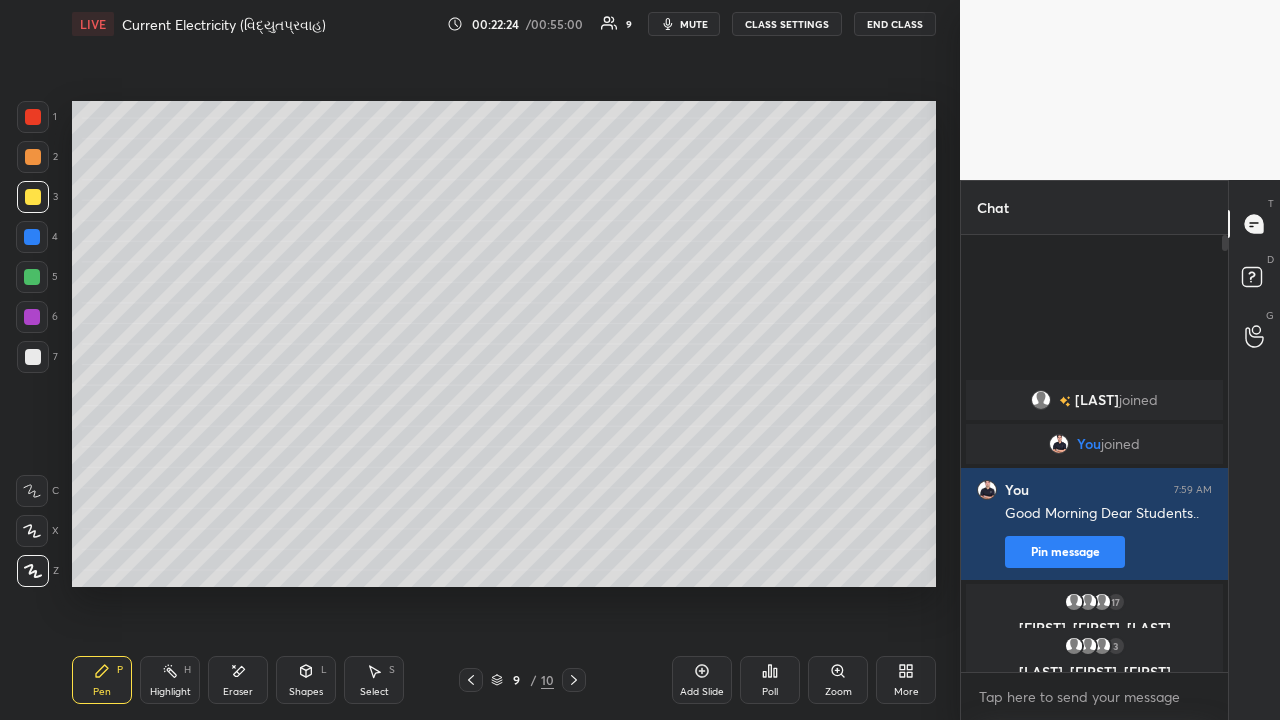 click at bounding box center (33, 157) 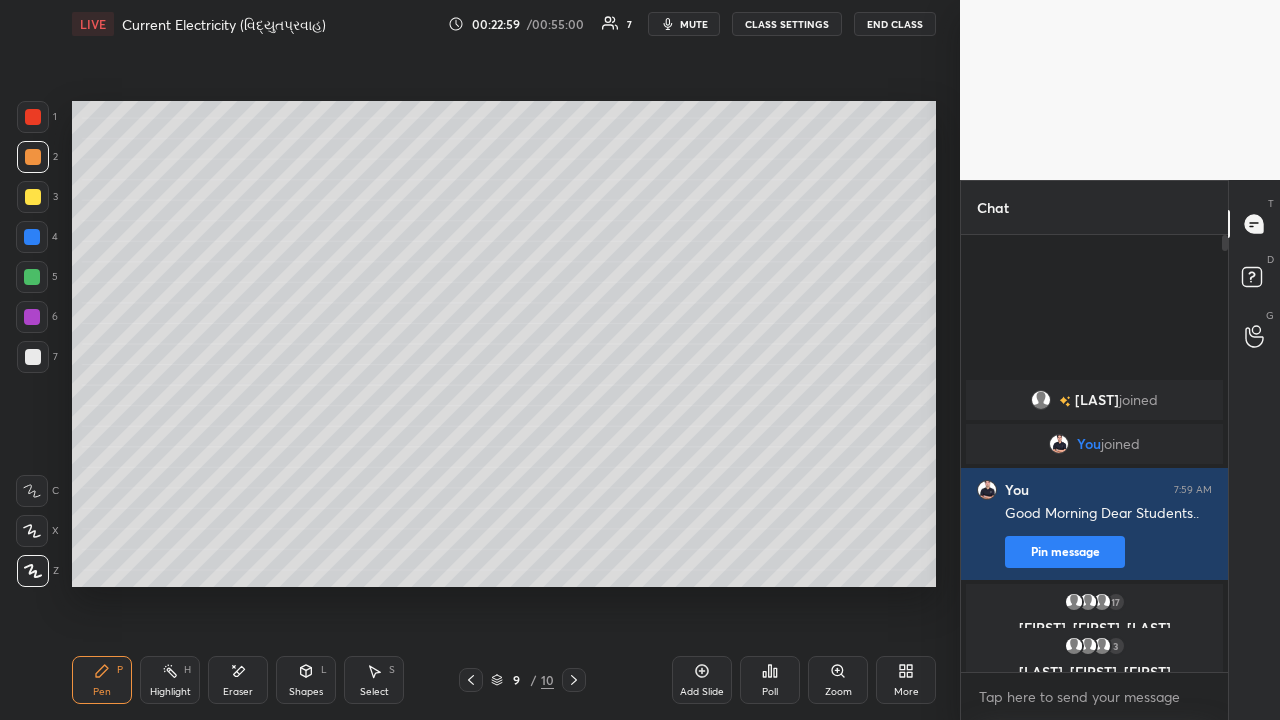 click at bounding box center [33, 197] 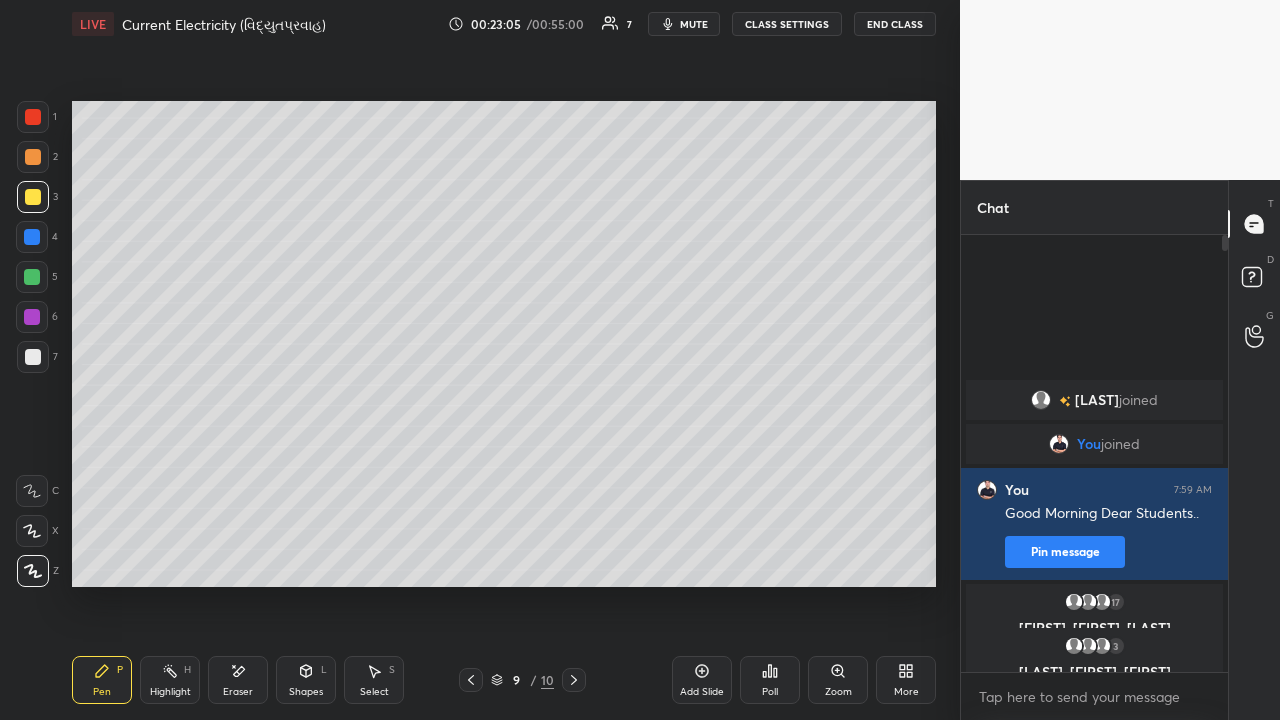 click at bounding box center [33, 357] 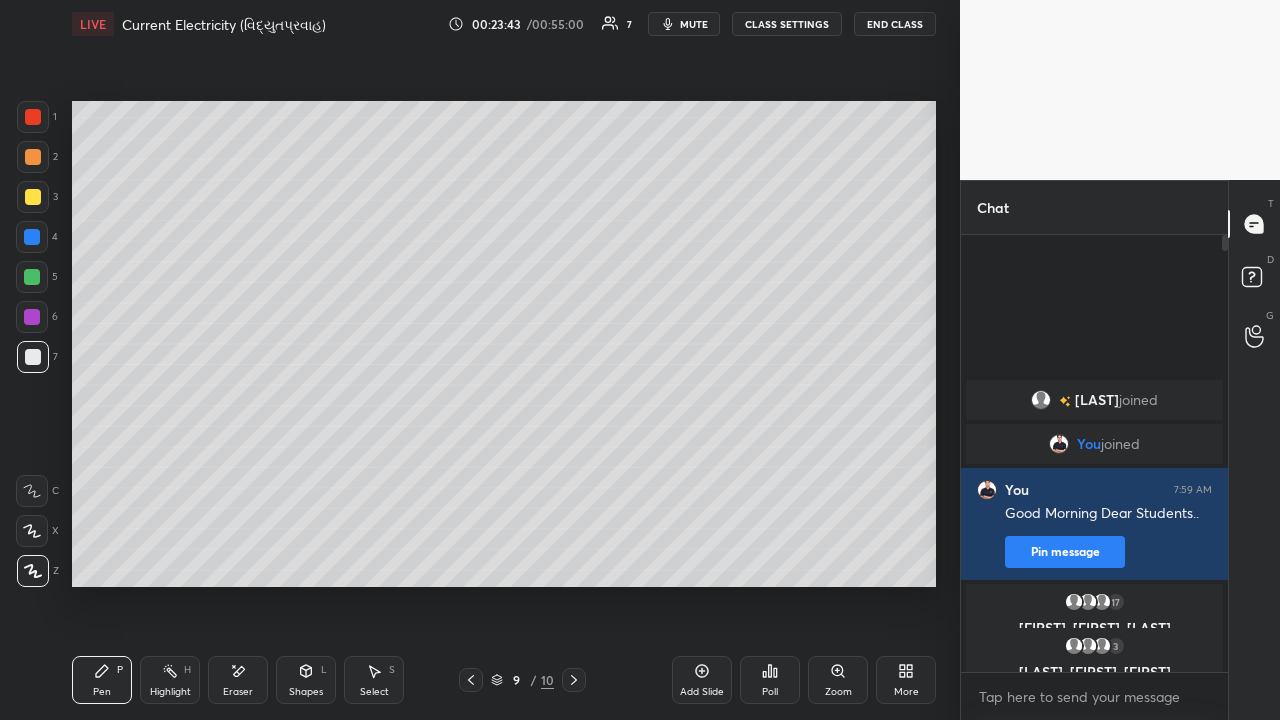 click at bounding box center [33, 157] 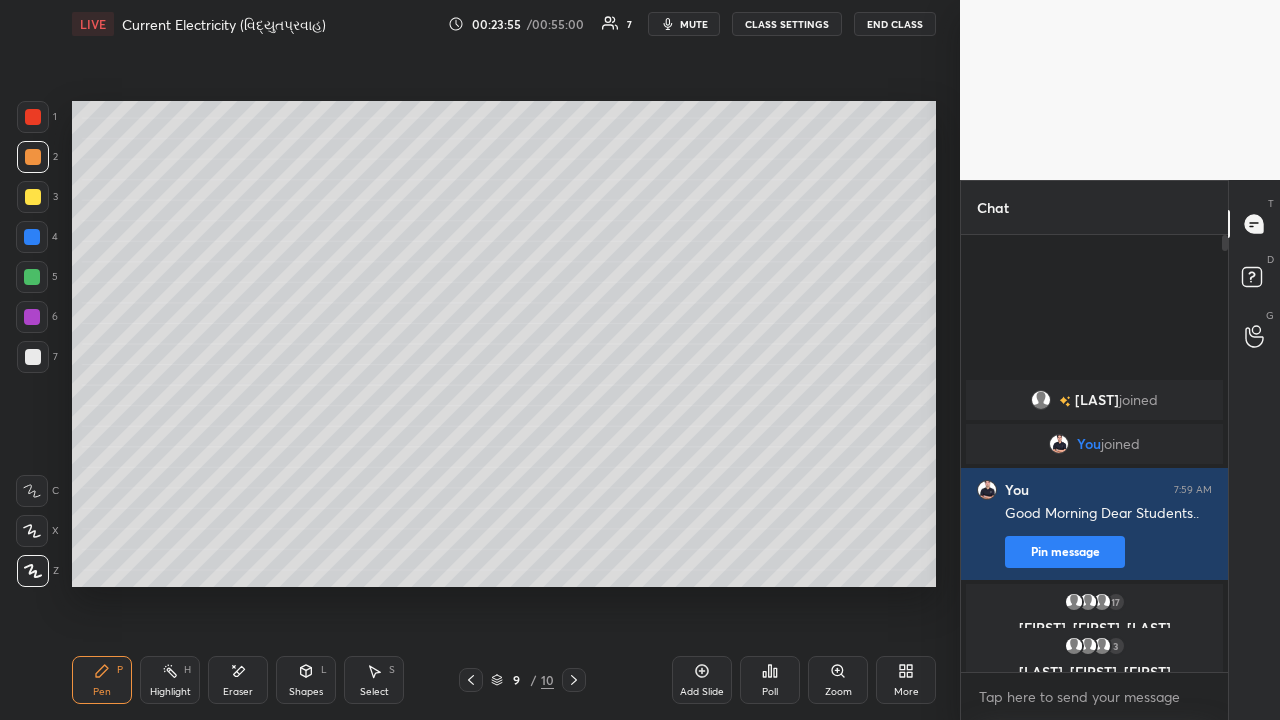 click at bounding box center (33, 357) 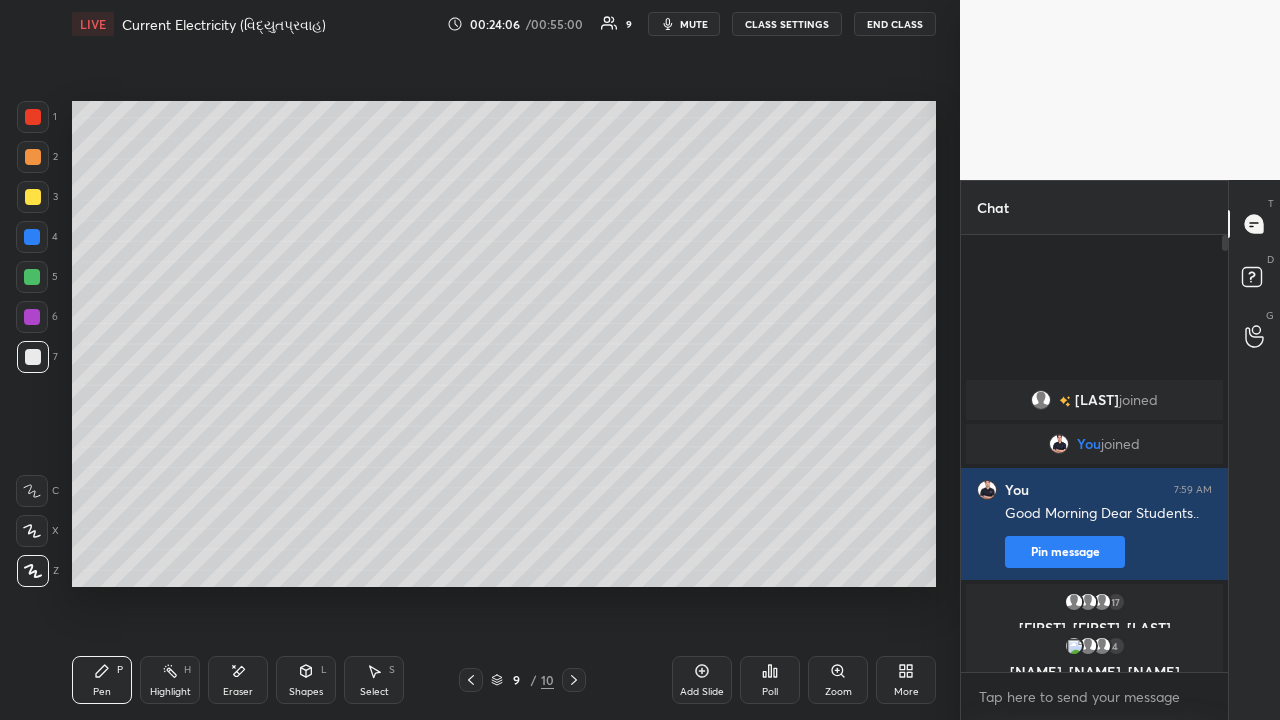 click at bounding box center [33, 197] 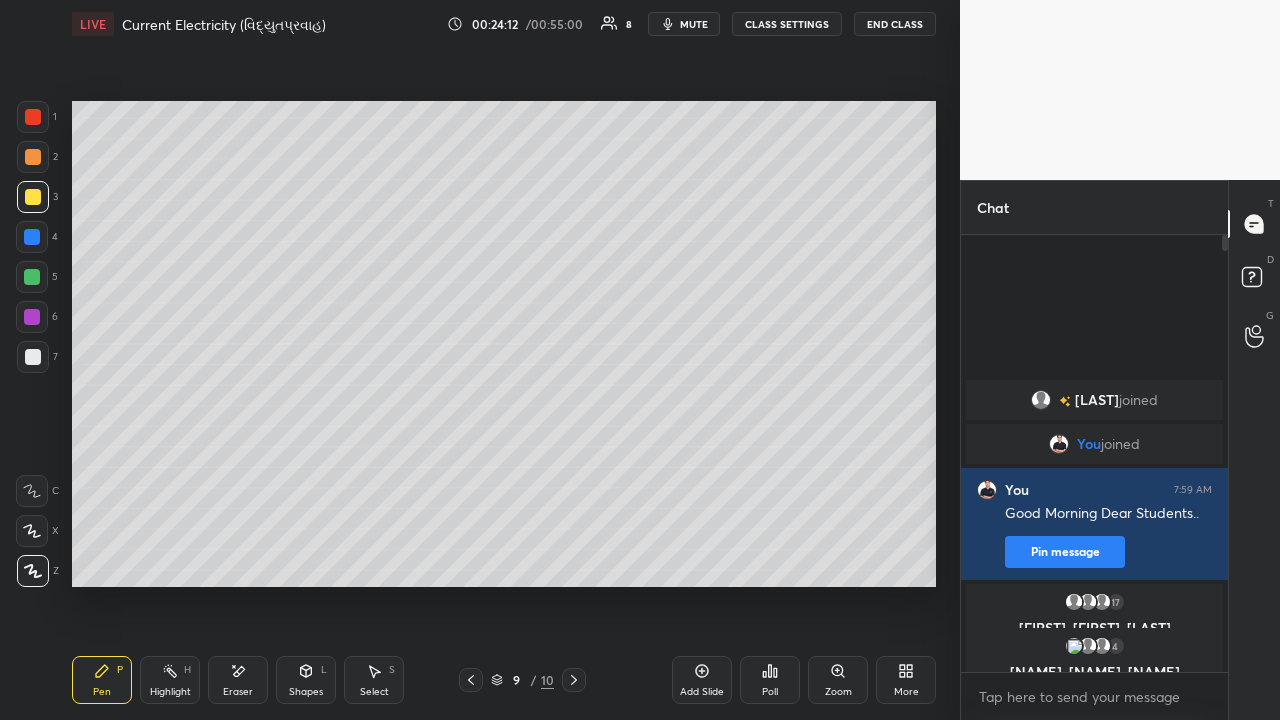 click at bounding box center [33, 357] 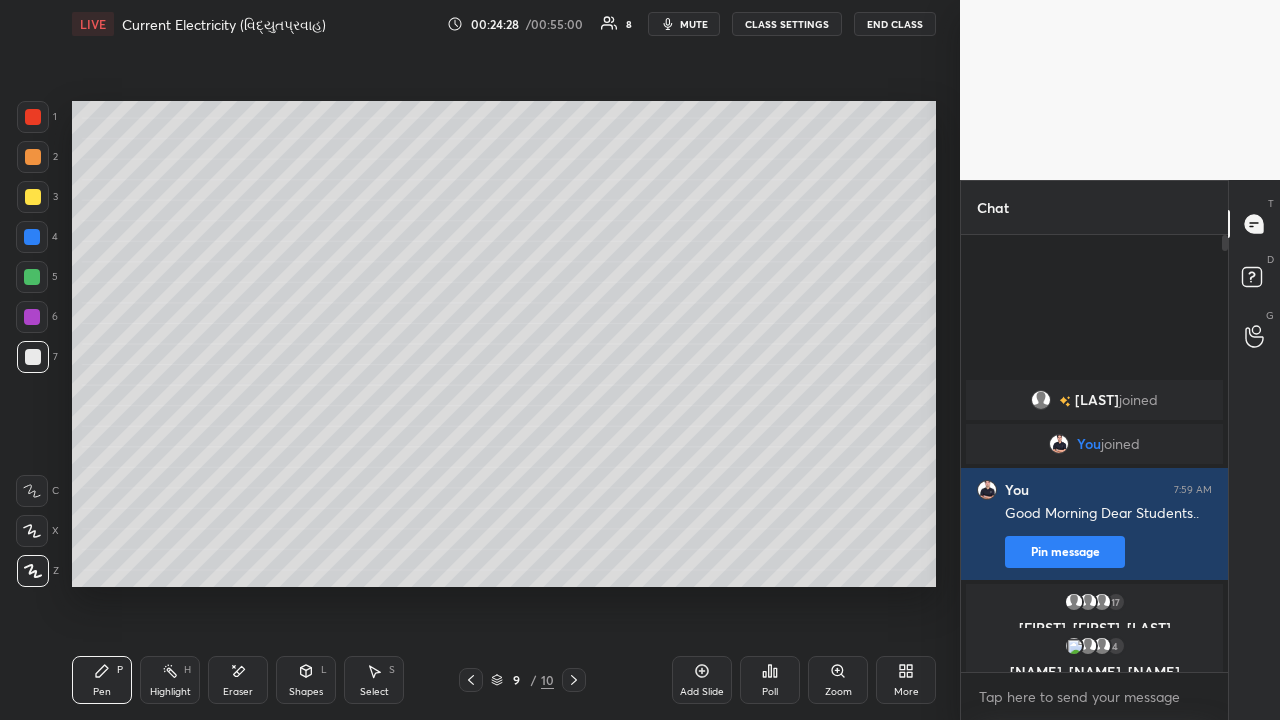 click at bounding box center [33, 157] 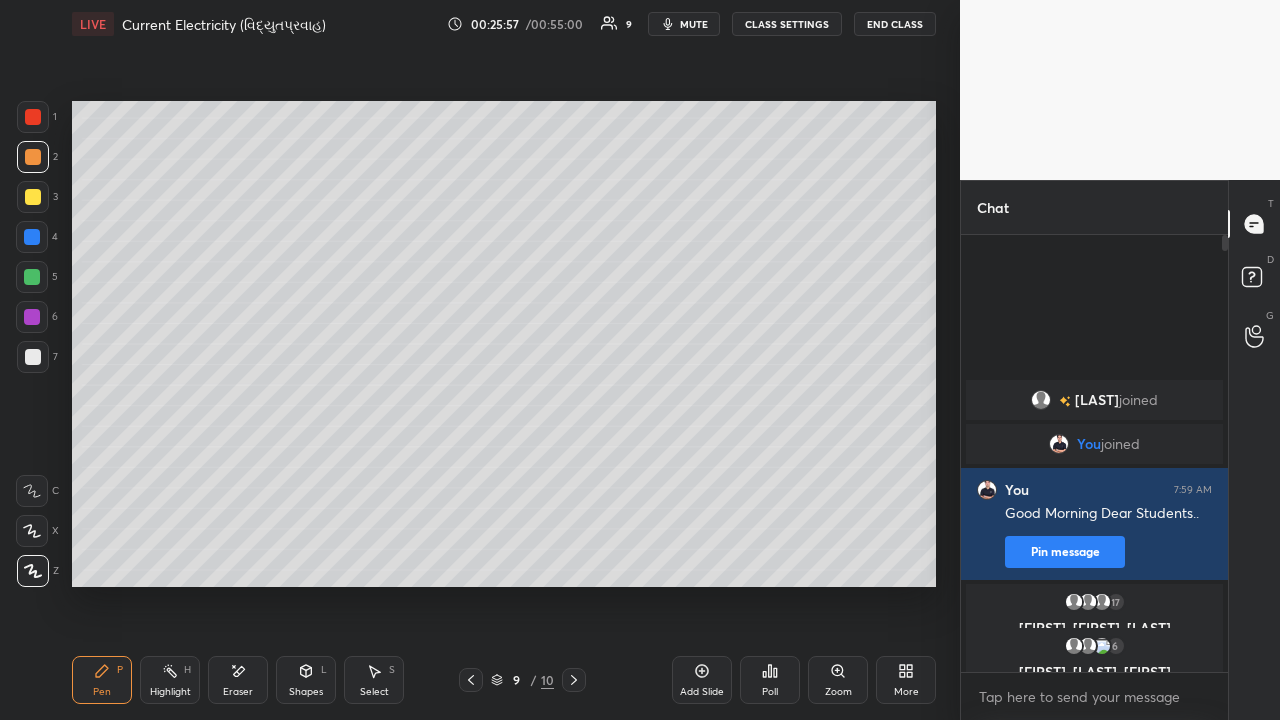 click at bounding box center (33, 197) 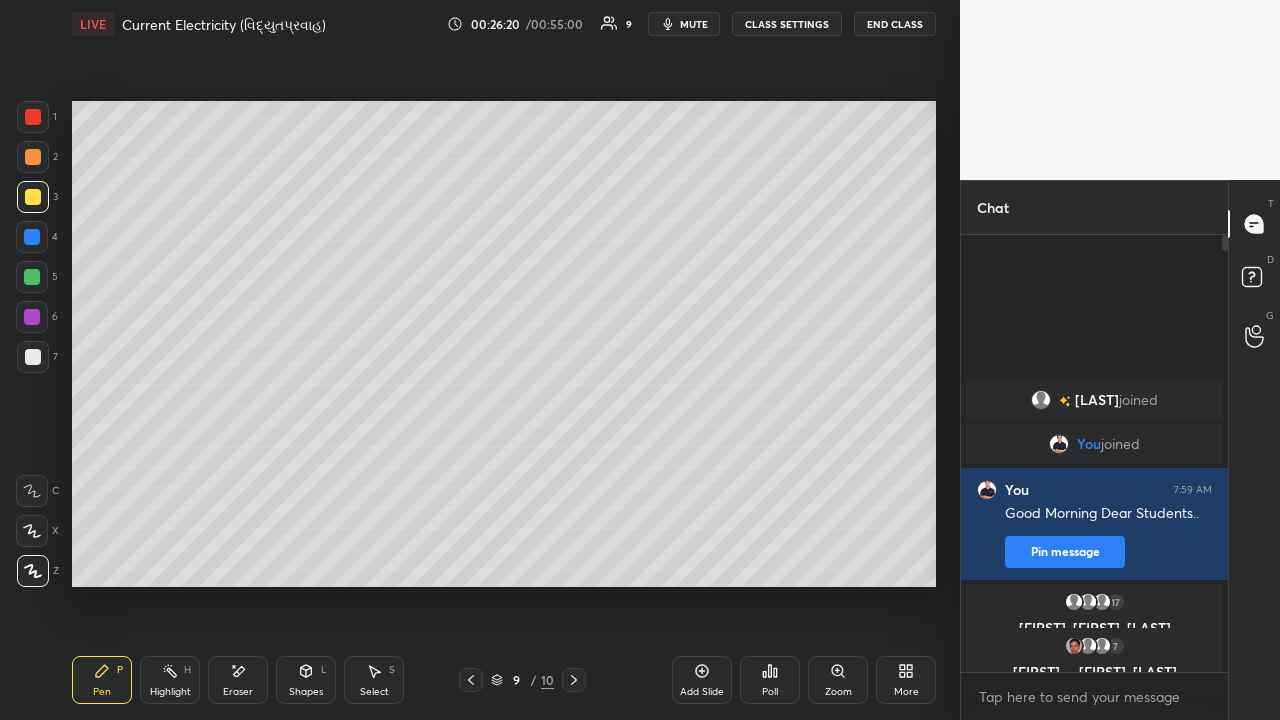 click at bounding box center [33, 357] 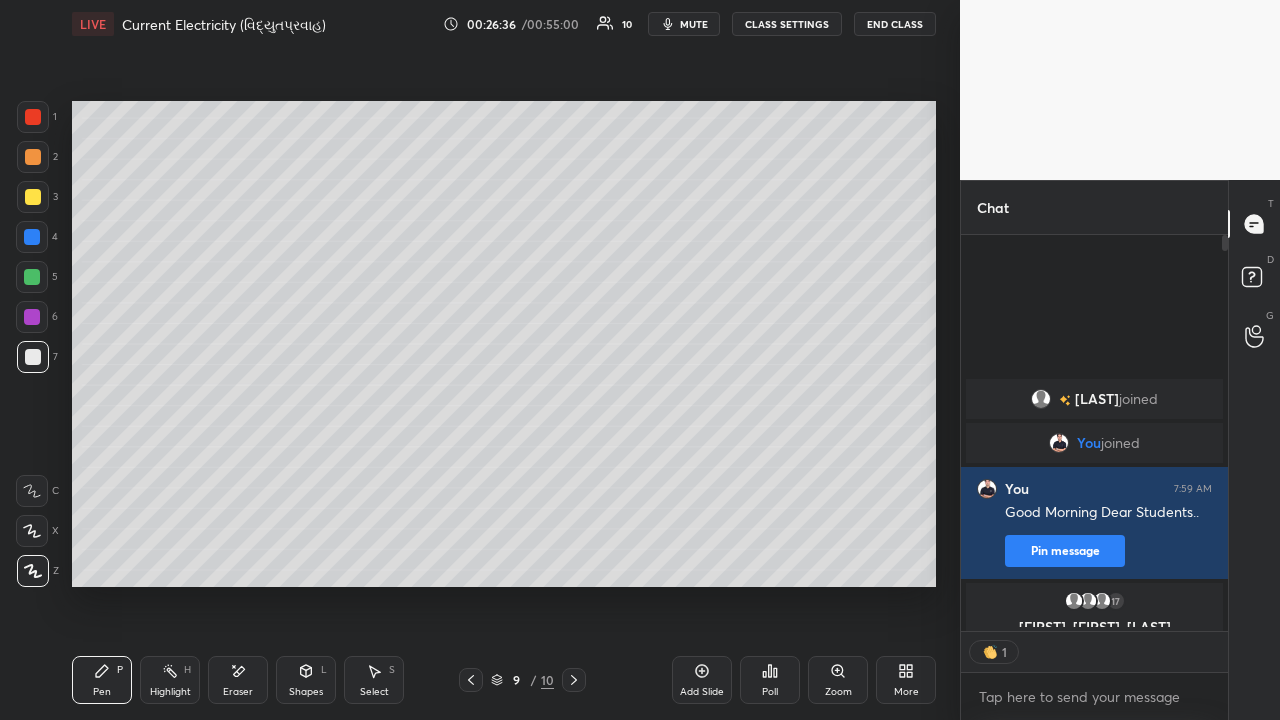 scroll, scrollTop: 390, scrollLeft: 261, axis: both 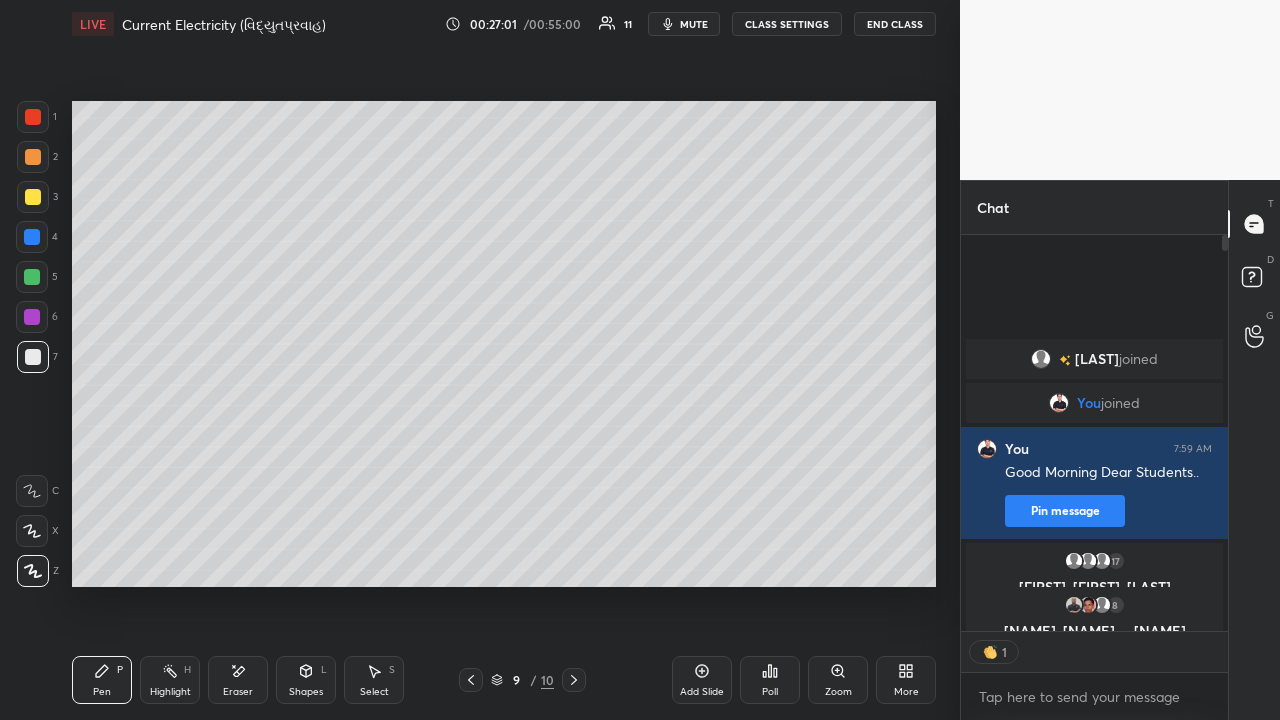 click at bounding box center [33, 197] 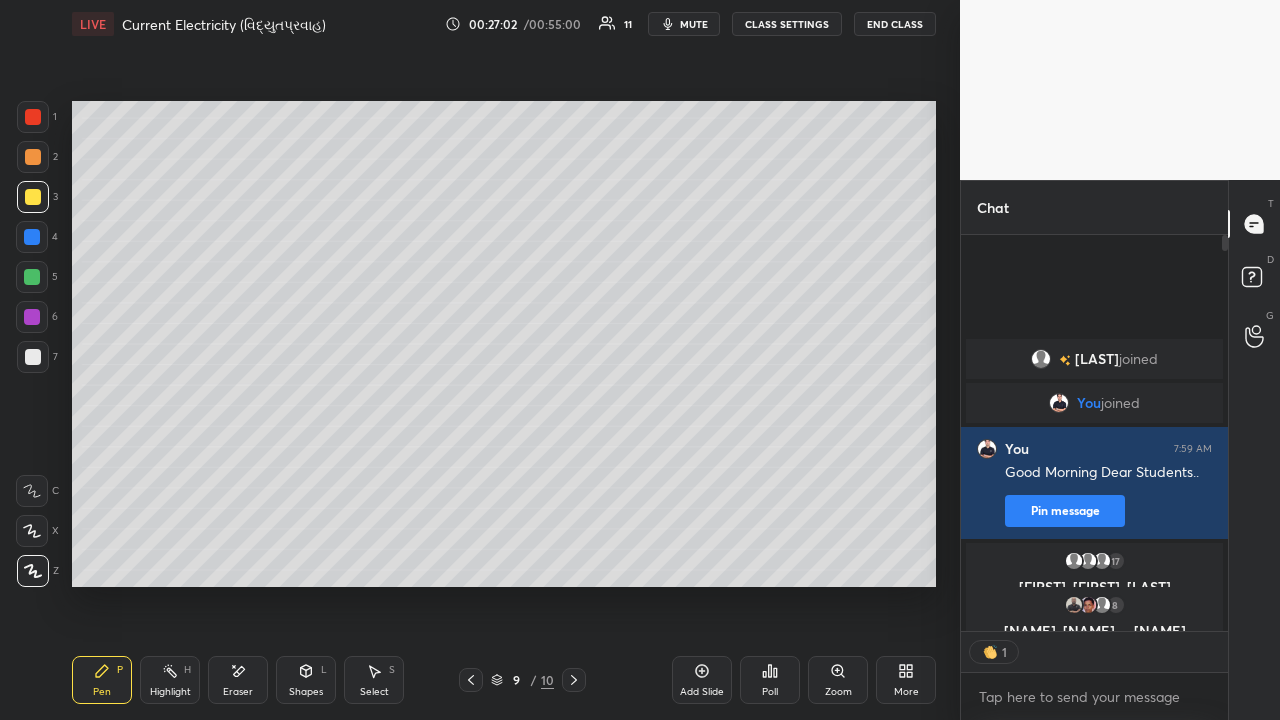 scroll, scrollTop: 7, scrollLeft: 7, axis: both 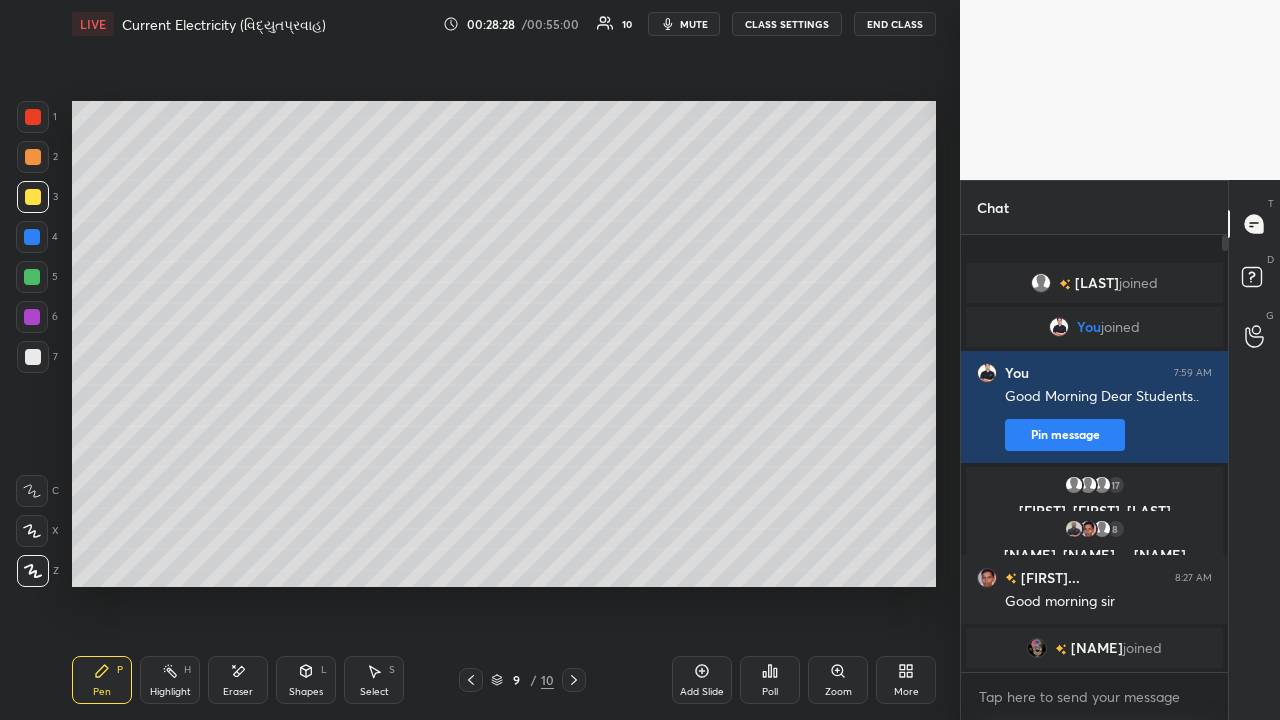 click 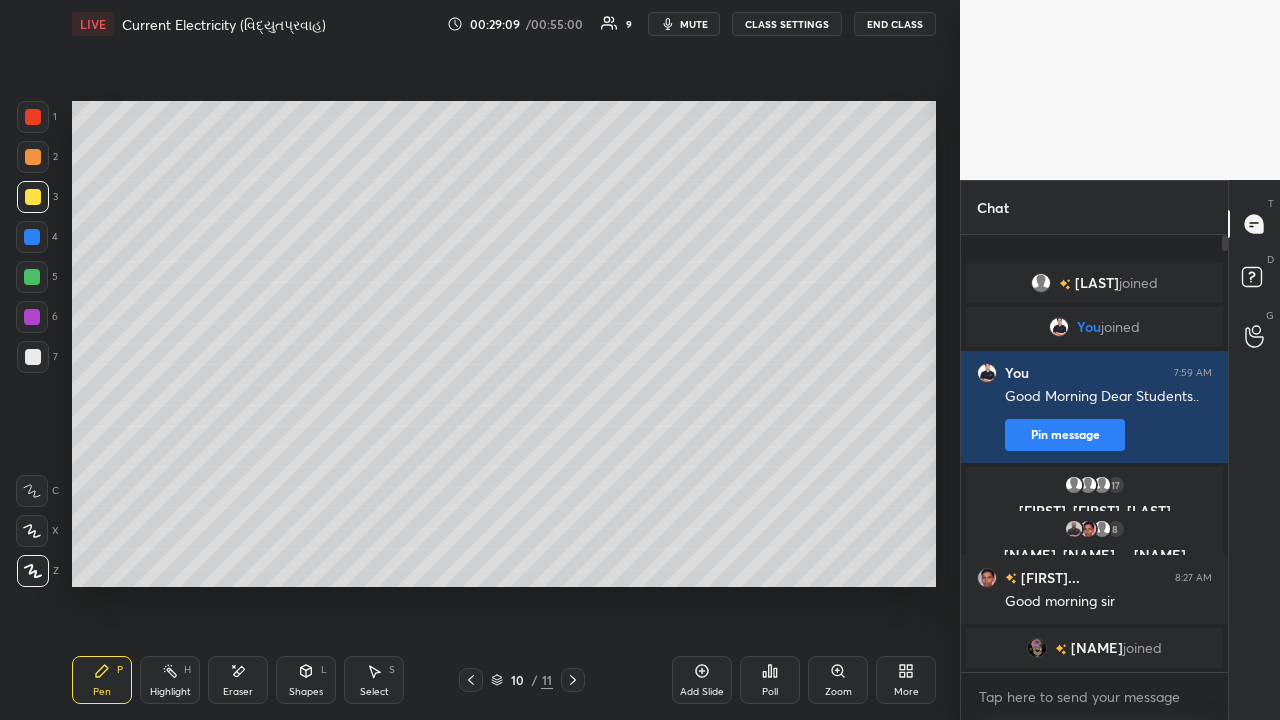 click at bounding box center [33, 157] 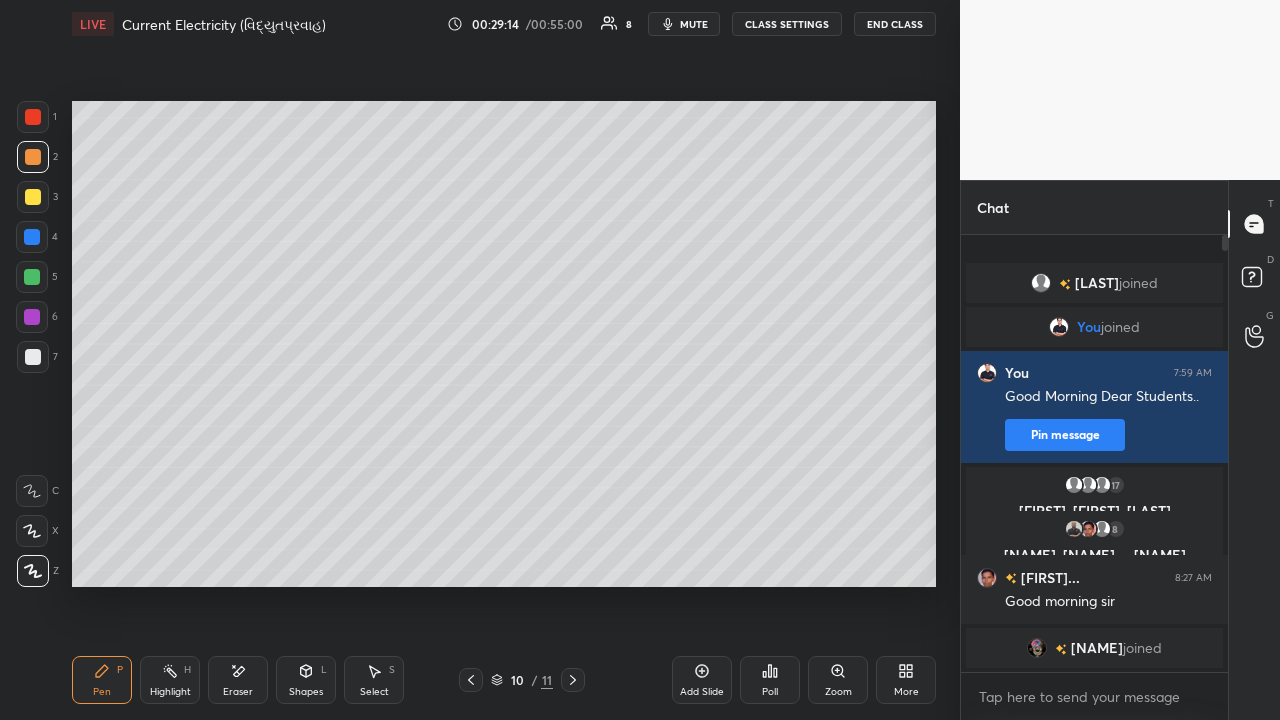 click at bounding box center (33, 357) 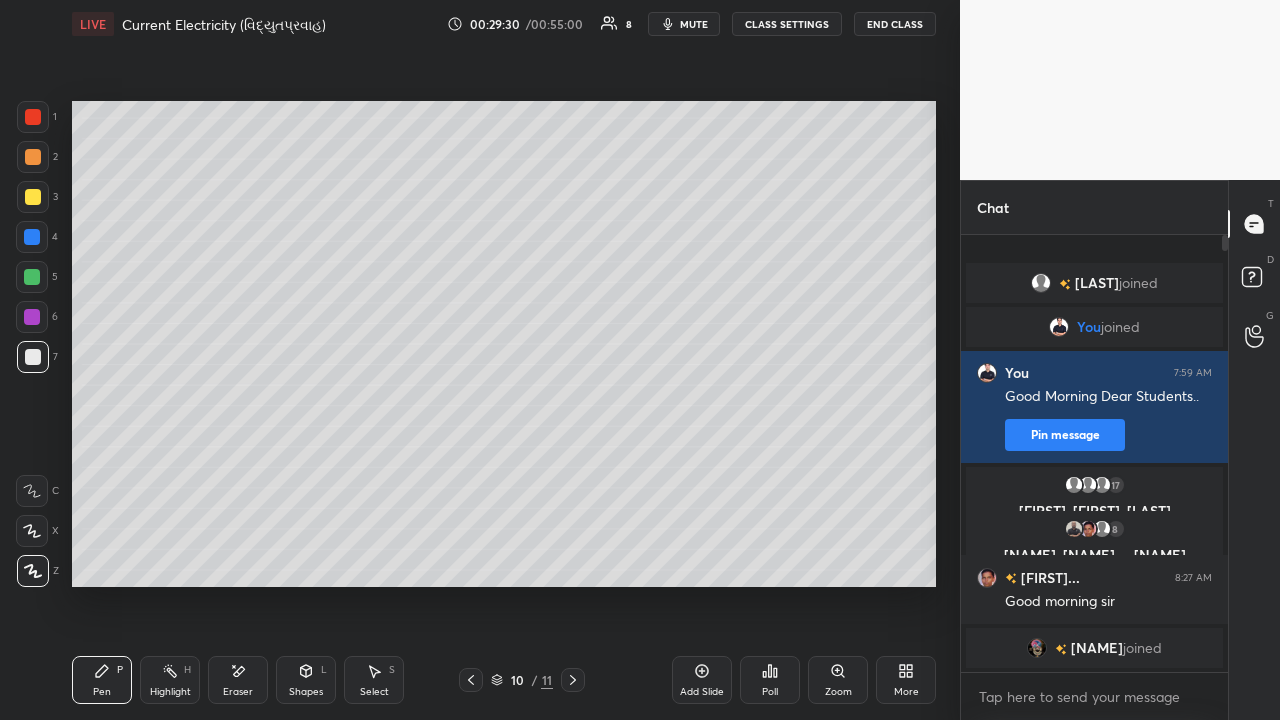 click at bounding box center (33, 157) 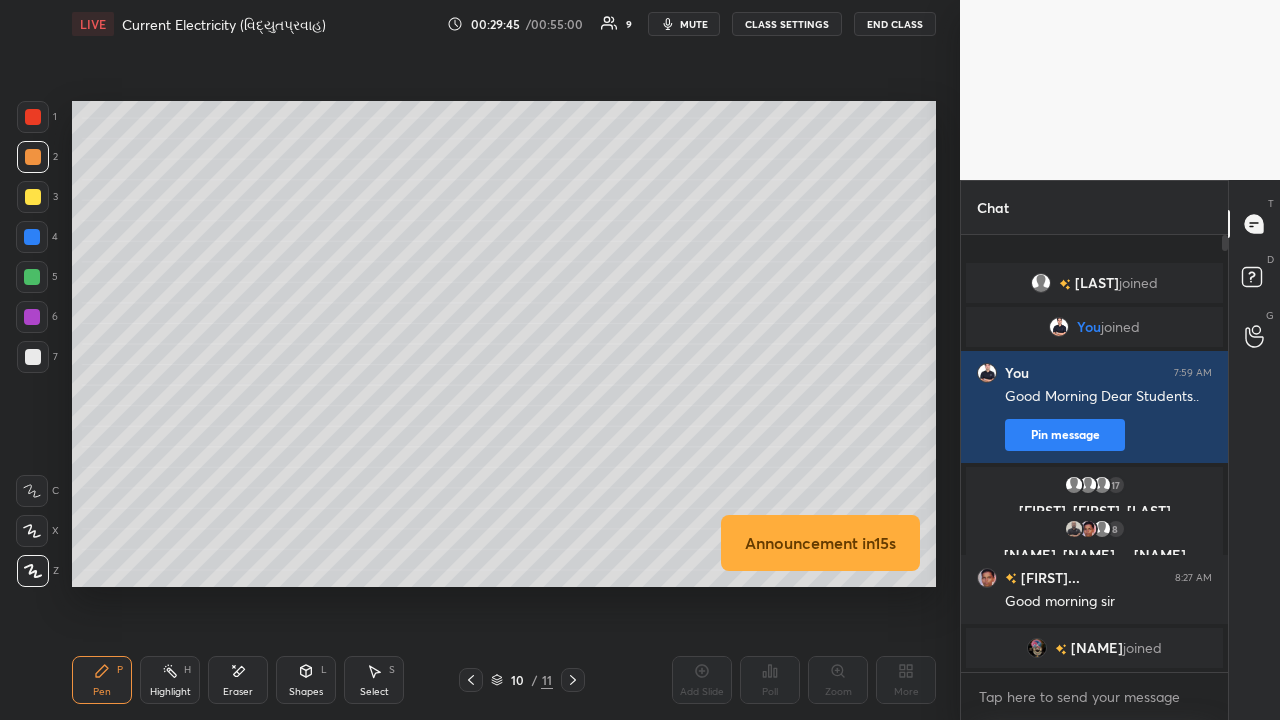 click at bounding box center (33, 357) 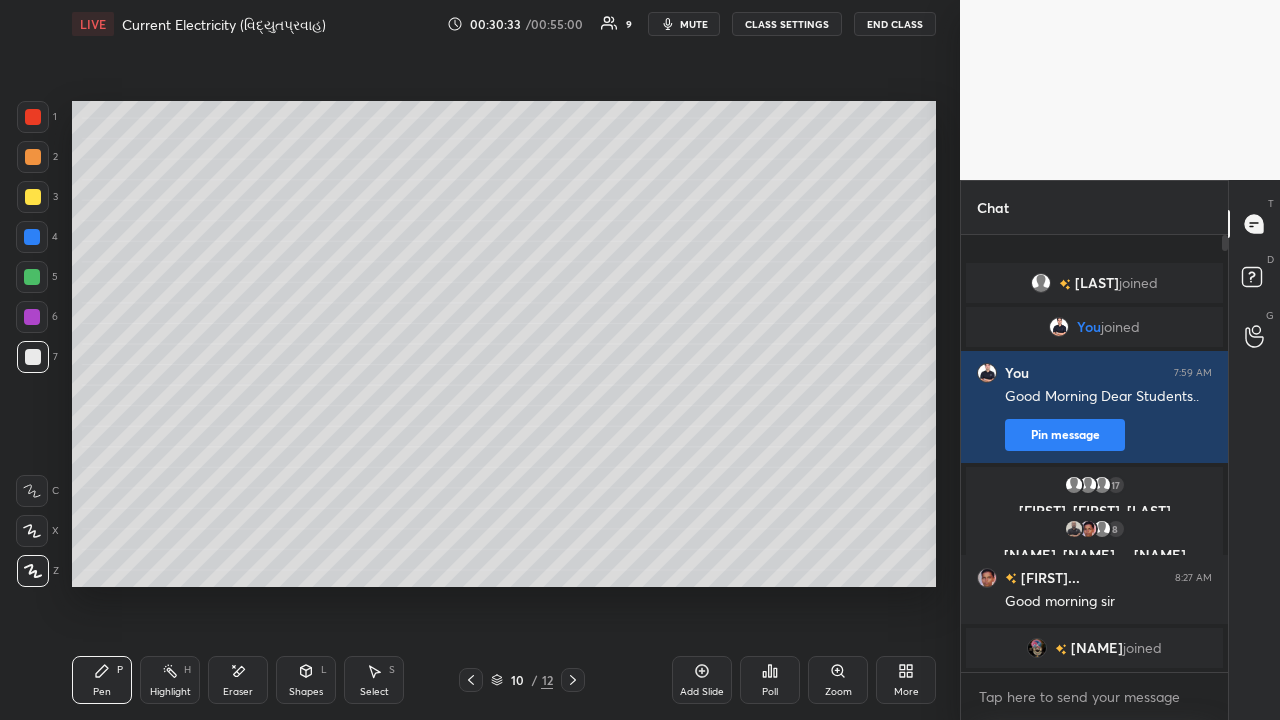 click at bounding box center [33, 197] 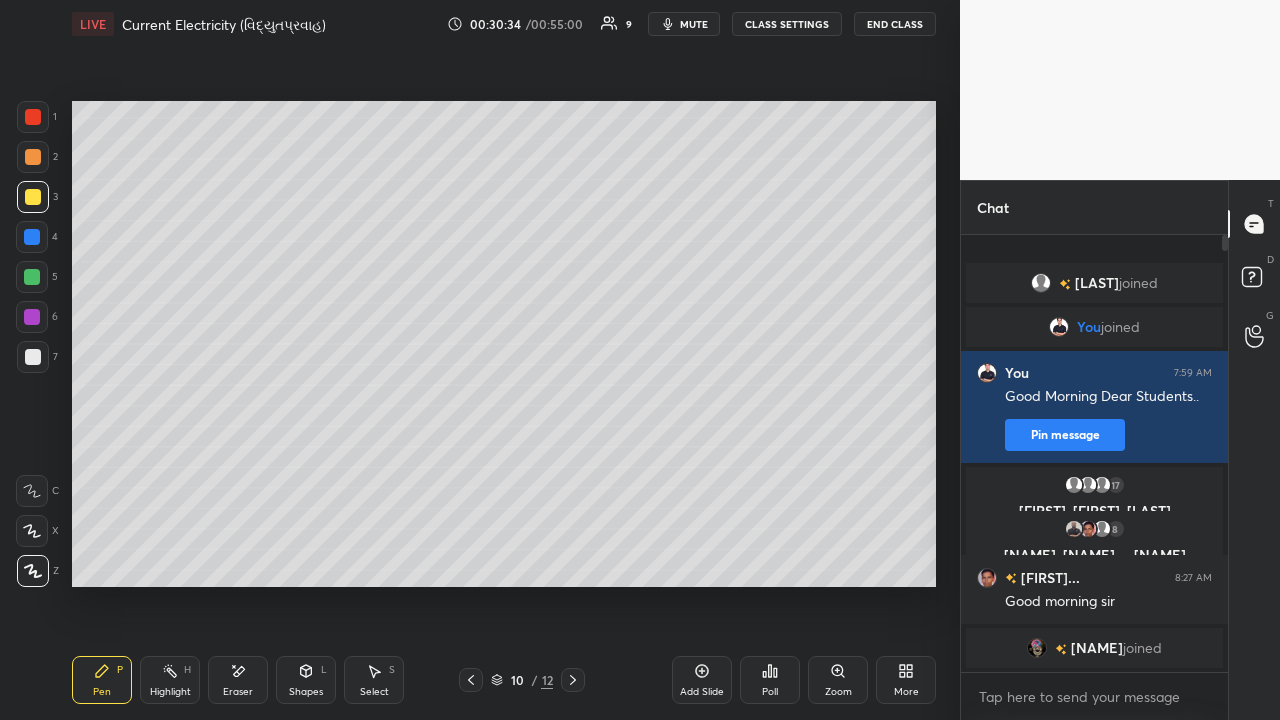 click at bounding box center (33, 157) 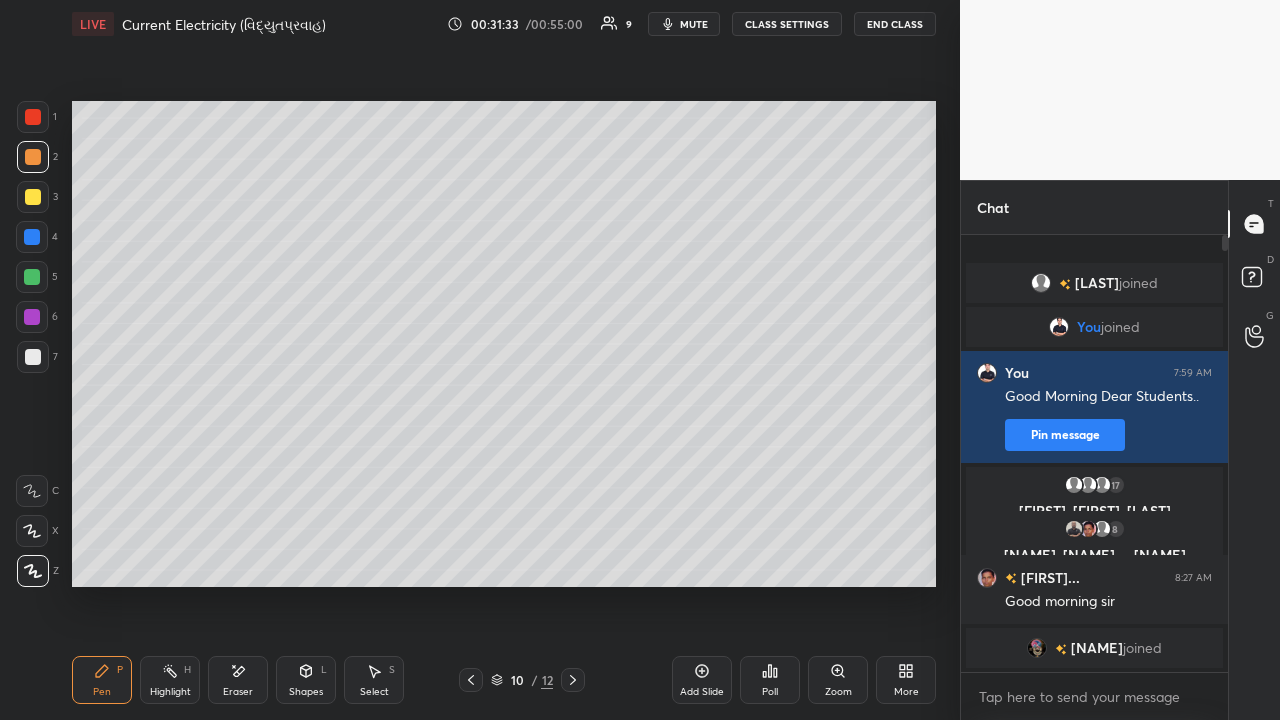 click at bounding box center (33, 197) 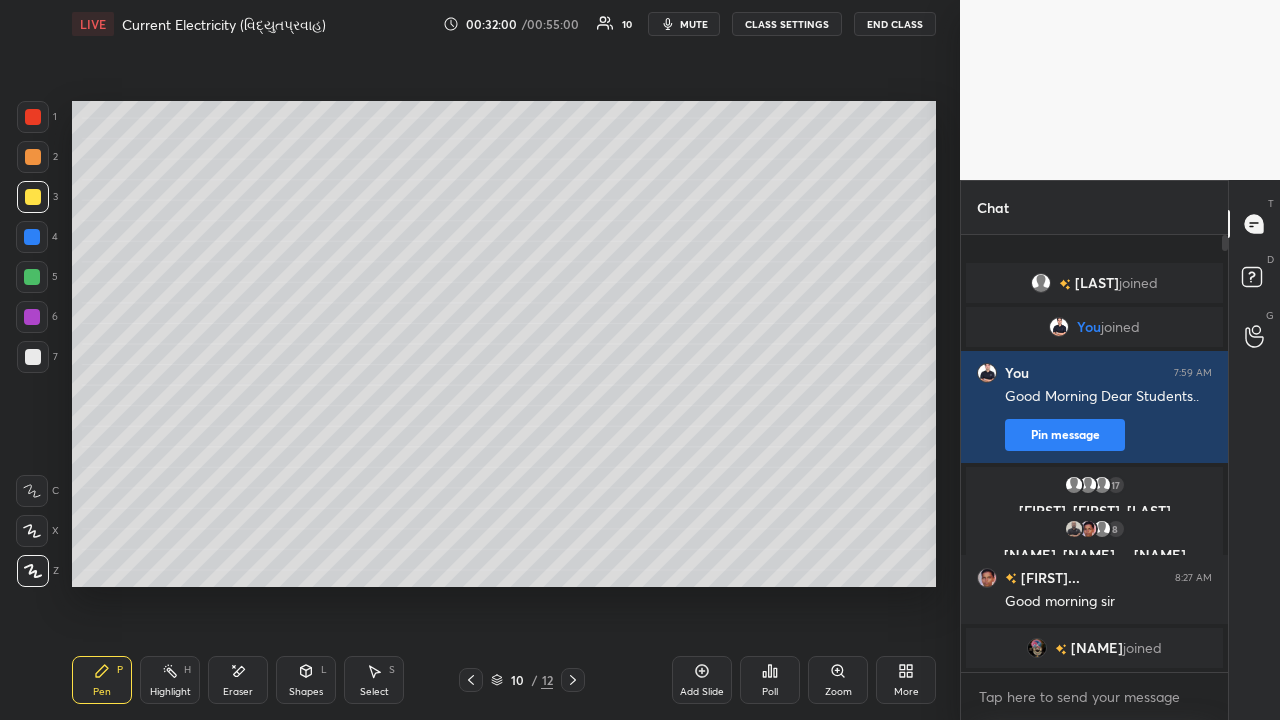click at bounding box center [33, 357] 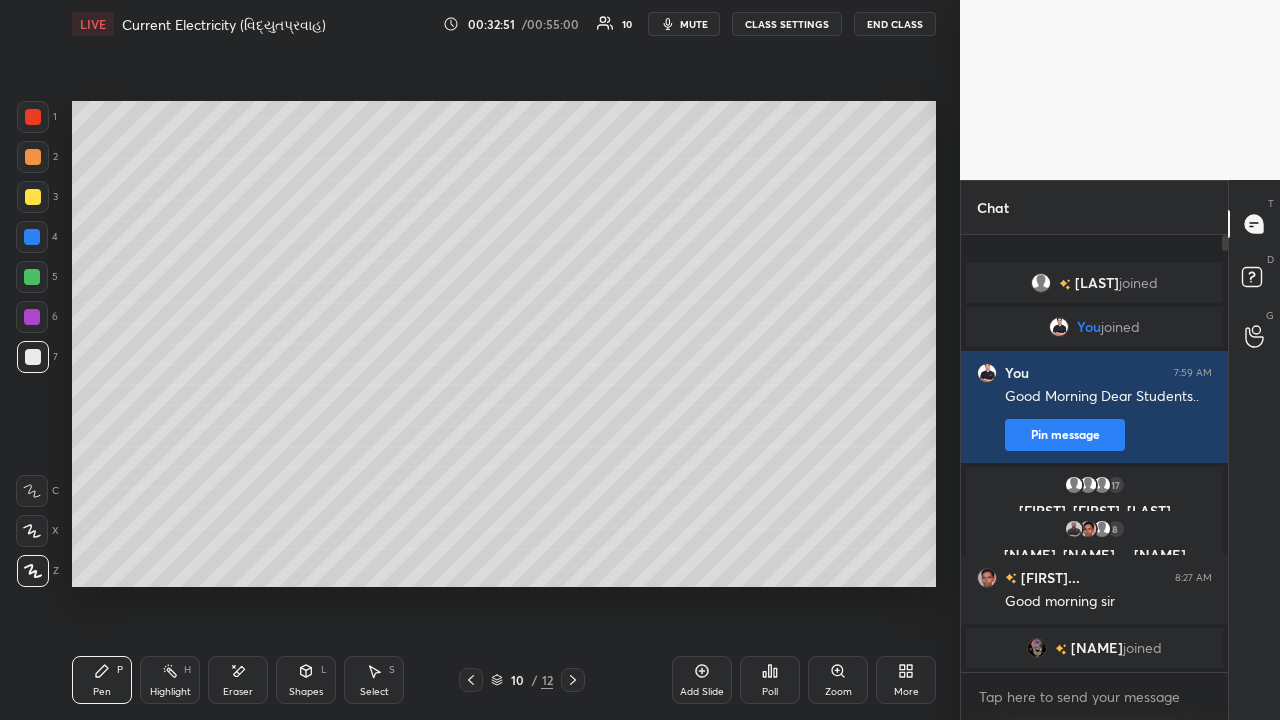 click at bounding box center [33, 197] 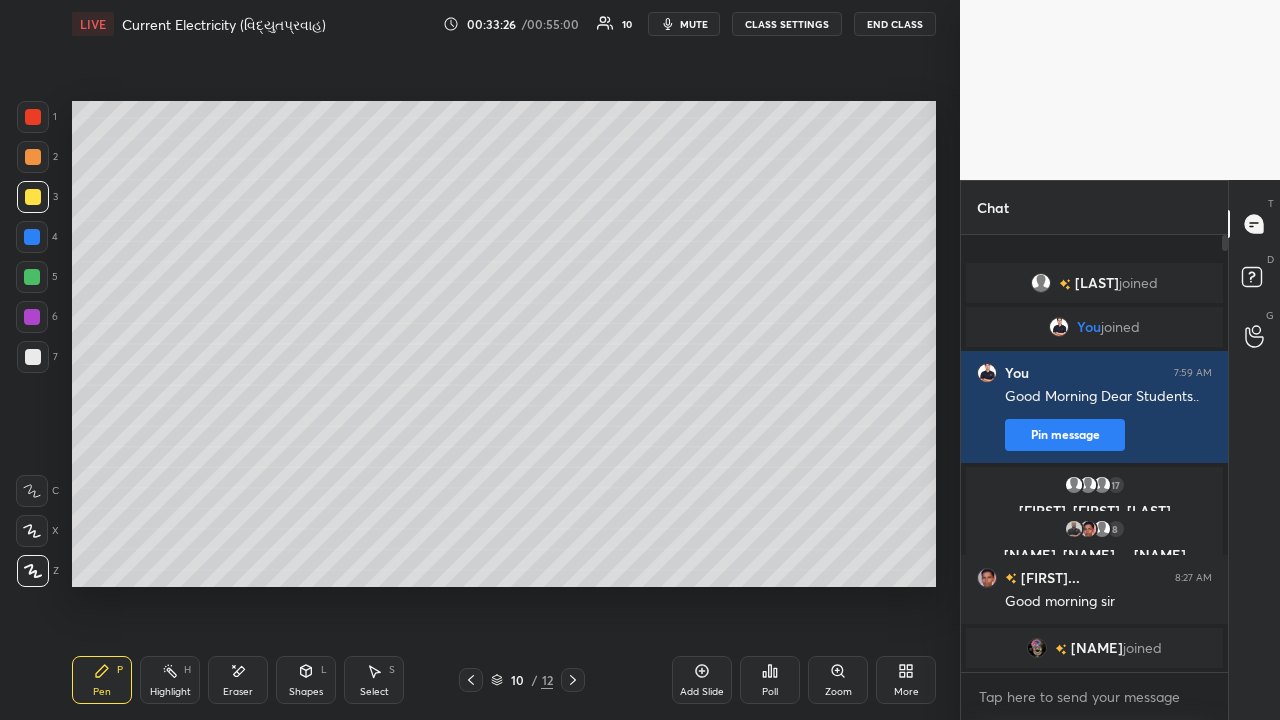 click 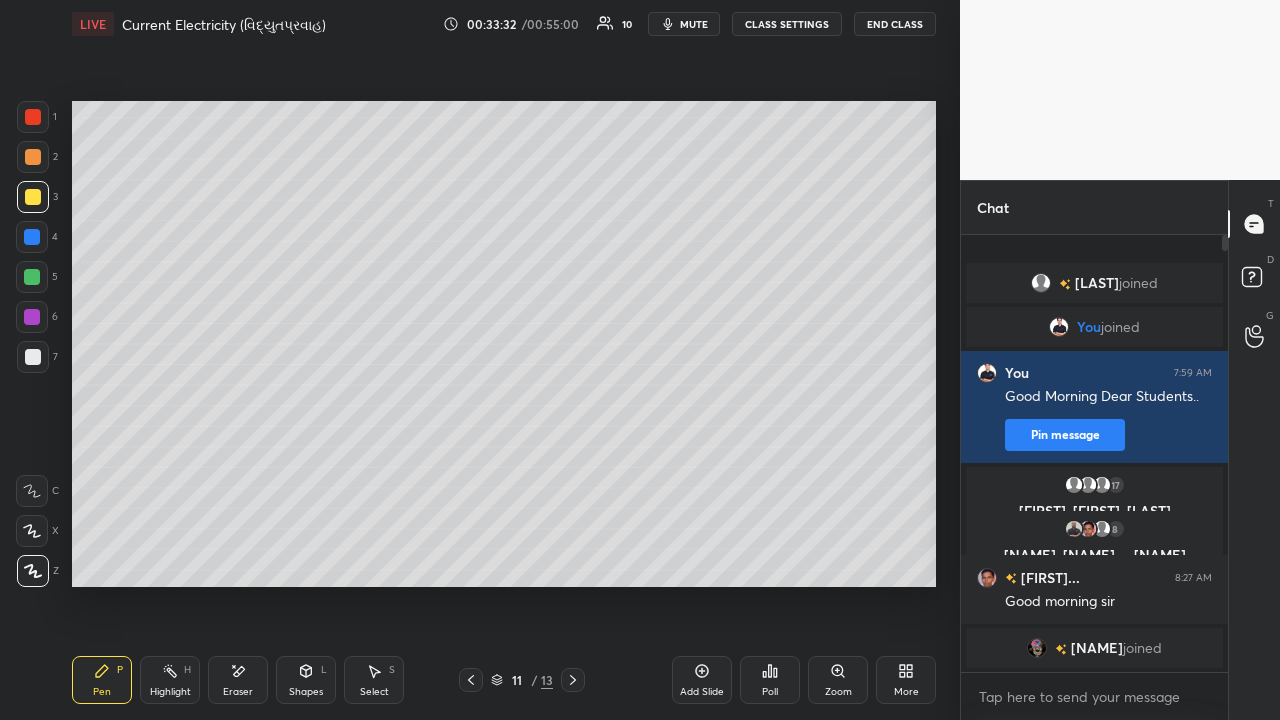 click at bounding box center (33, 357) 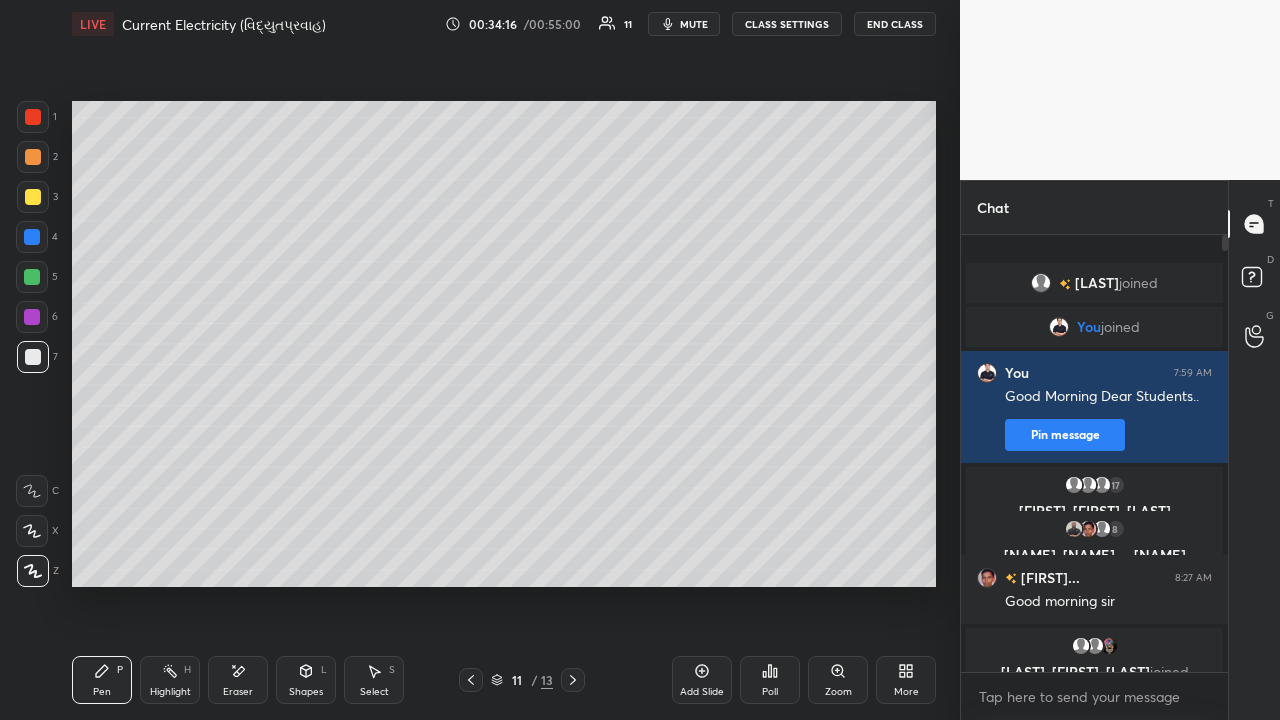 click at bounding box center (33, 197) 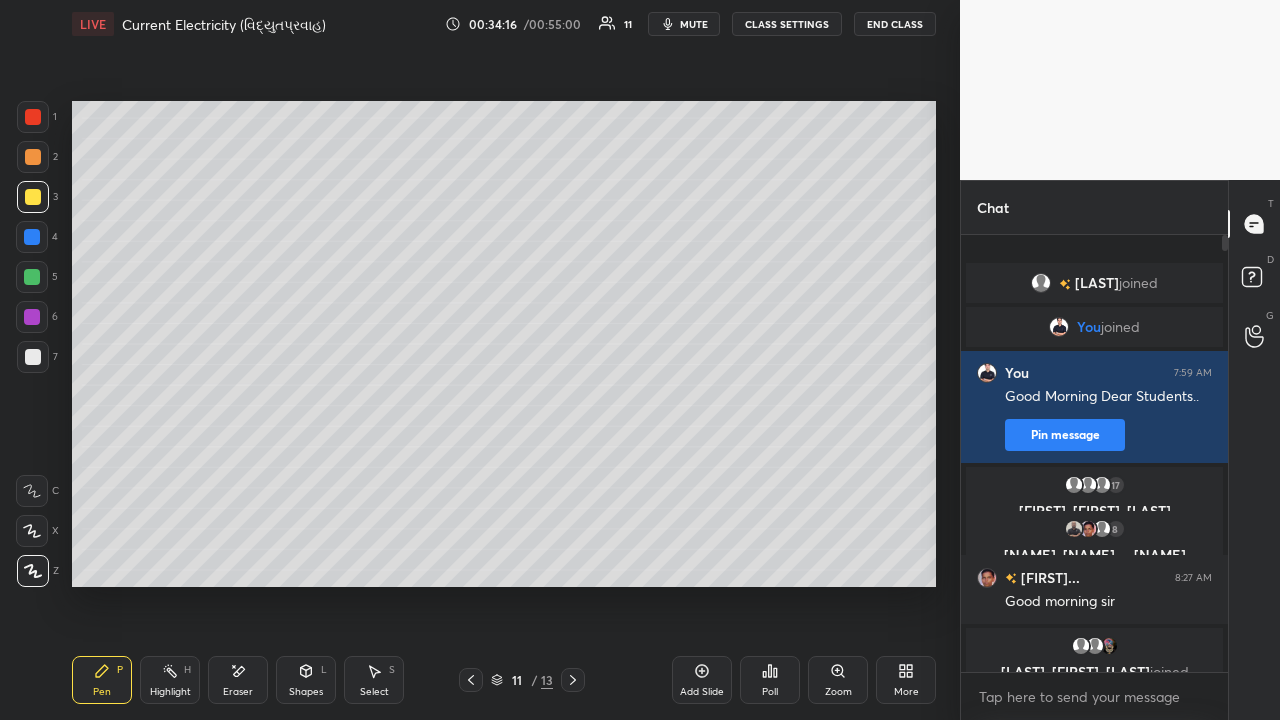 click at bounding box center (33, 157) 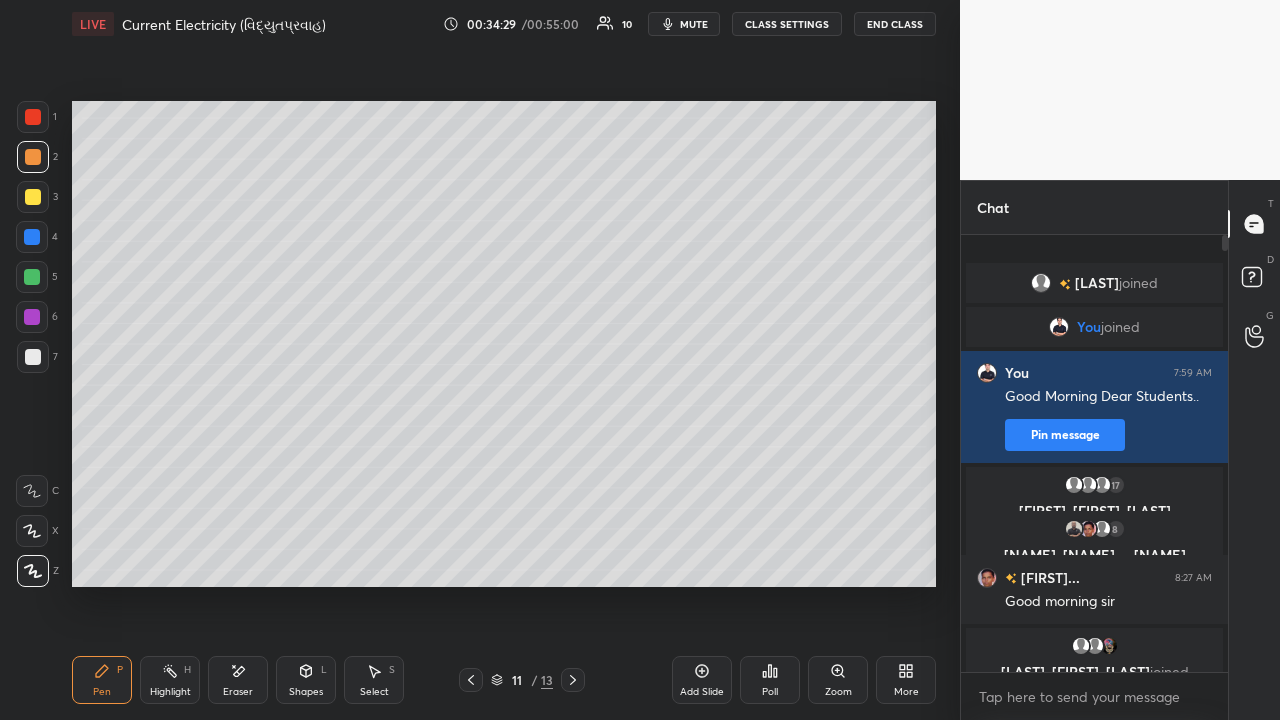 click at bounding box center [33, 197] 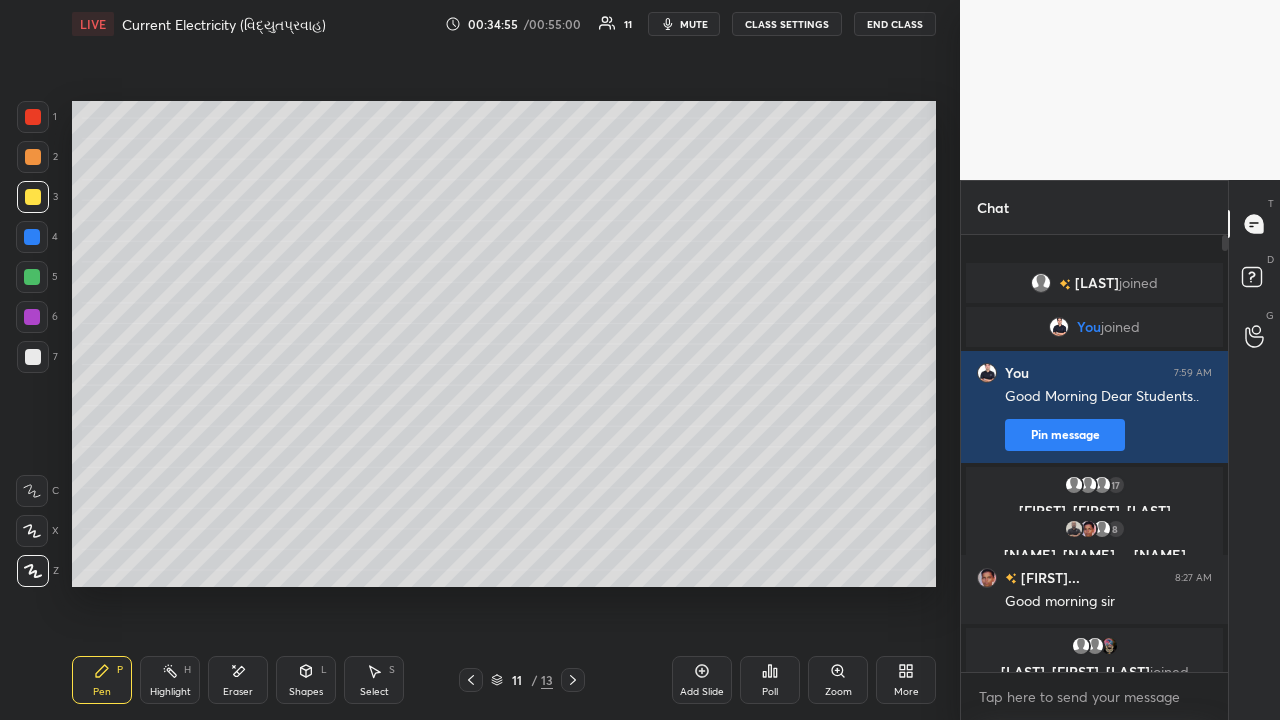 click on "Eraser" at bounding box center (238, 680) 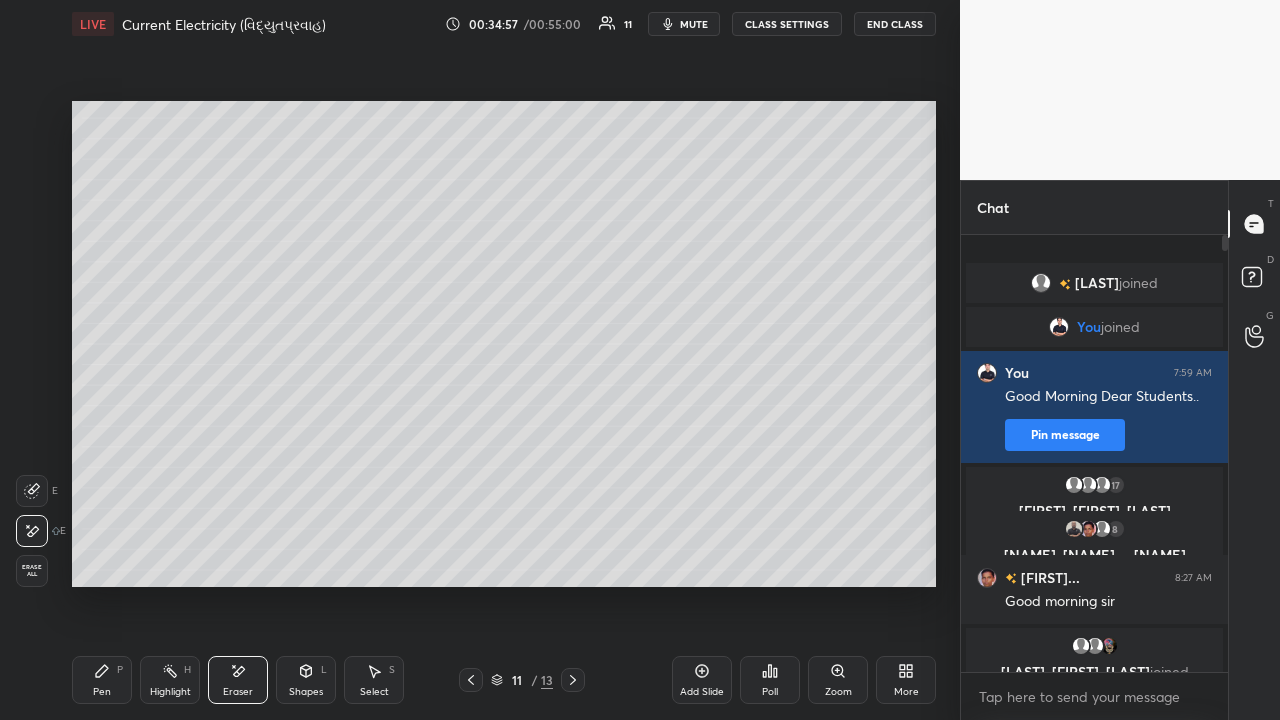 click on "Pen P" at bounding box center (102, 680) 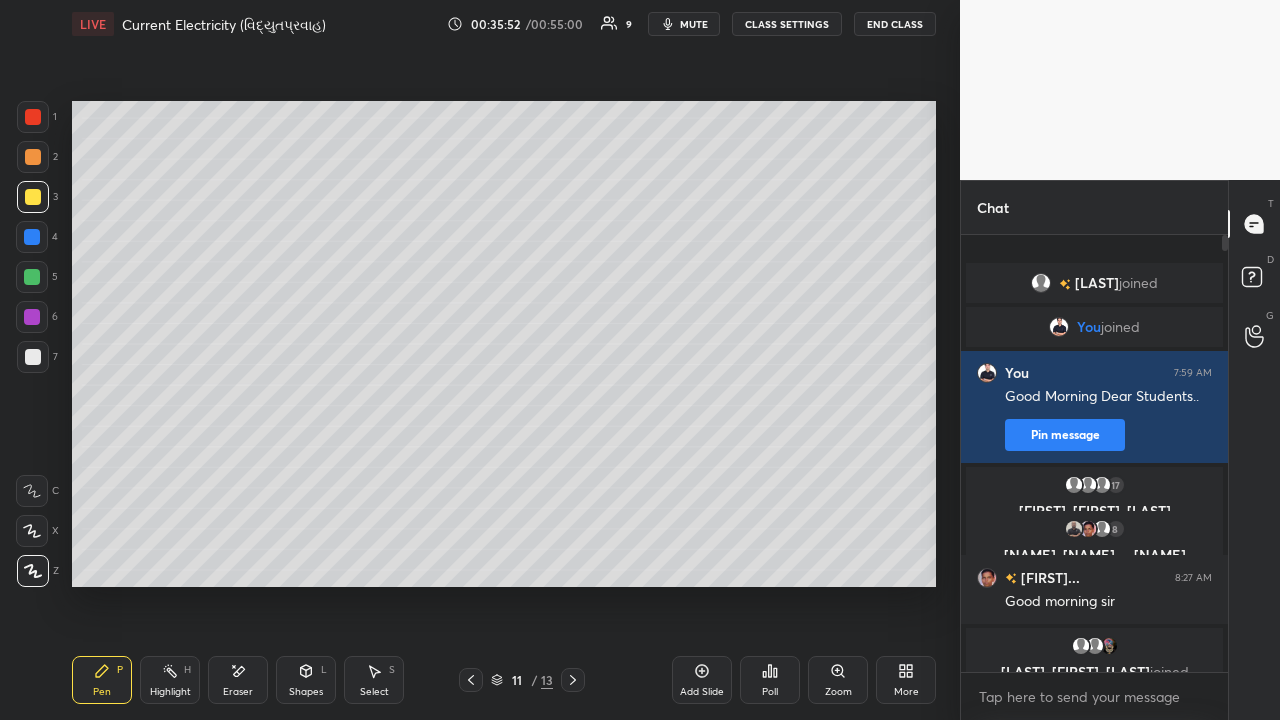 click at bounding box center [33, 157] 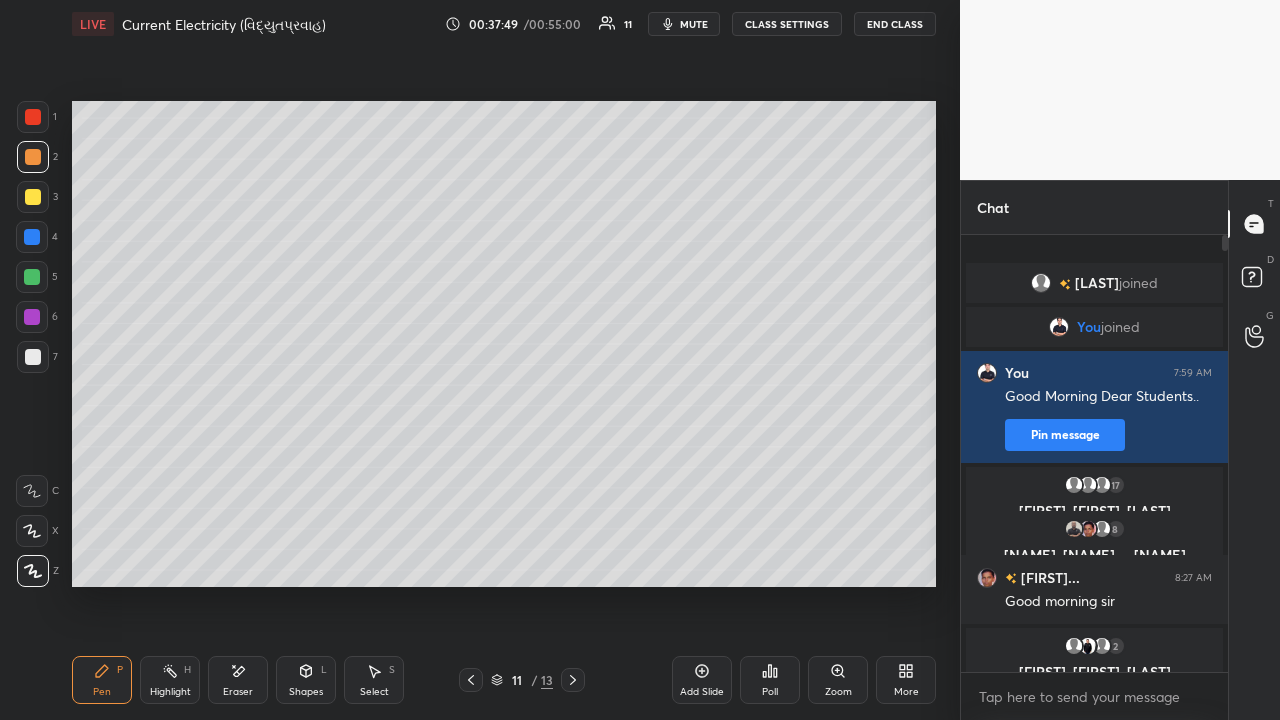 click at bounding box center [33, 357] 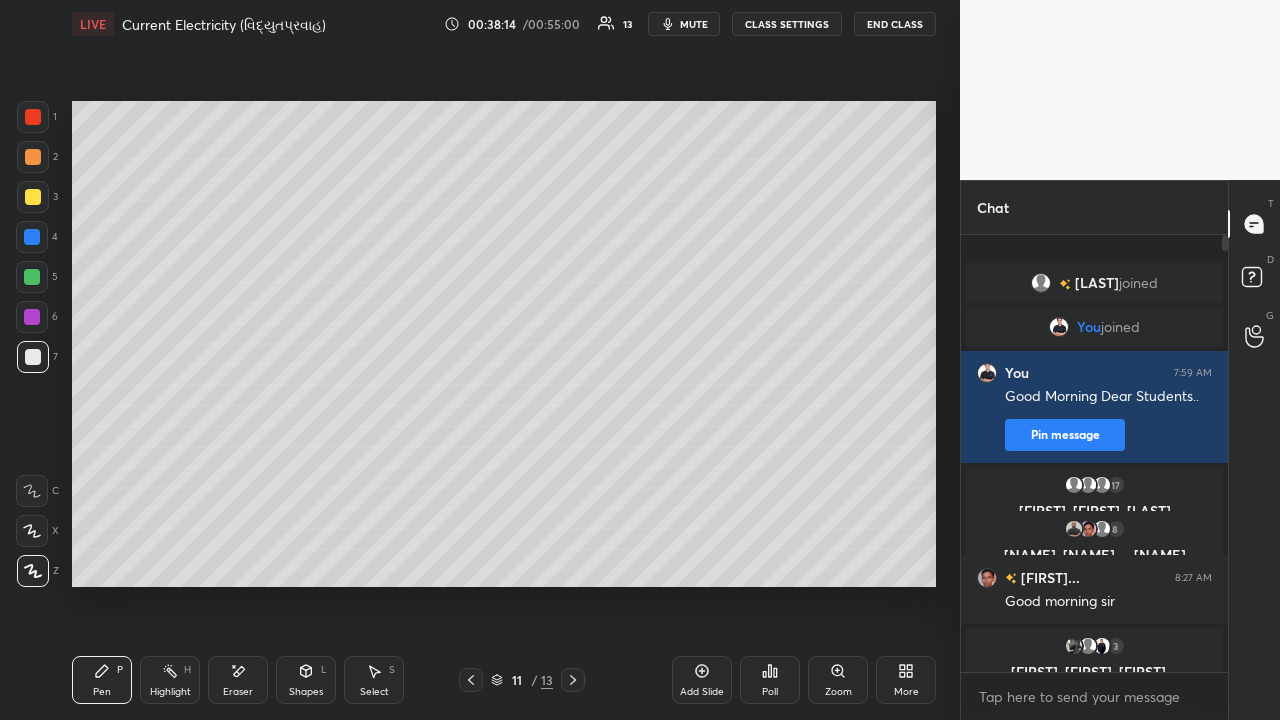 click on "Shapes L" at bounding box center [306, 680] 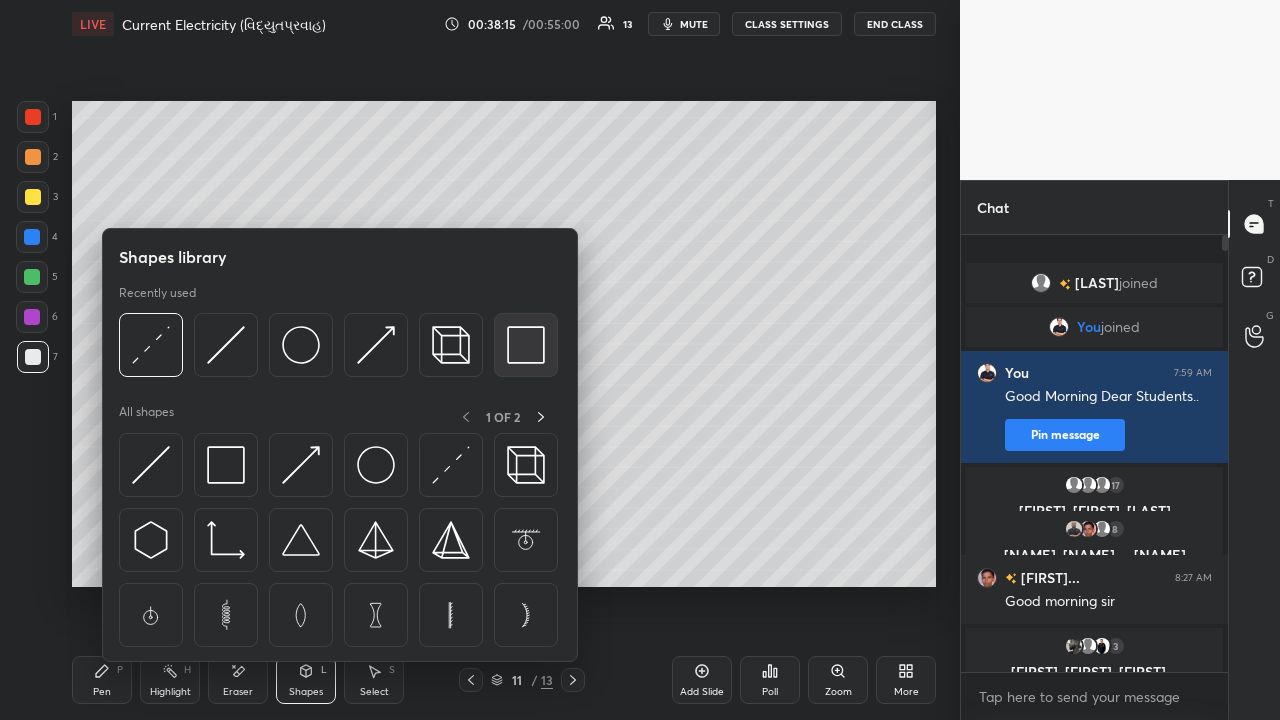 click at bounding box center (526, 345) 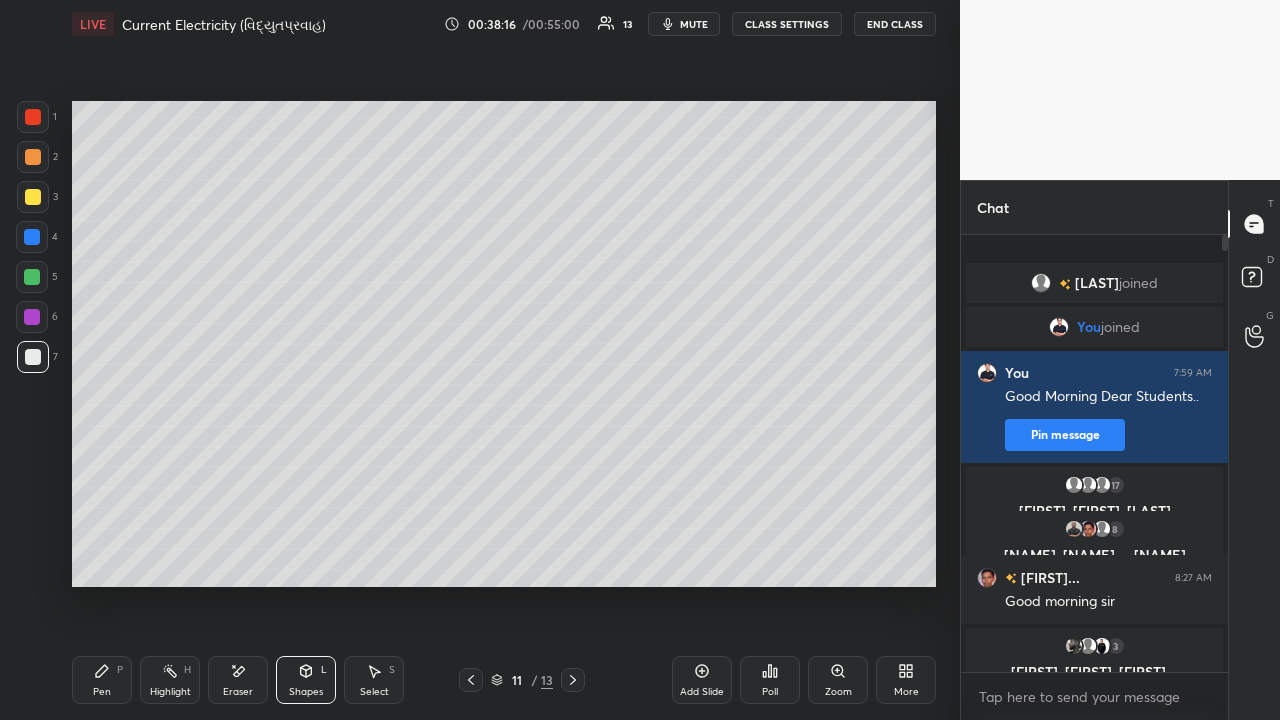 click at bounding box center (33, 197) 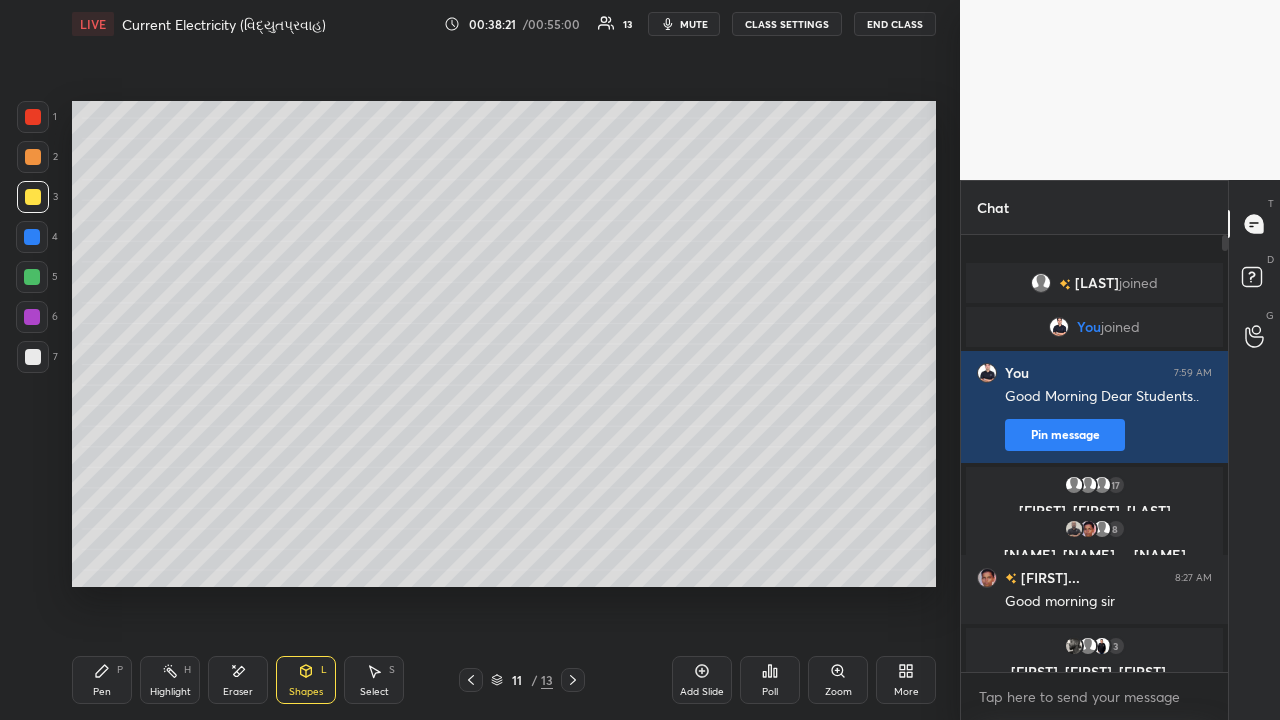 click on "Pen" at bounding box center (102, 692) 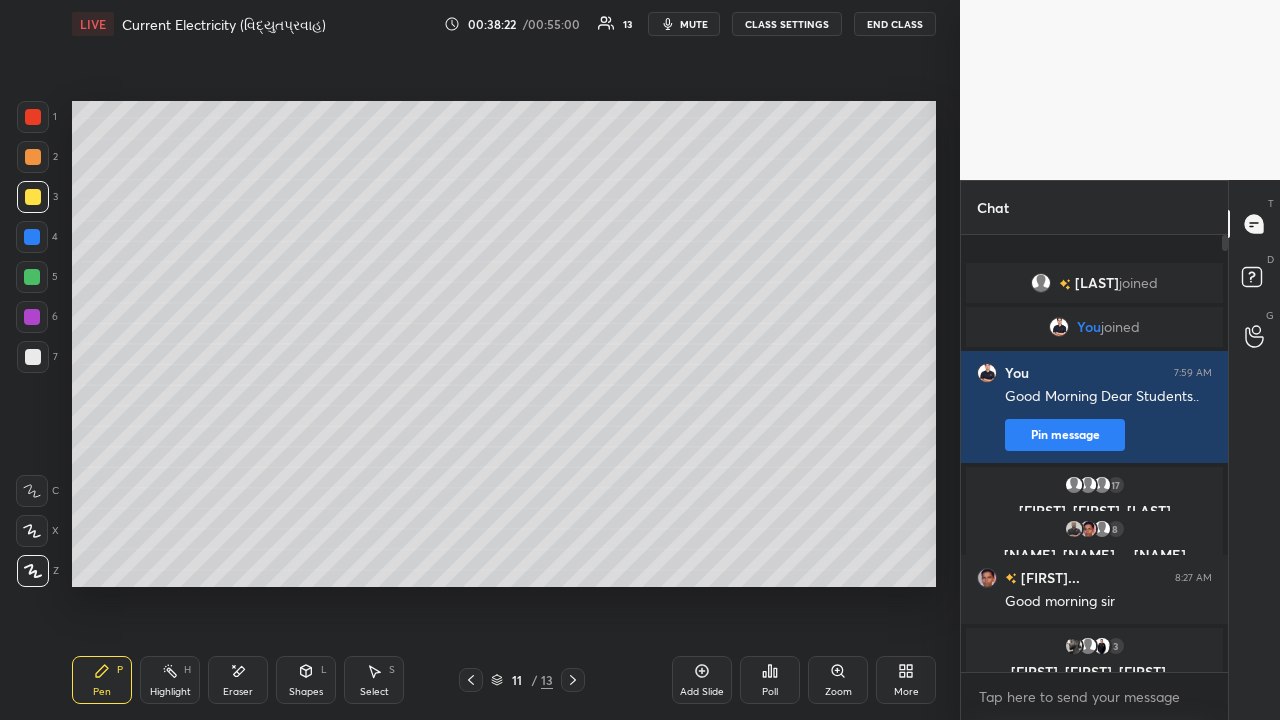 click at bounding box center (33, 357) 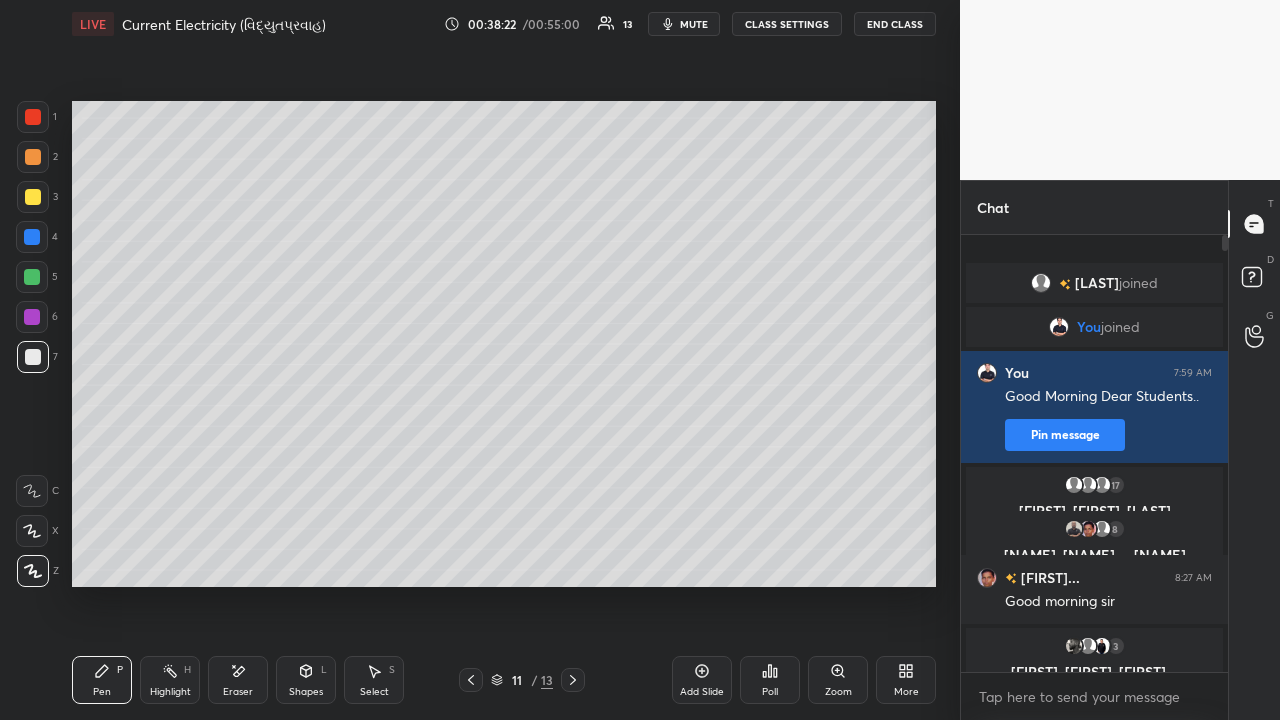 click at bounding box center [32, 237] 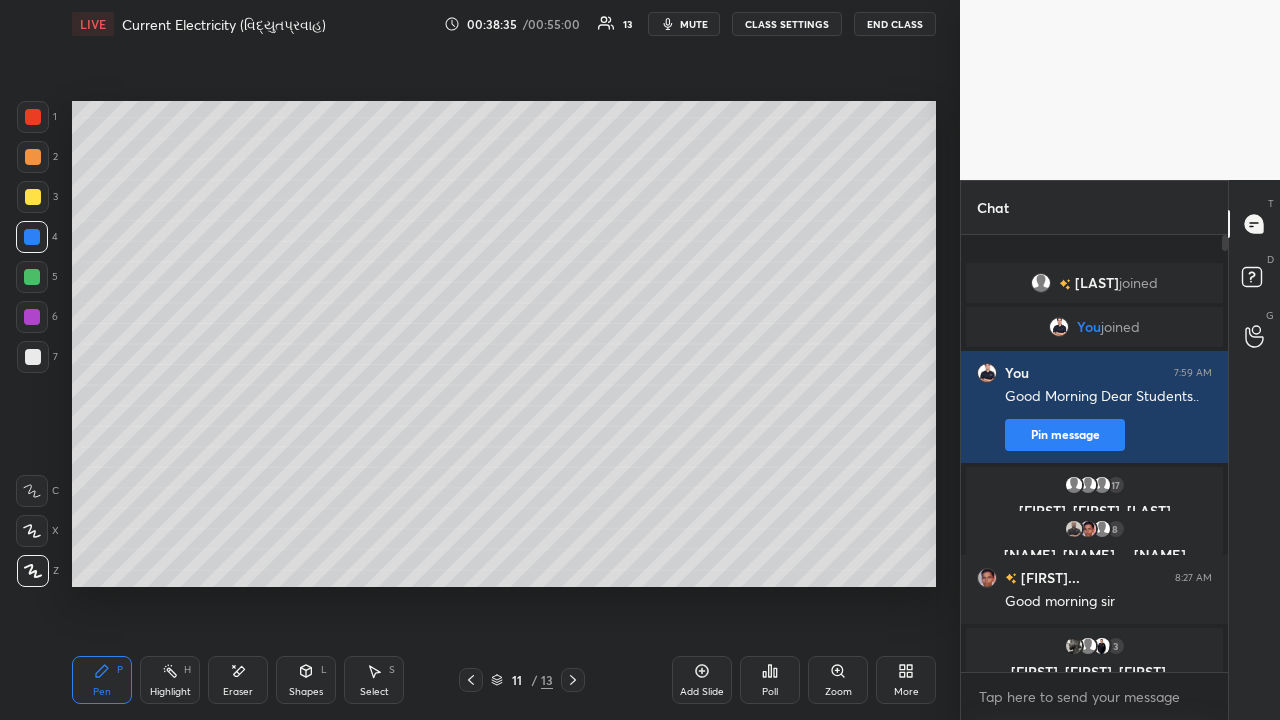 click on "Add Slide" at bounding box center [702, 680] 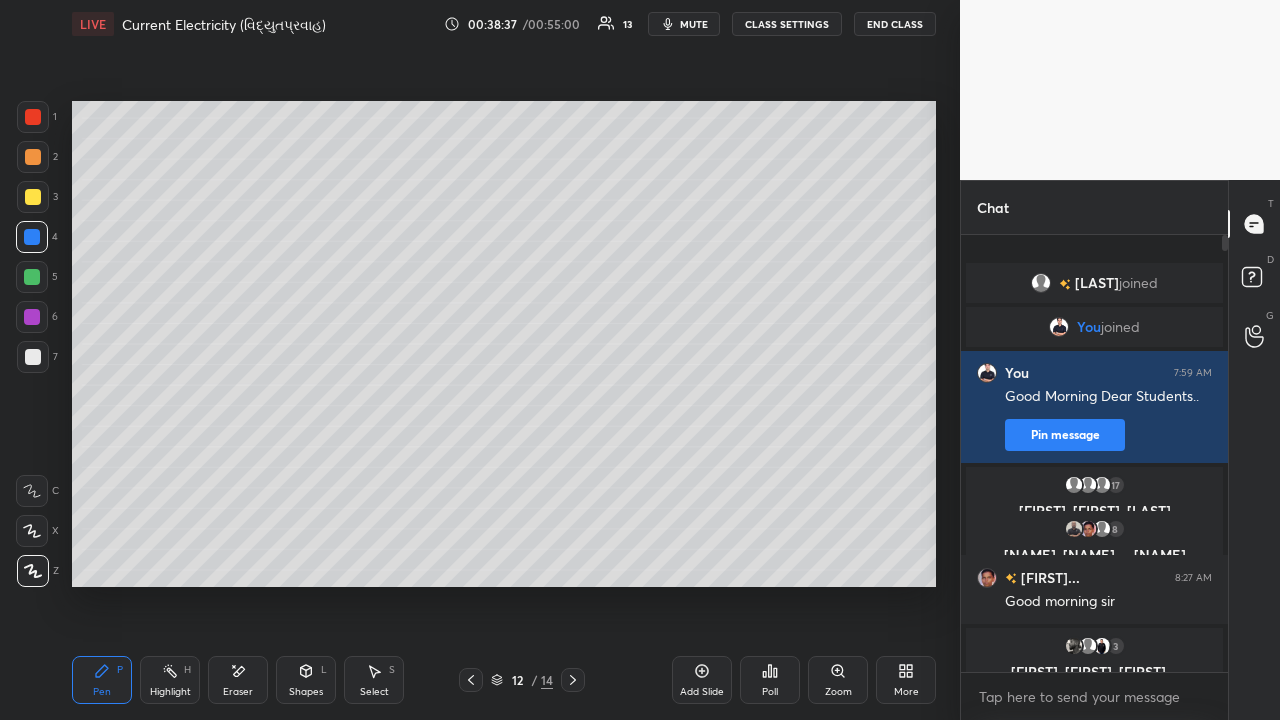 click at bounding box center (33, 157) 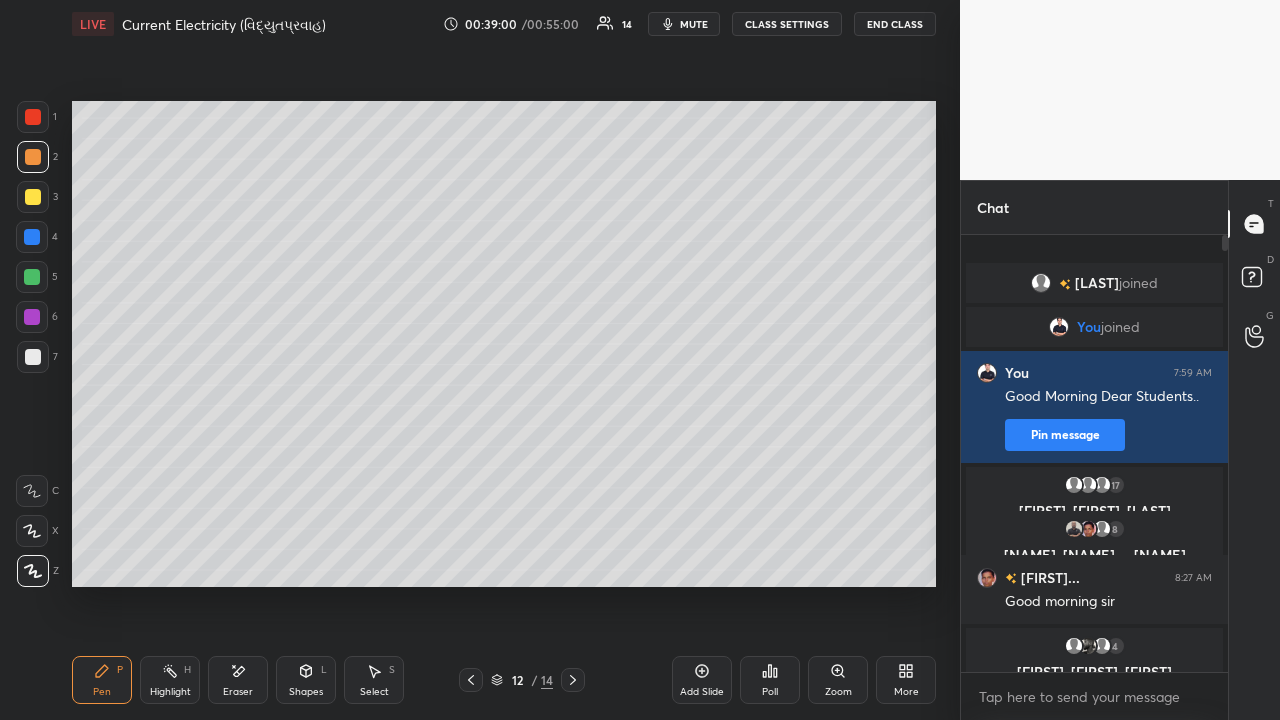 click at bounding box center (33, 357) 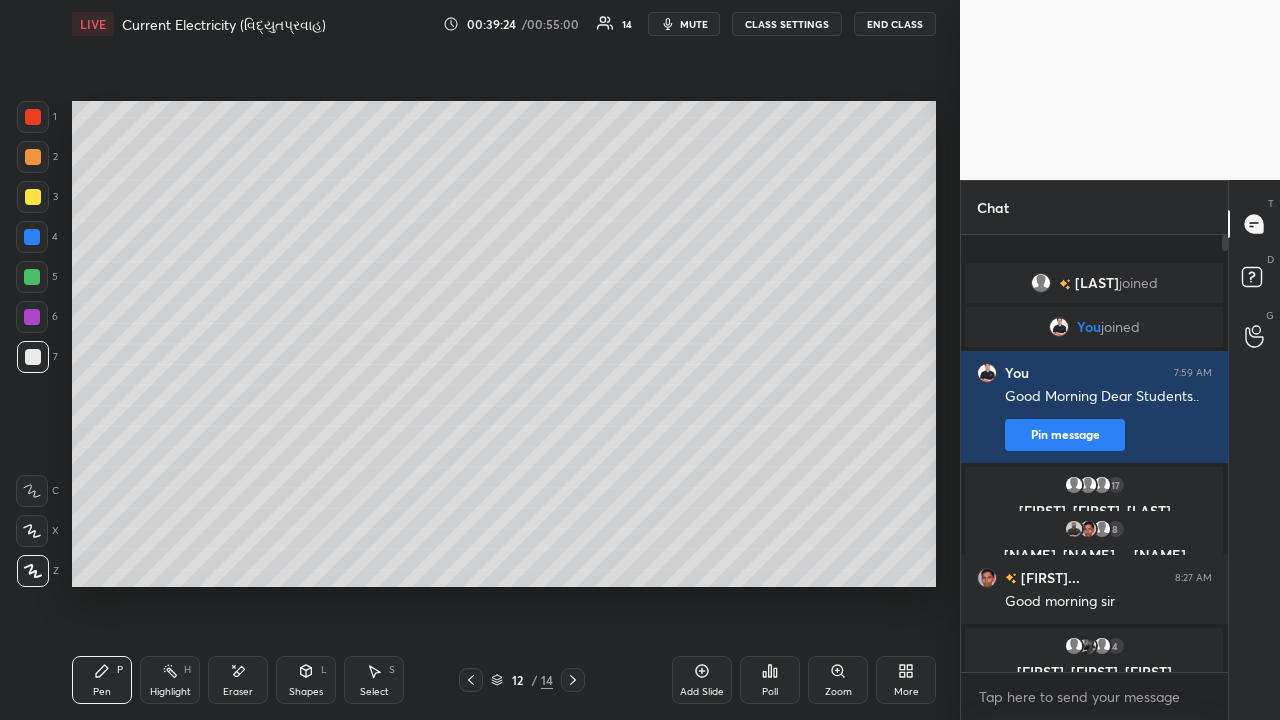 click on "Shapes L" at bounding box center (306, 680) 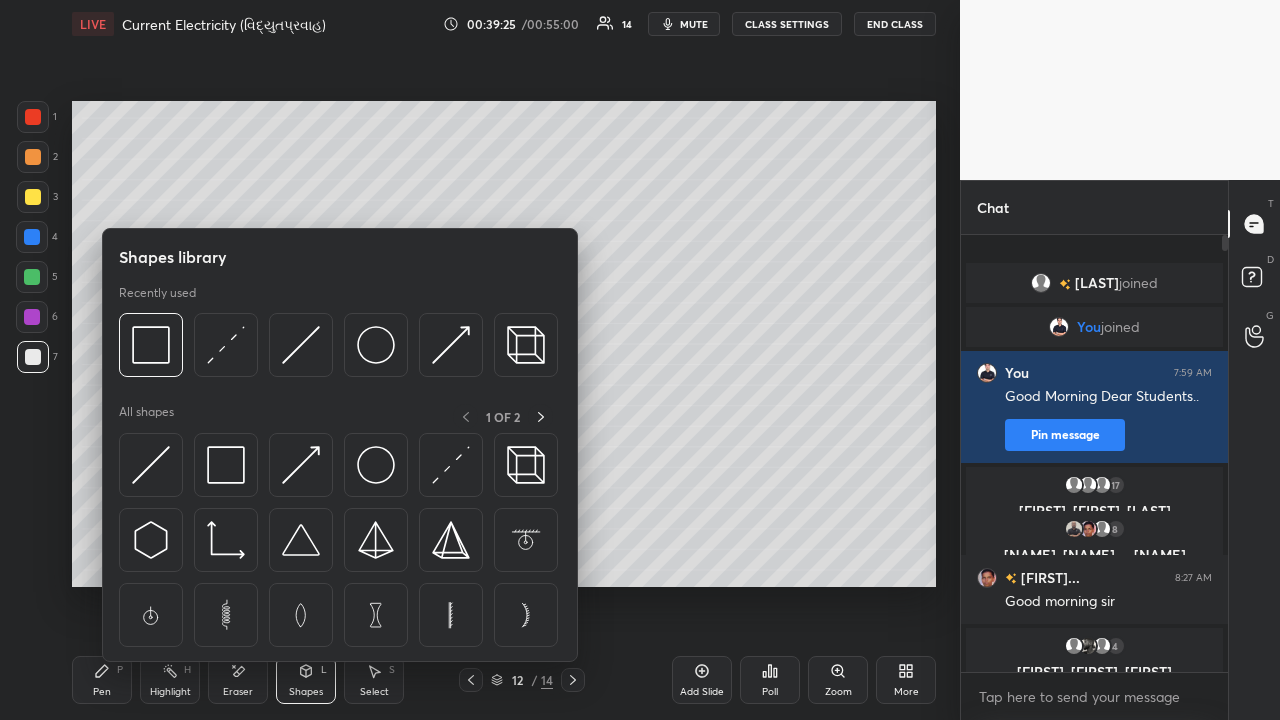 click at bounding box center (151, 345) 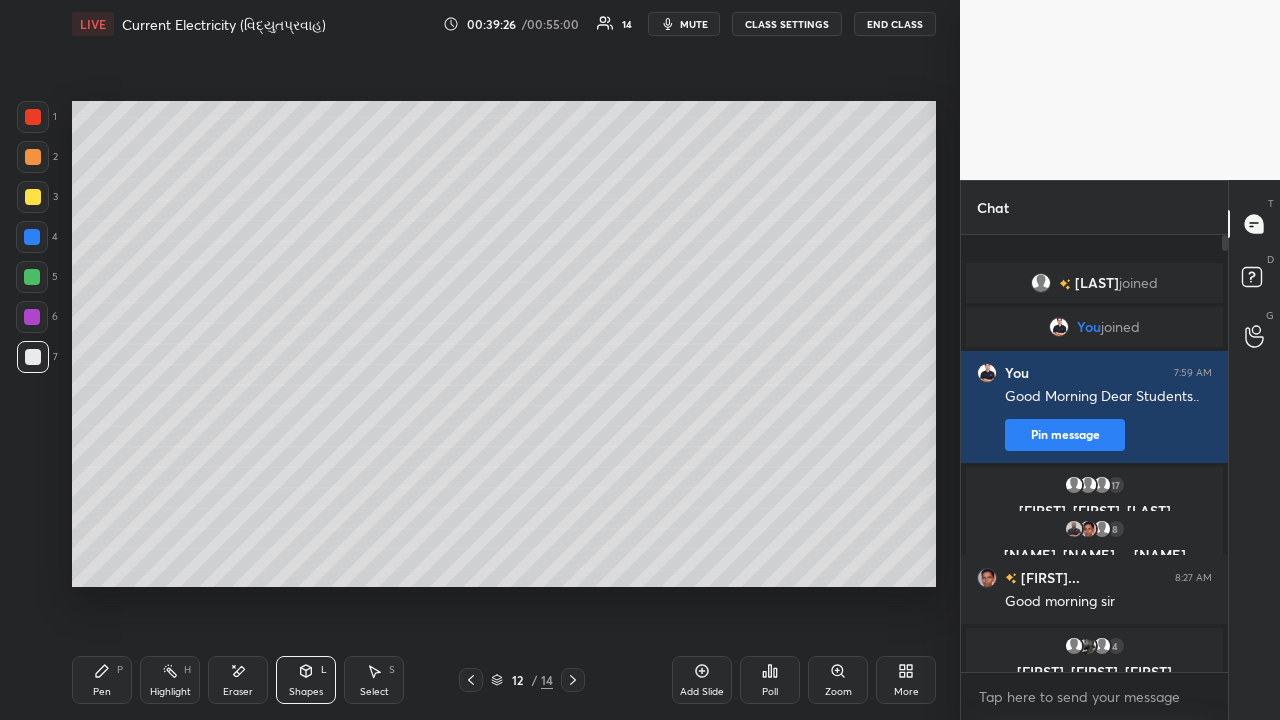 click at bounding box center (32, 237) 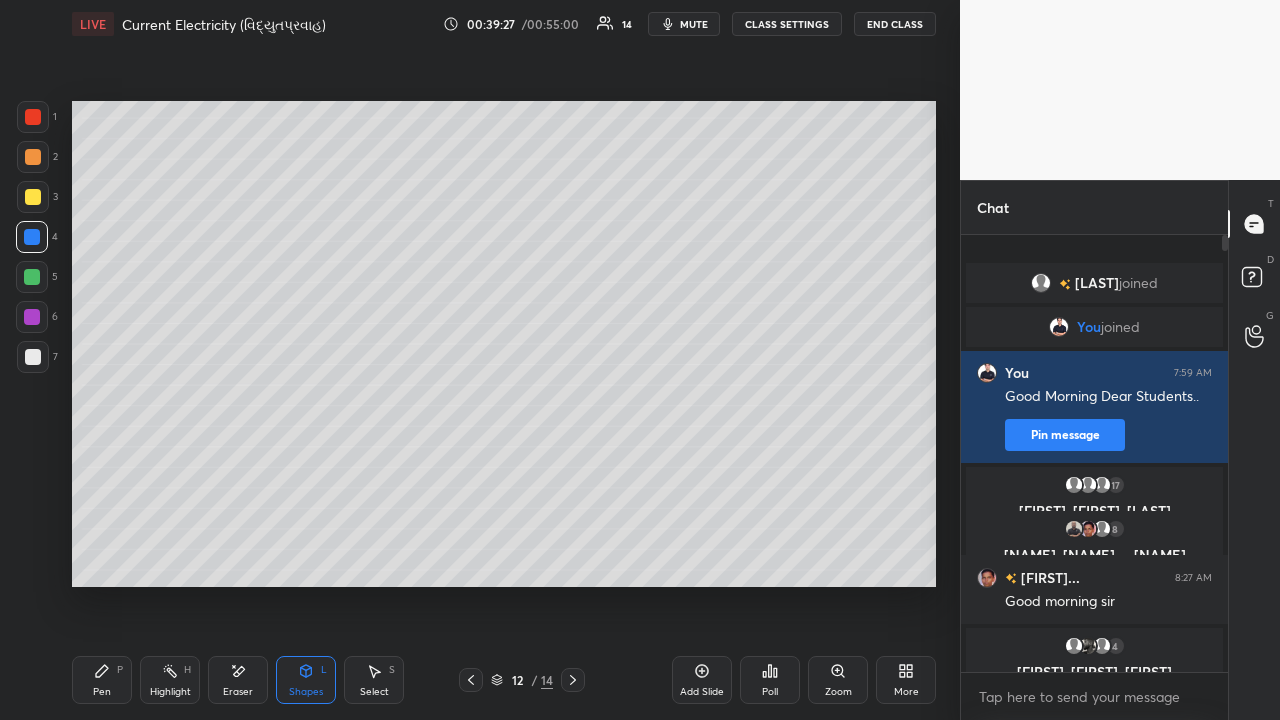 click at bounding box center [33, 197] 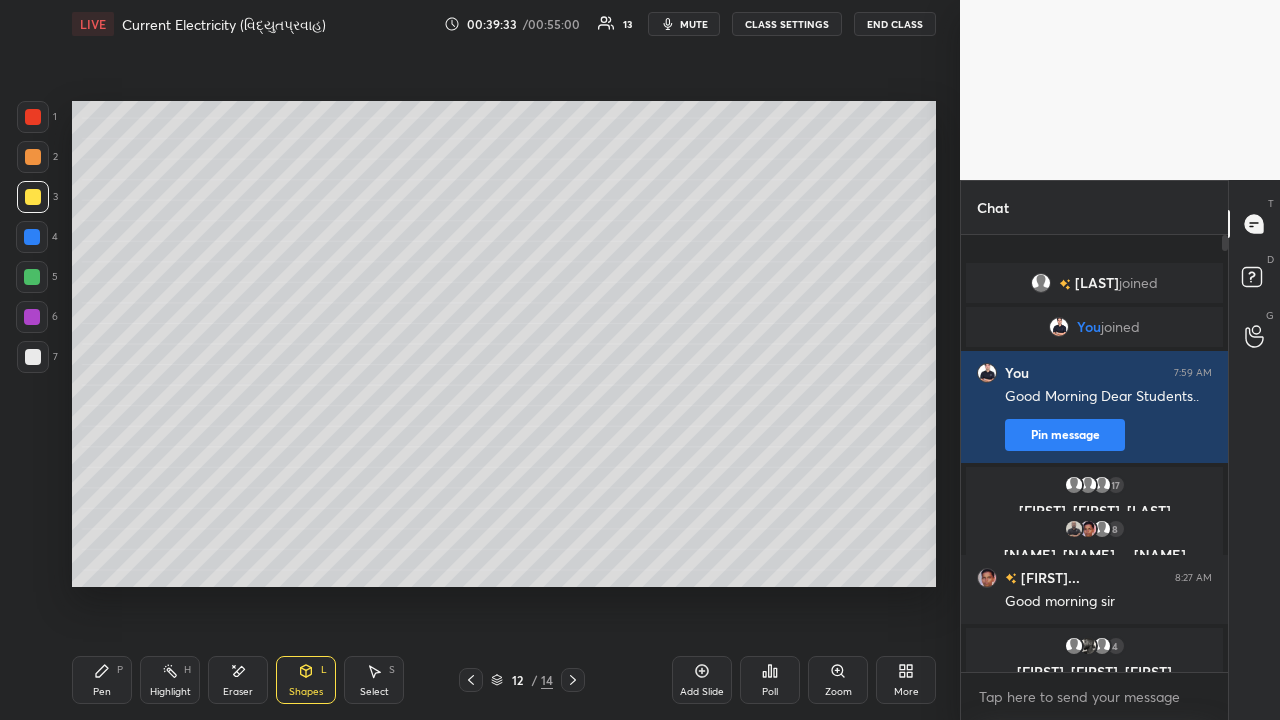 click at bounding box center [33, 357] 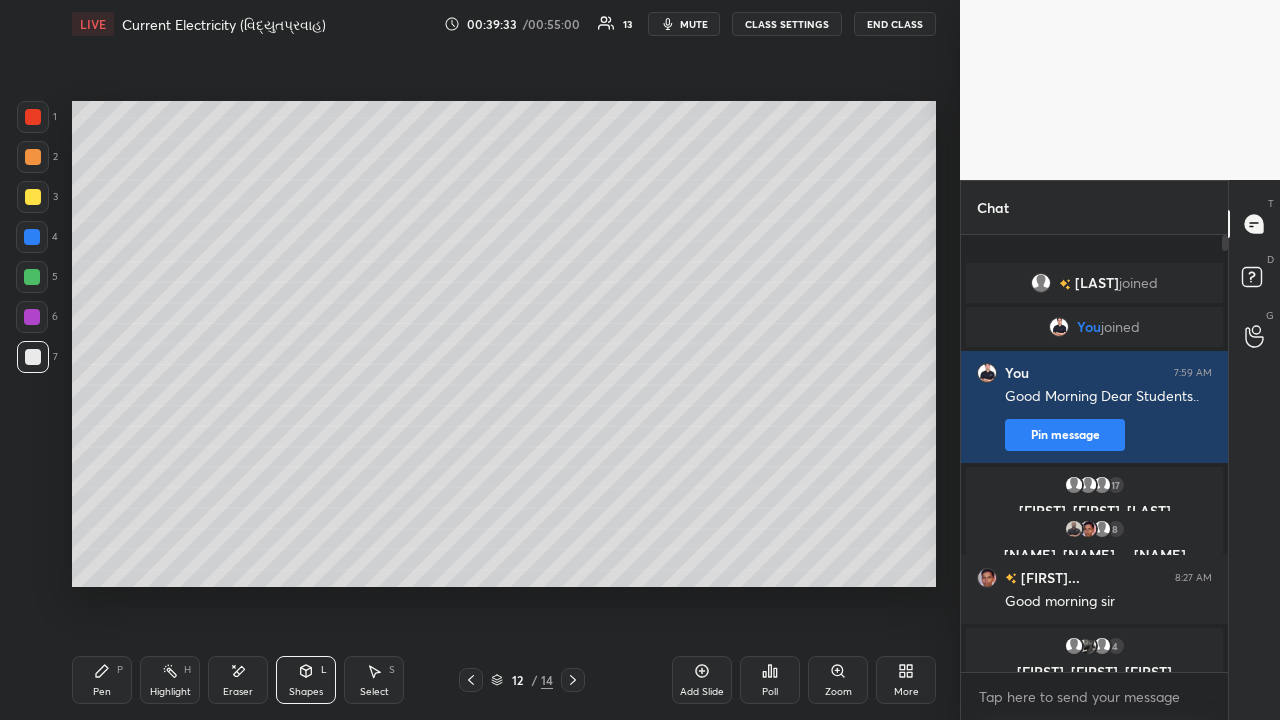 click at bounding box center [33, 157] 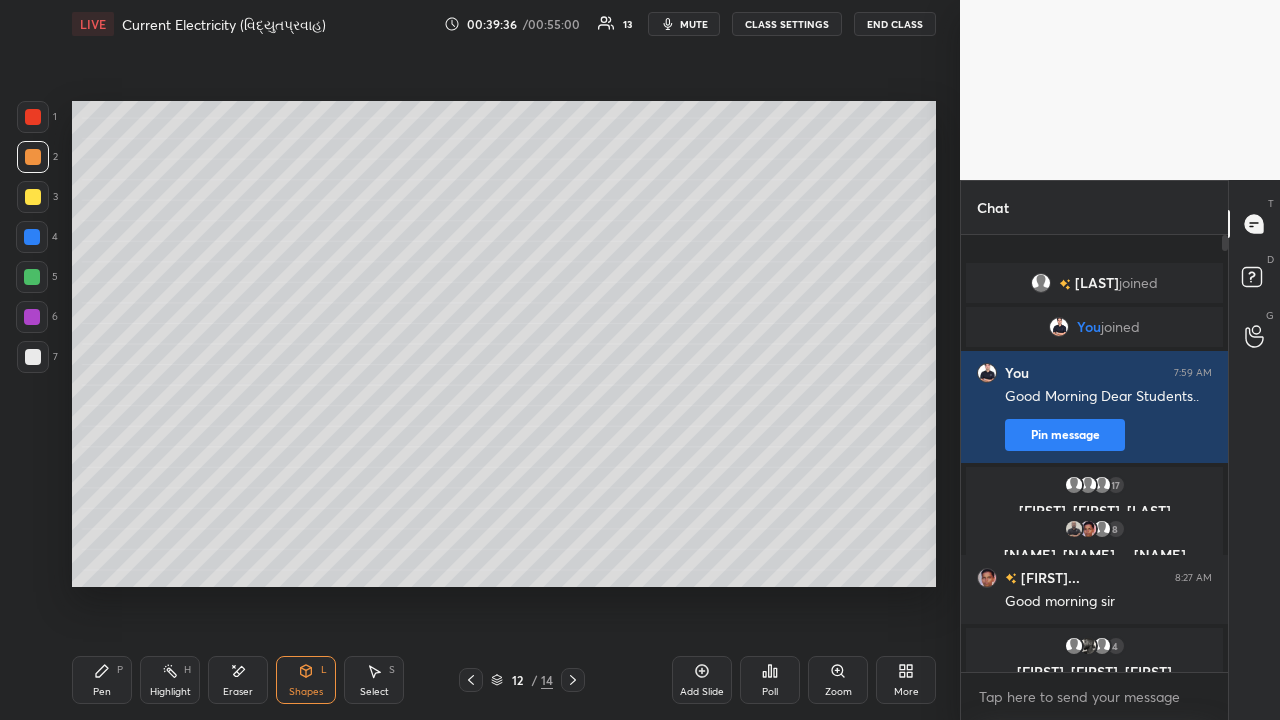 click at bounding box center (33, 197) 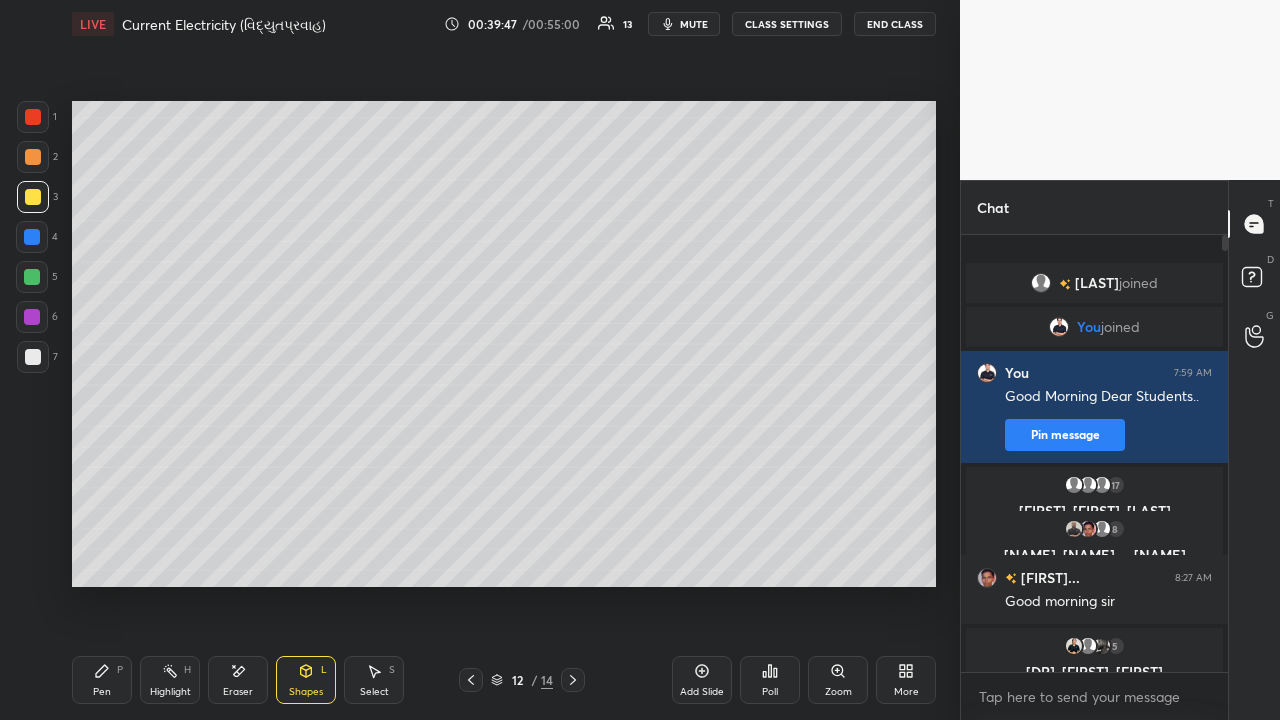 click on "Pen P" at bounding box center (102, 680) 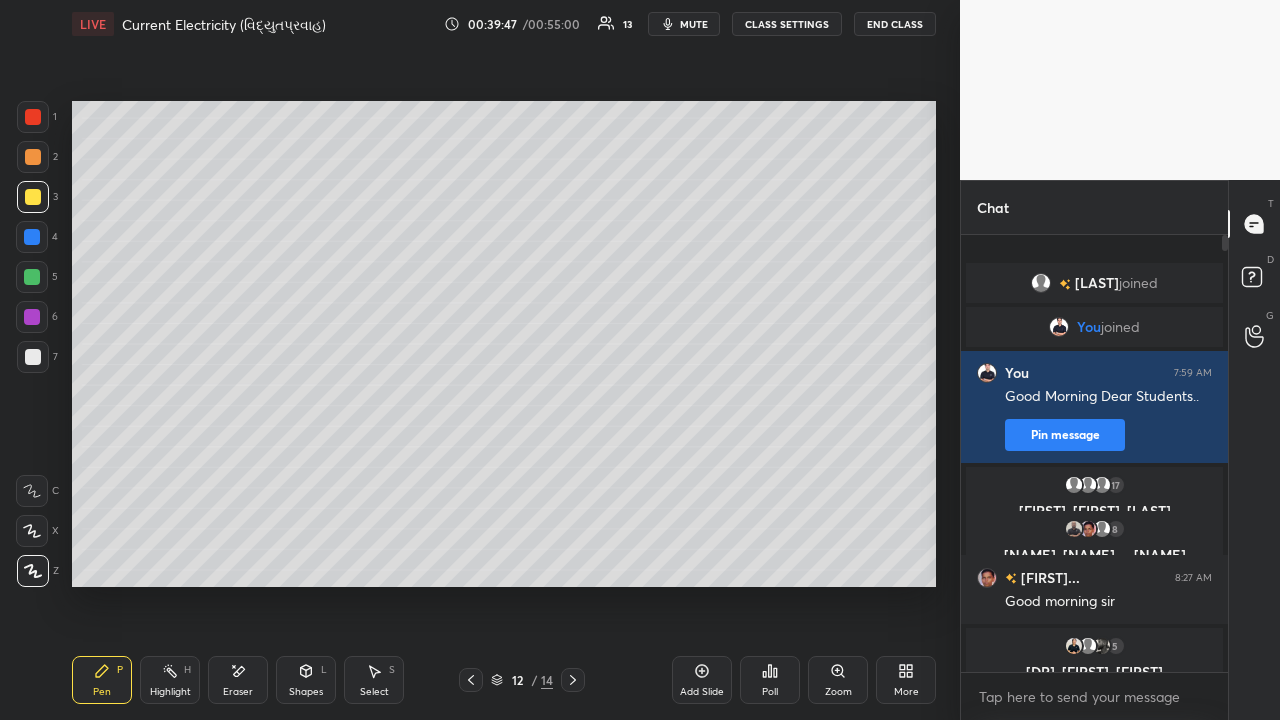 click on "Eraser" at bounding box center (238, 680) 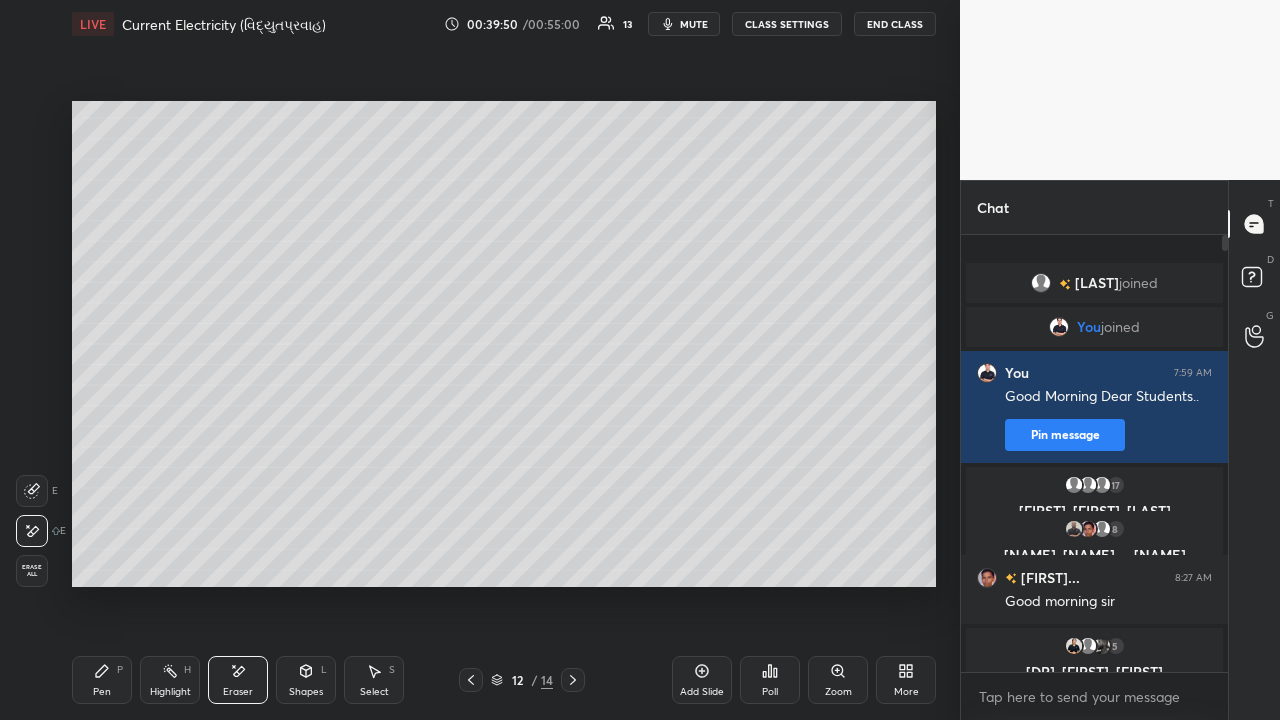click on "Pen P" at bounding box center (102, 680) 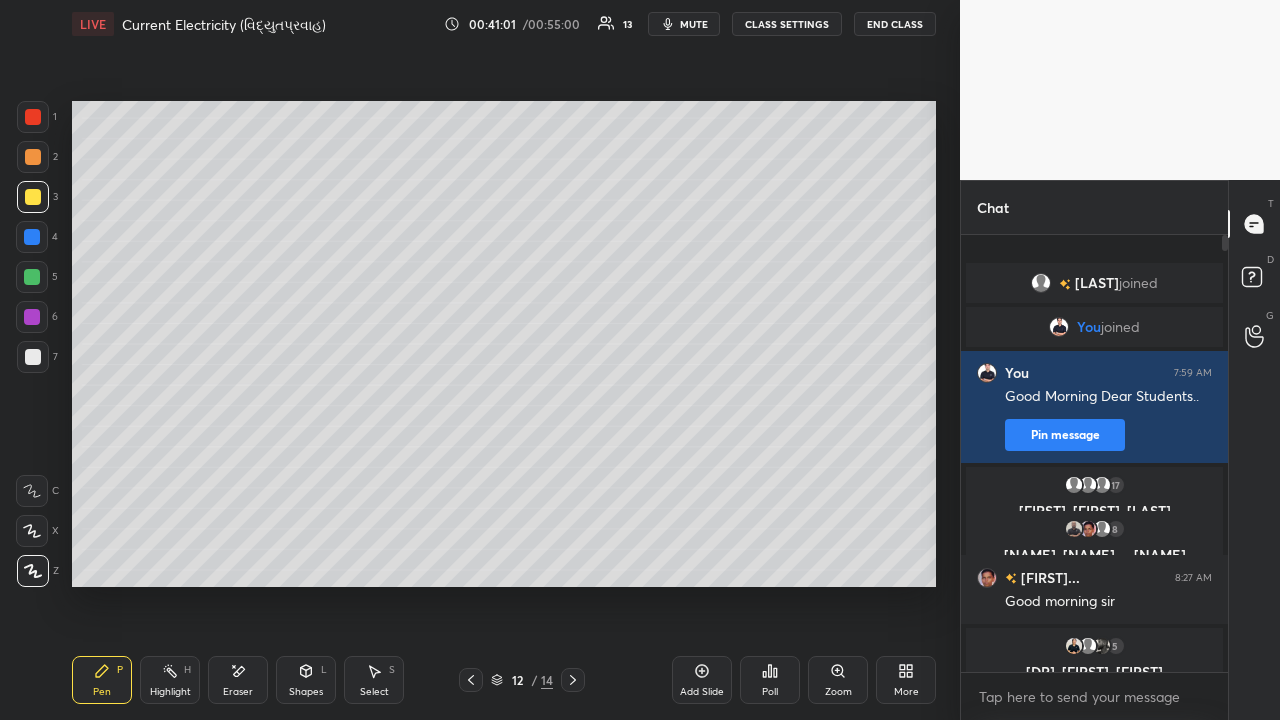 click at bounding box center [33, 357] 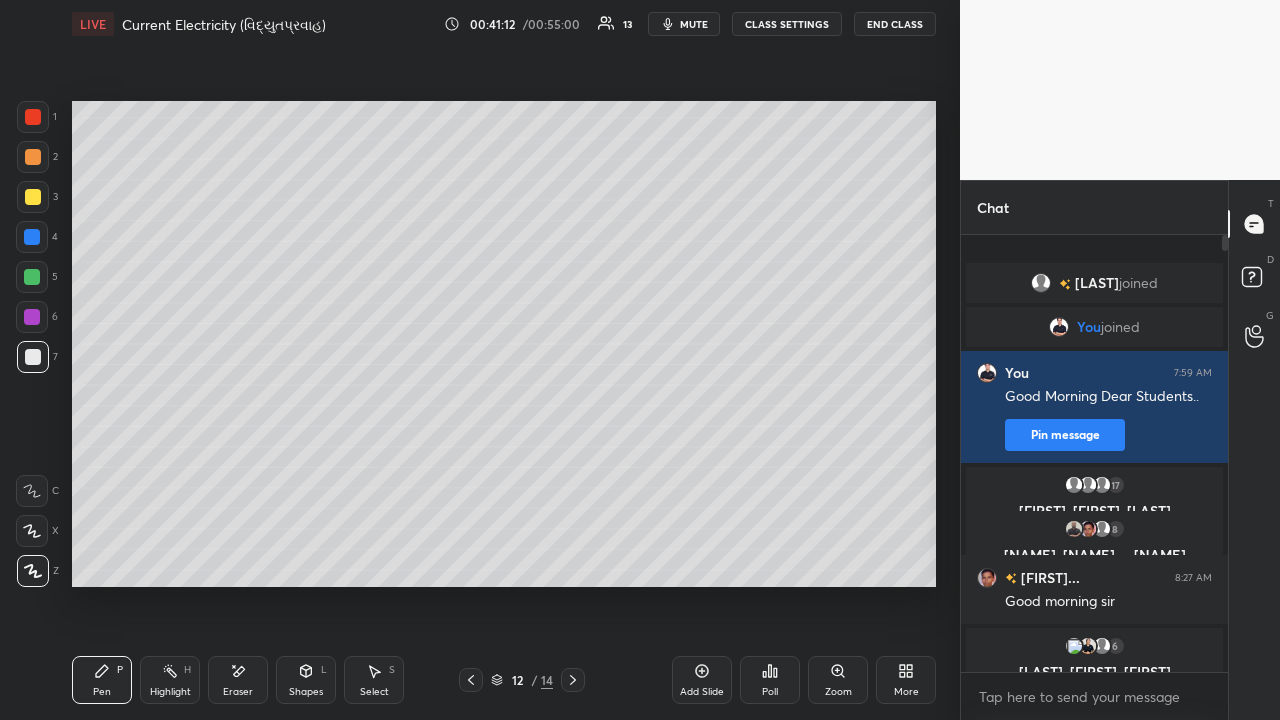 click at bounding box center [33, 157] 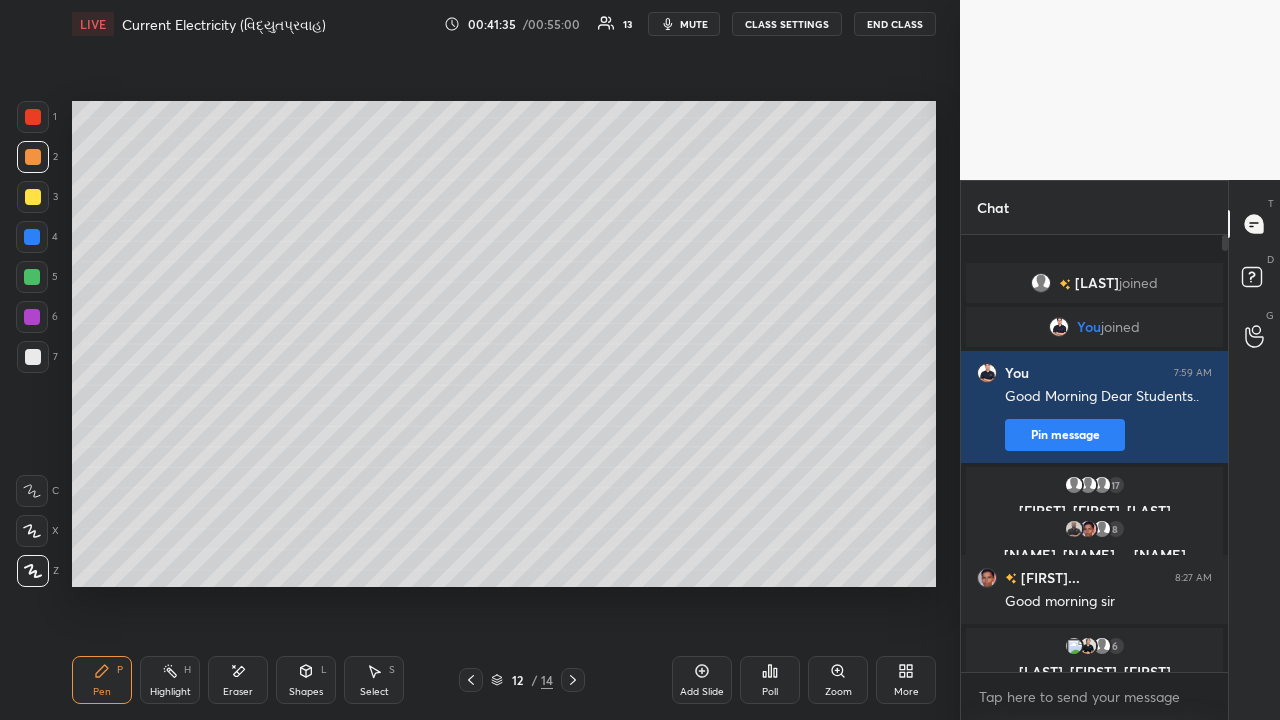 click 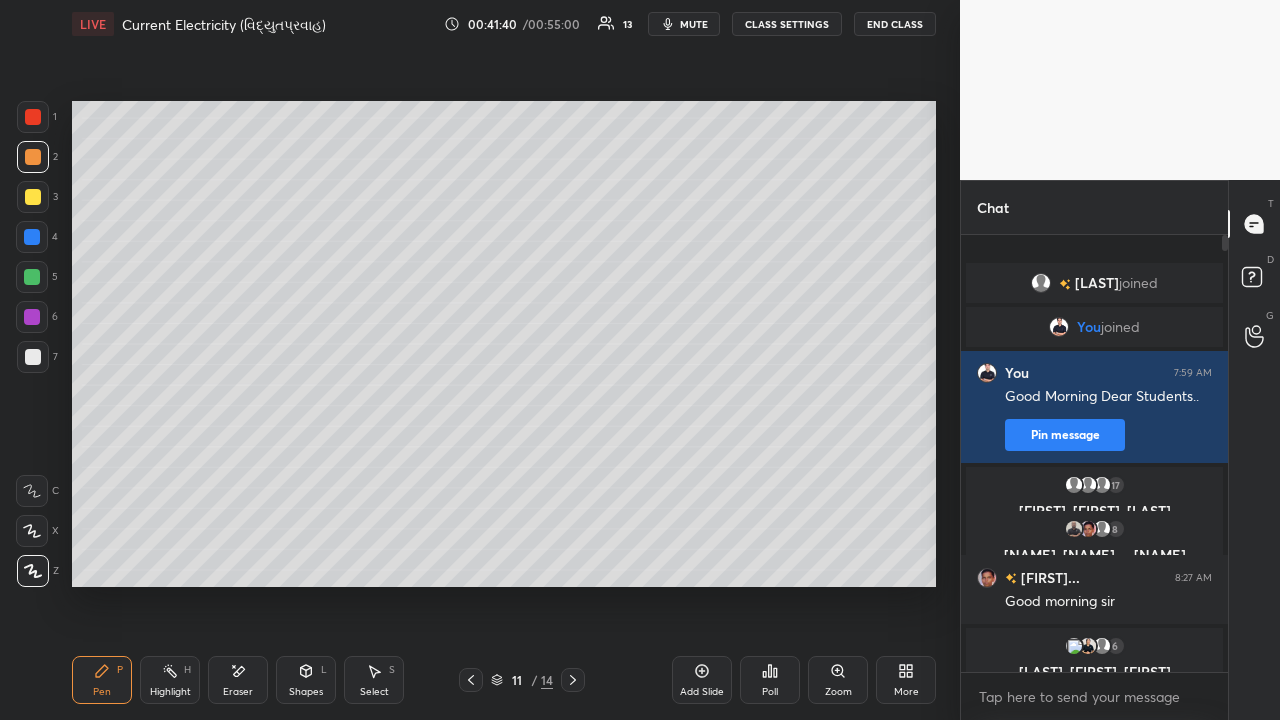 click at bounding box center [573, 680] 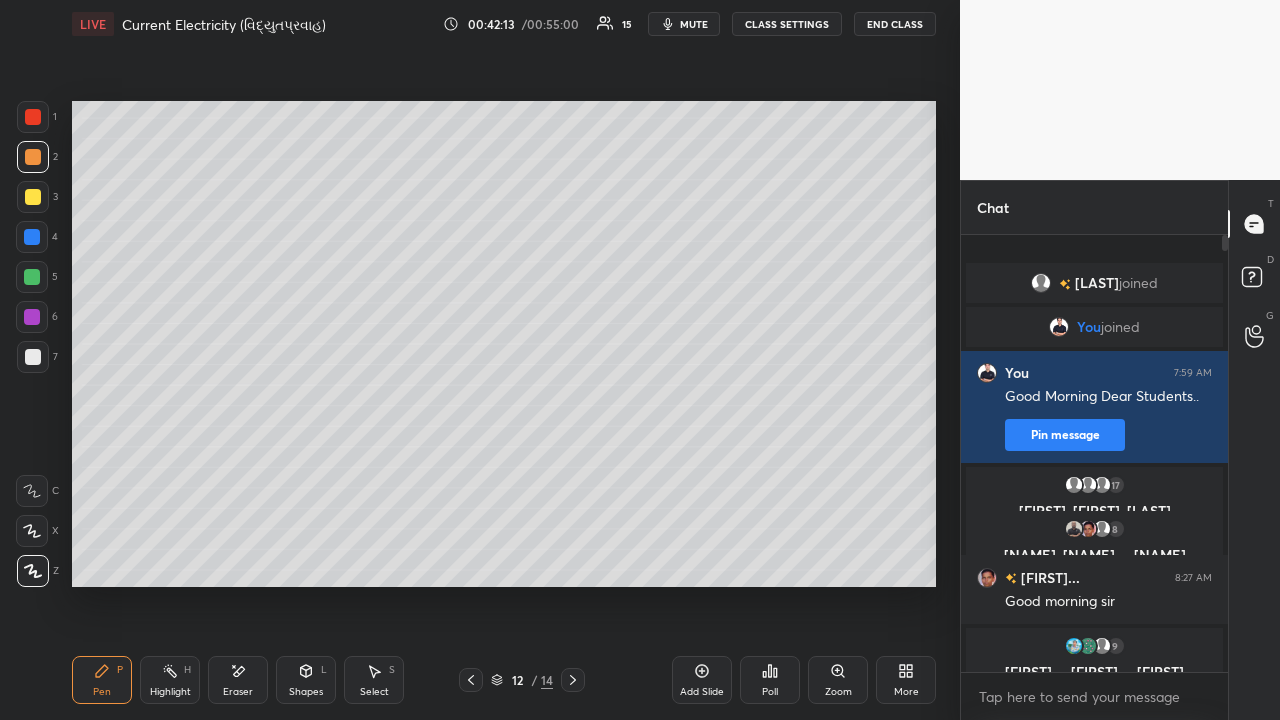 click on "Add Slide" at bounding box center (702, 692) 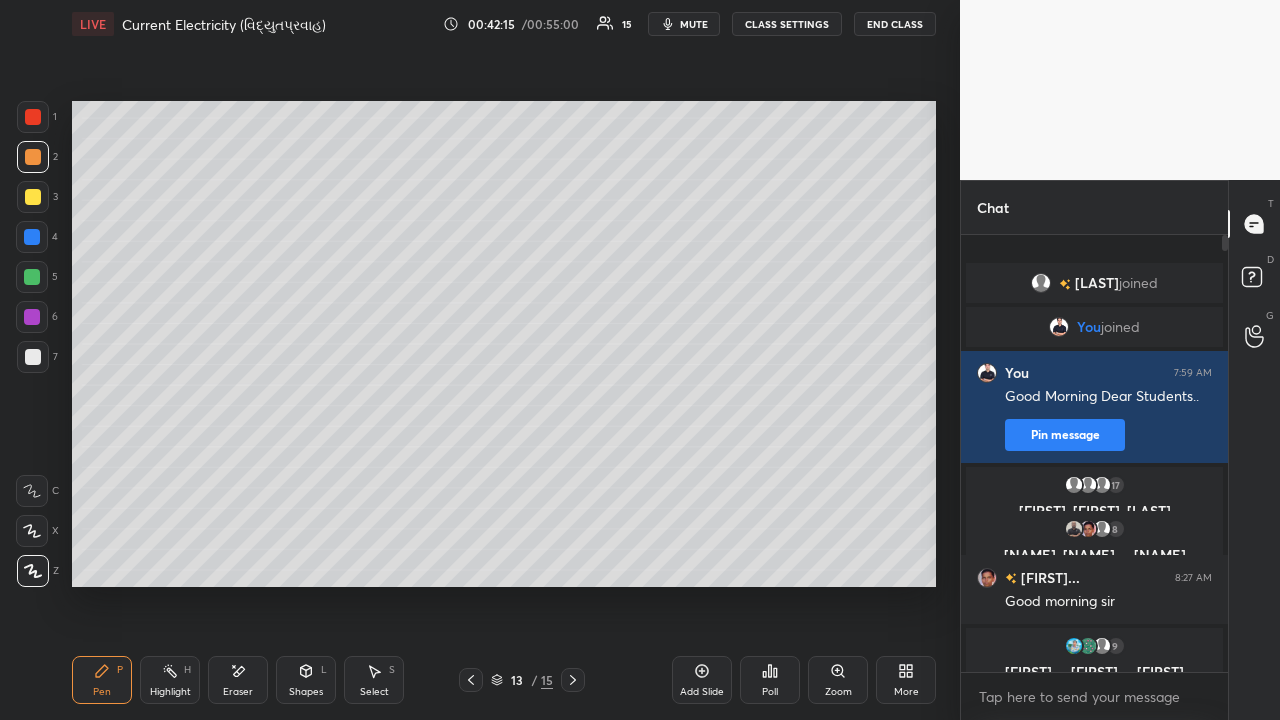 click at bounding box center (33, 197) 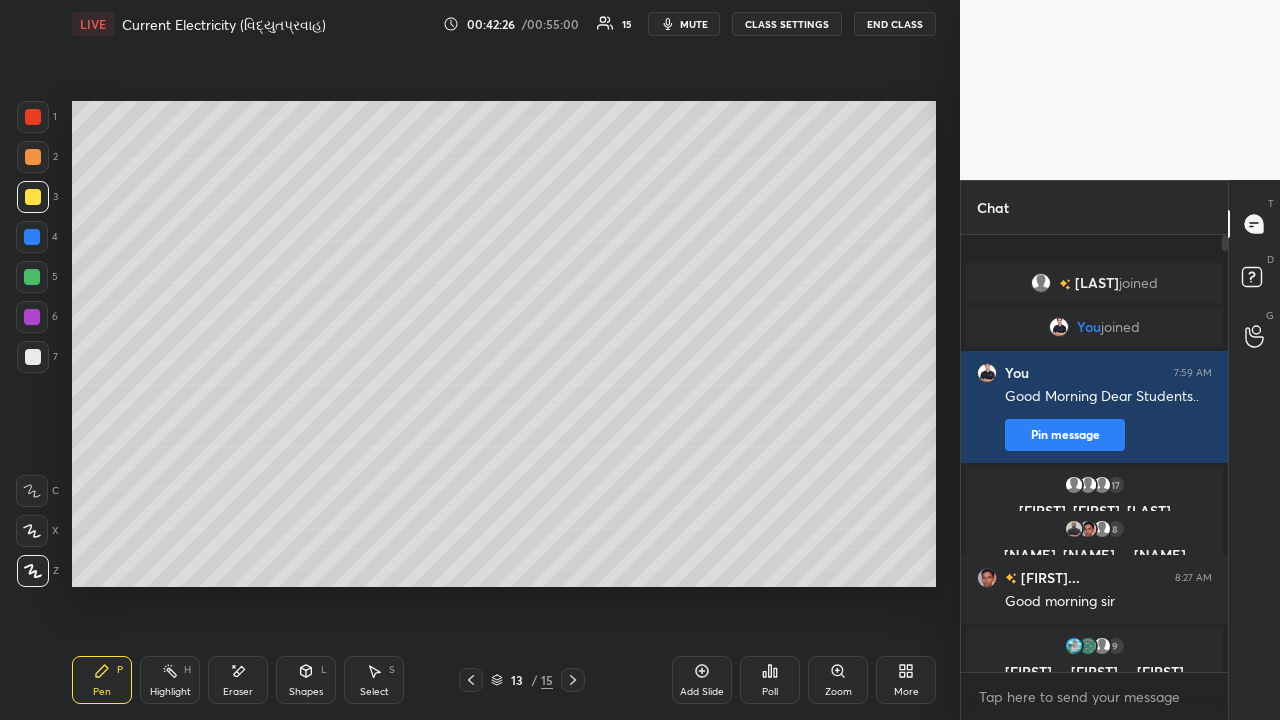click on "Eraser" at bounding box center [238, 680] 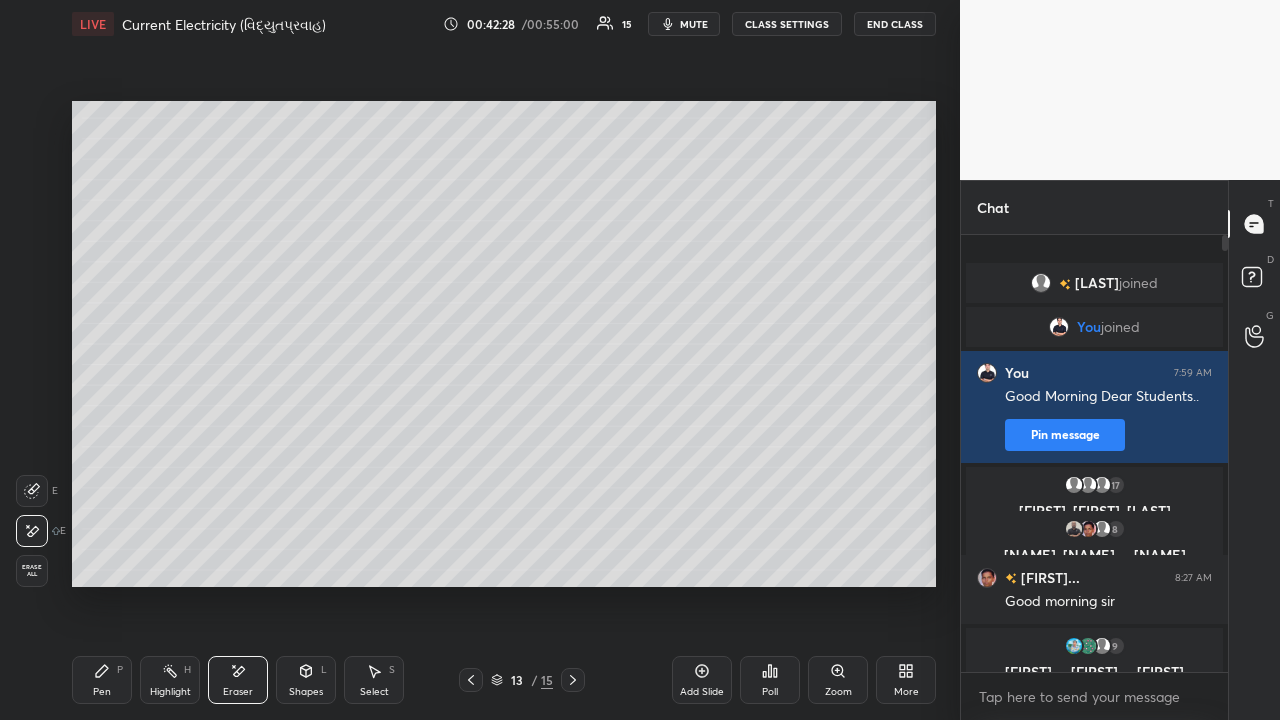 click on "Shapes" at bounding box center [306, 692] 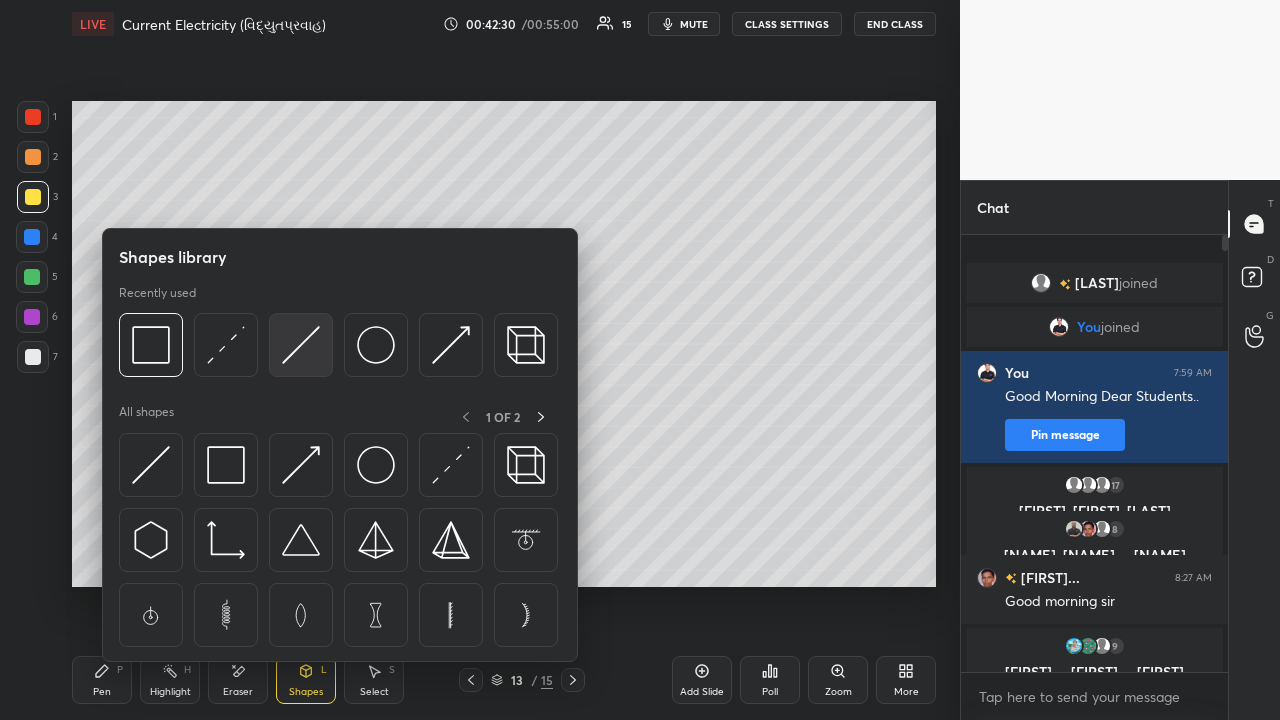 click at bounding box center [301, 345] 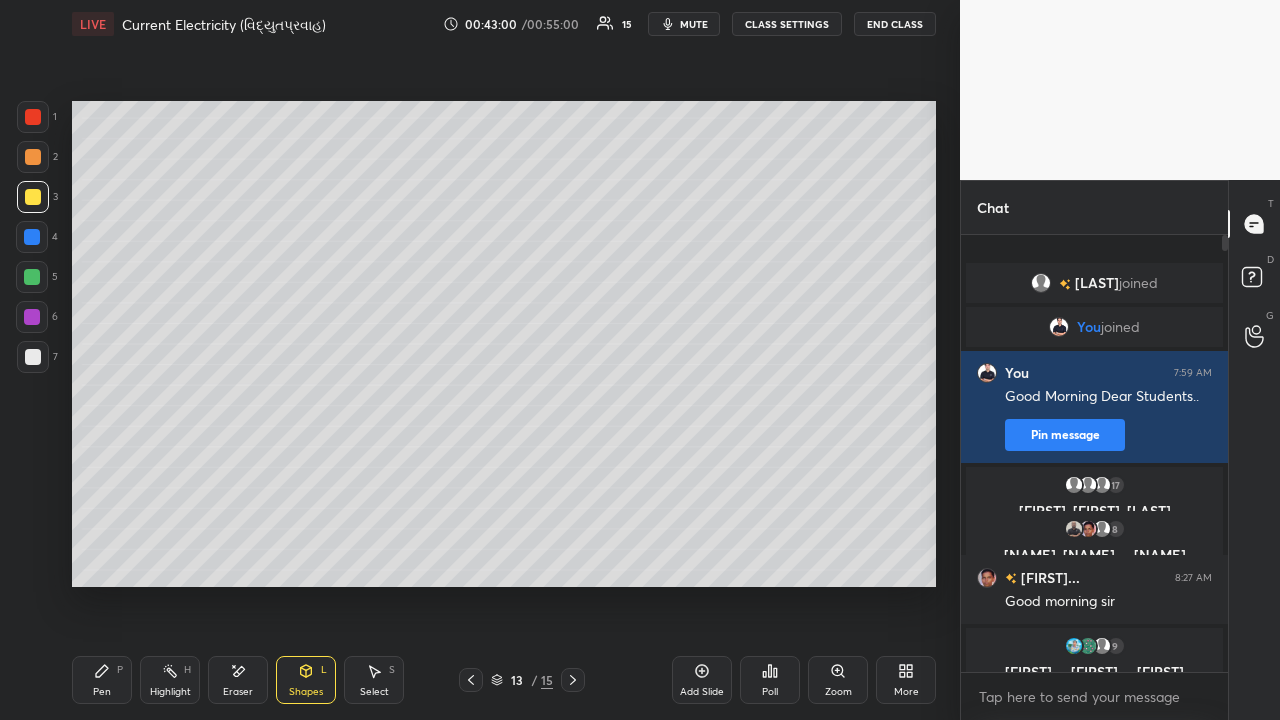 click on "Pen" at bounding box center (102, 692) 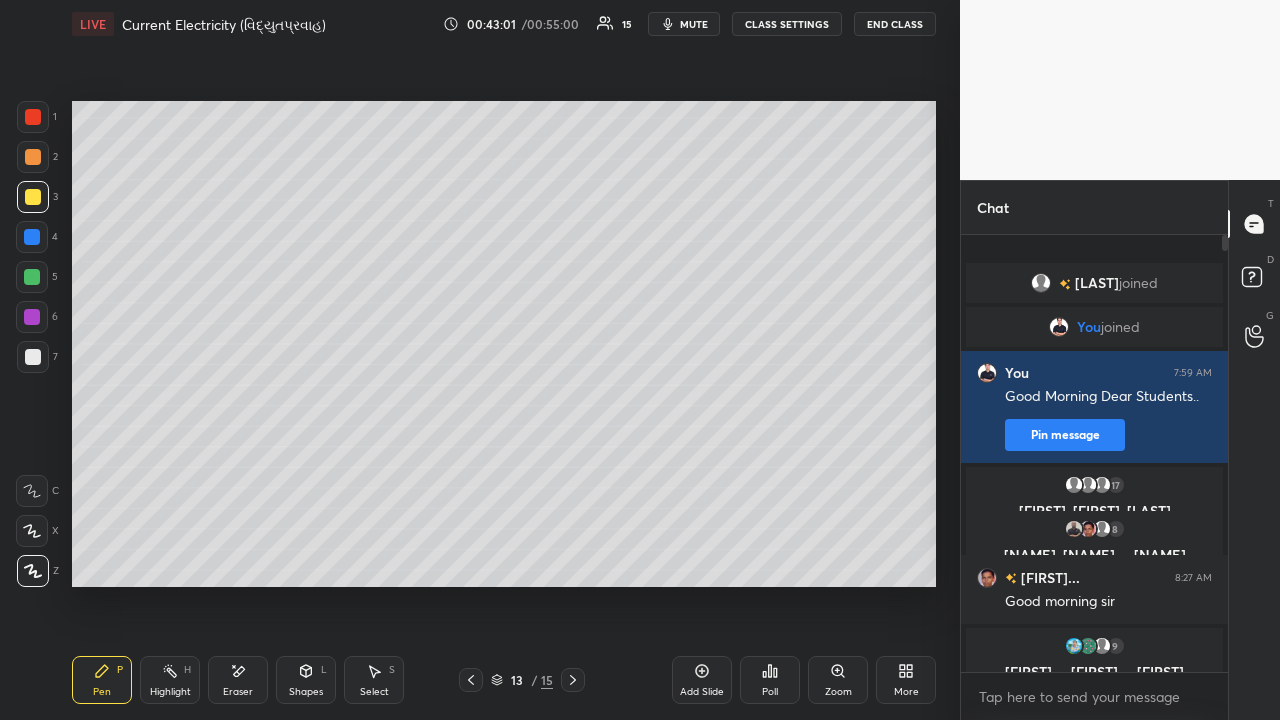 click at bounding box center [33, 157] 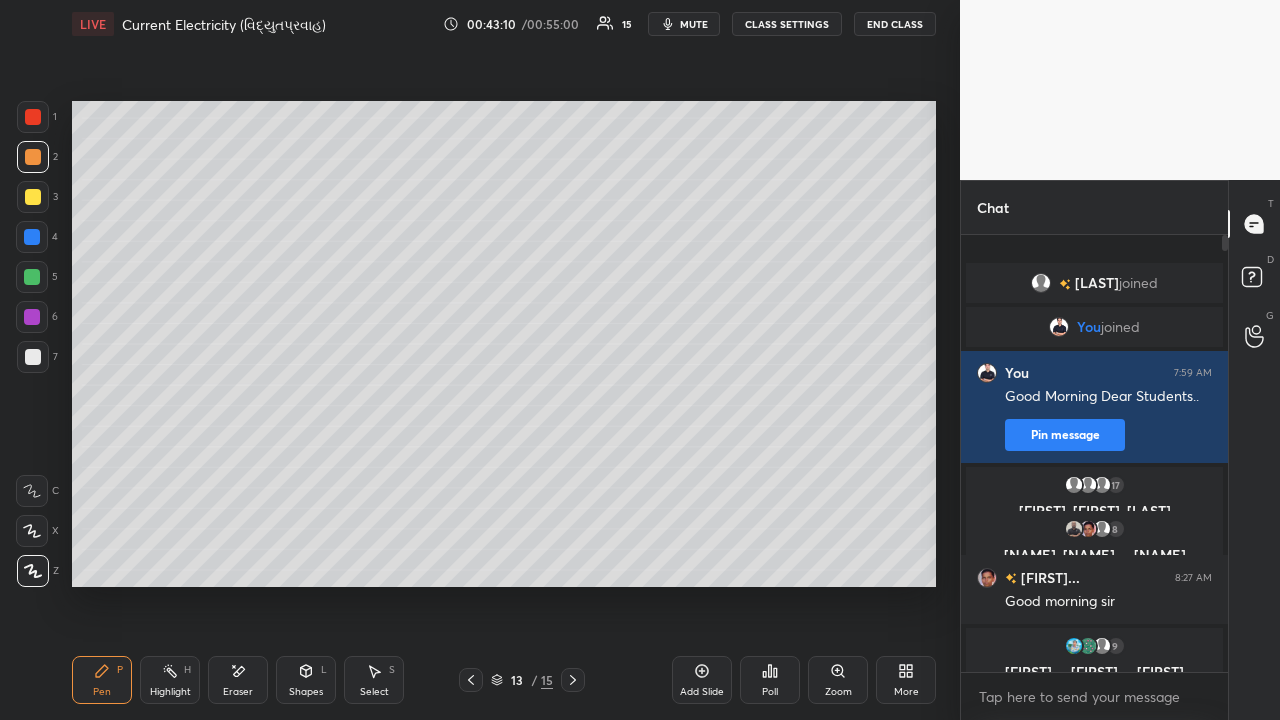 click on "Eraser" at bounding box center (238, 680) 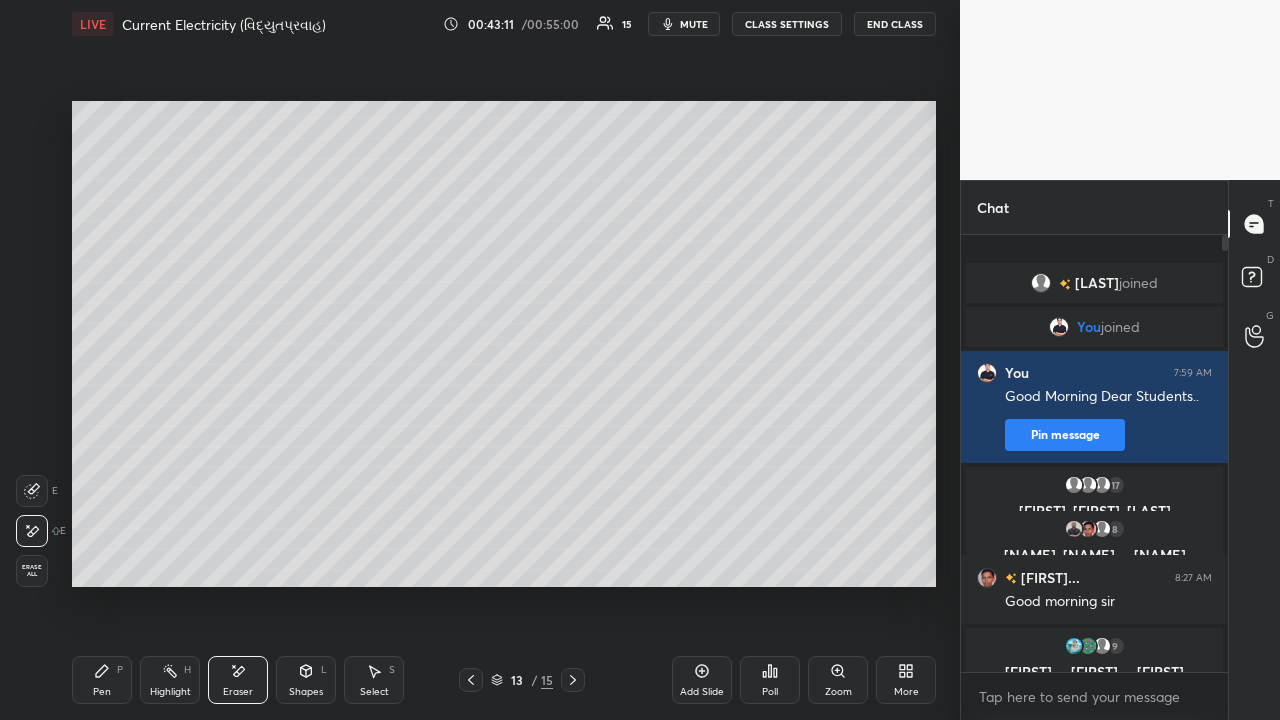 click 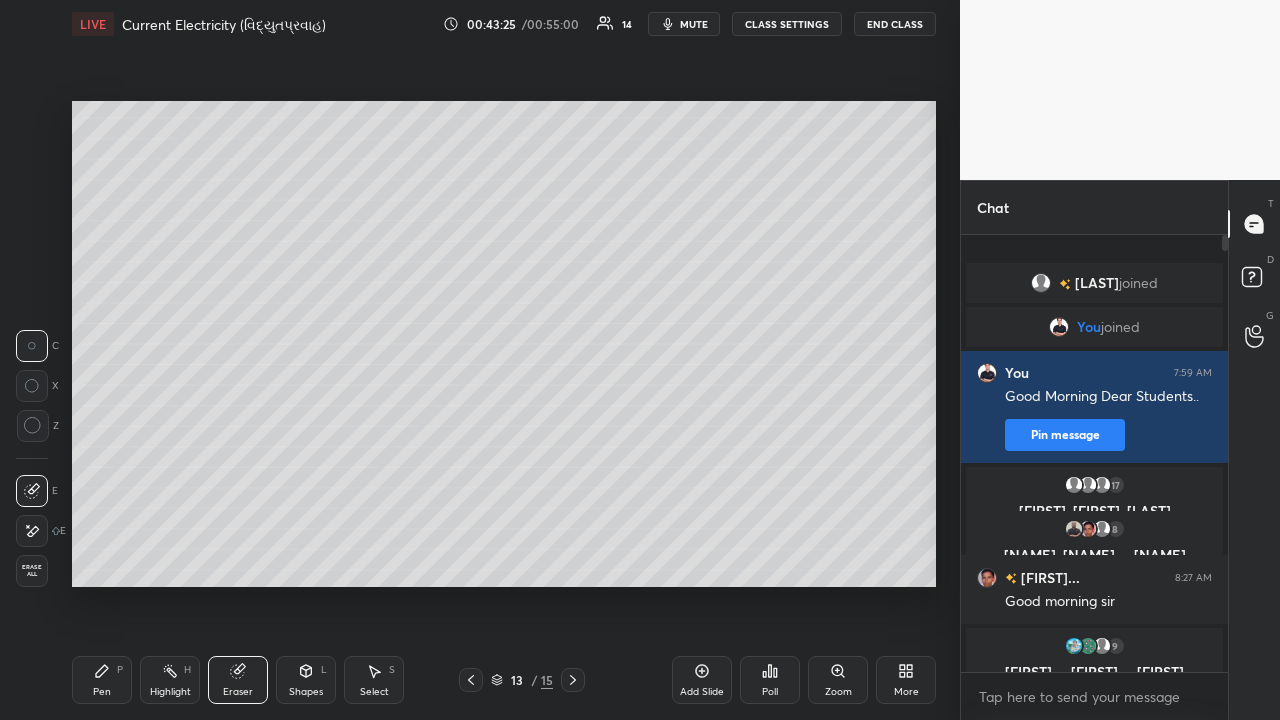 click on "Pen" at bounding box center [102, 692] 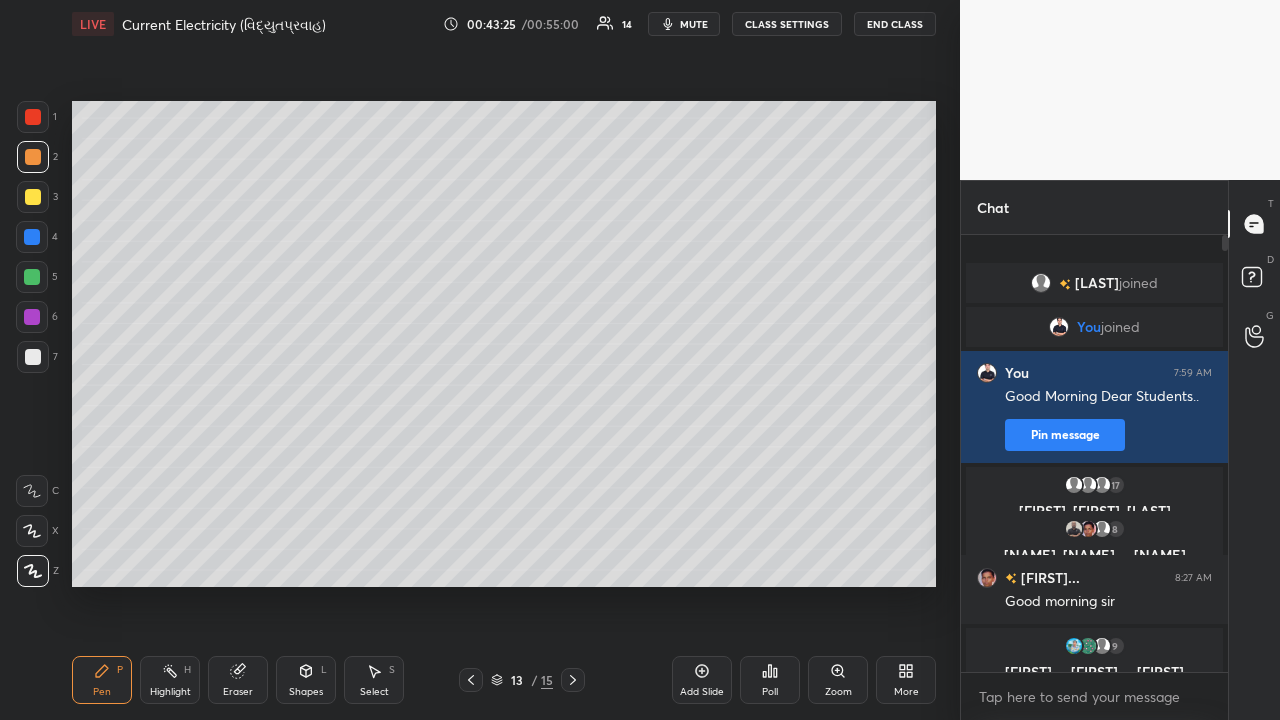 click at bounding box center (33, 357) 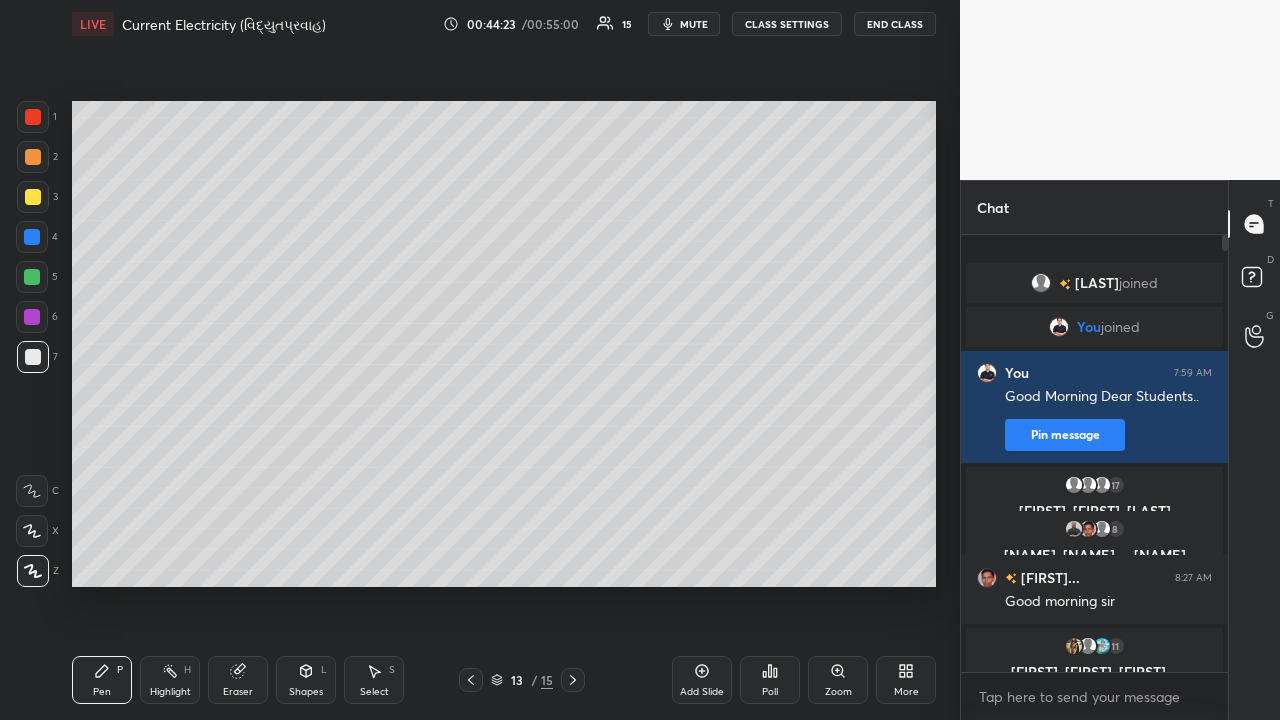 click at bounding box center (33, 157) 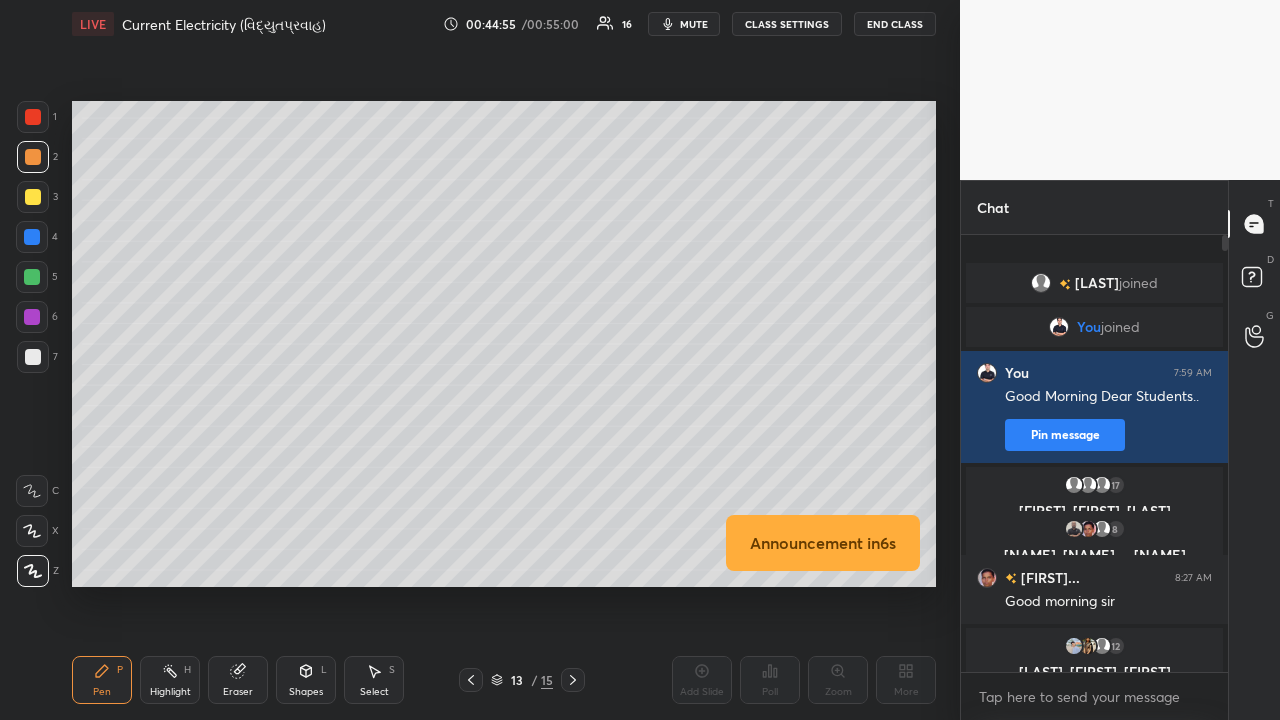 click on "Eraser" at bounding box center [238, 680] 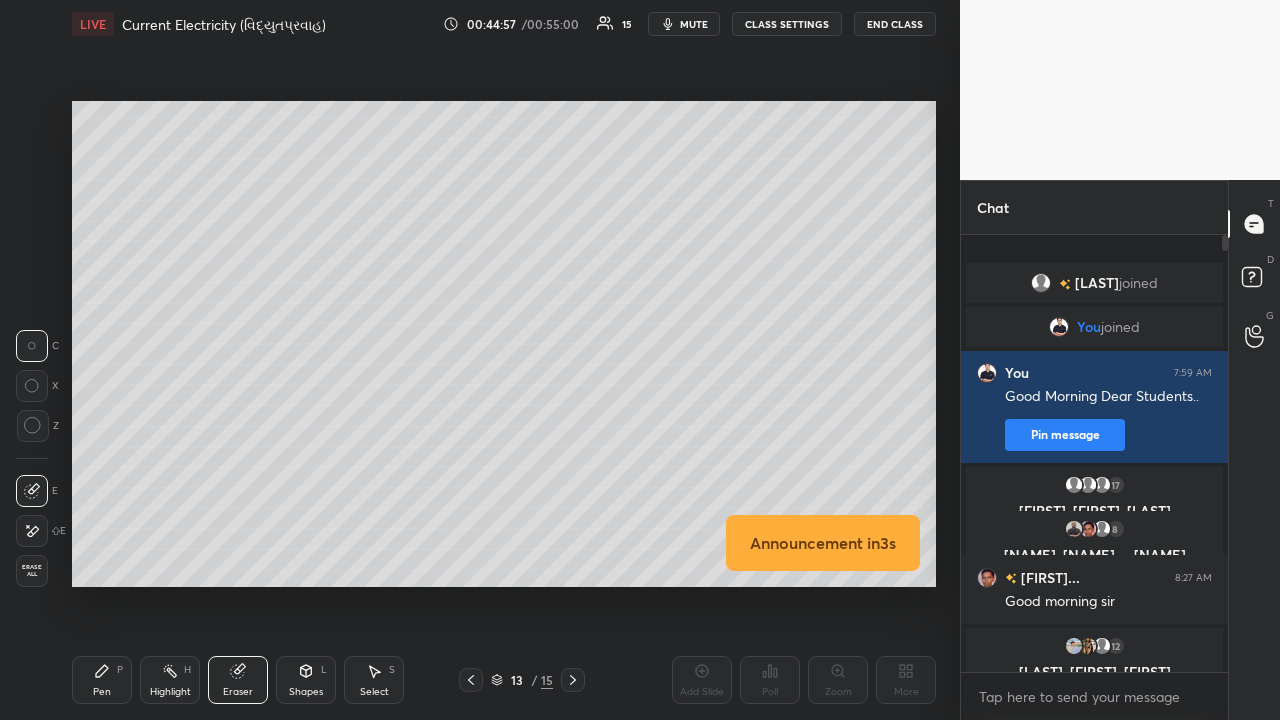 click 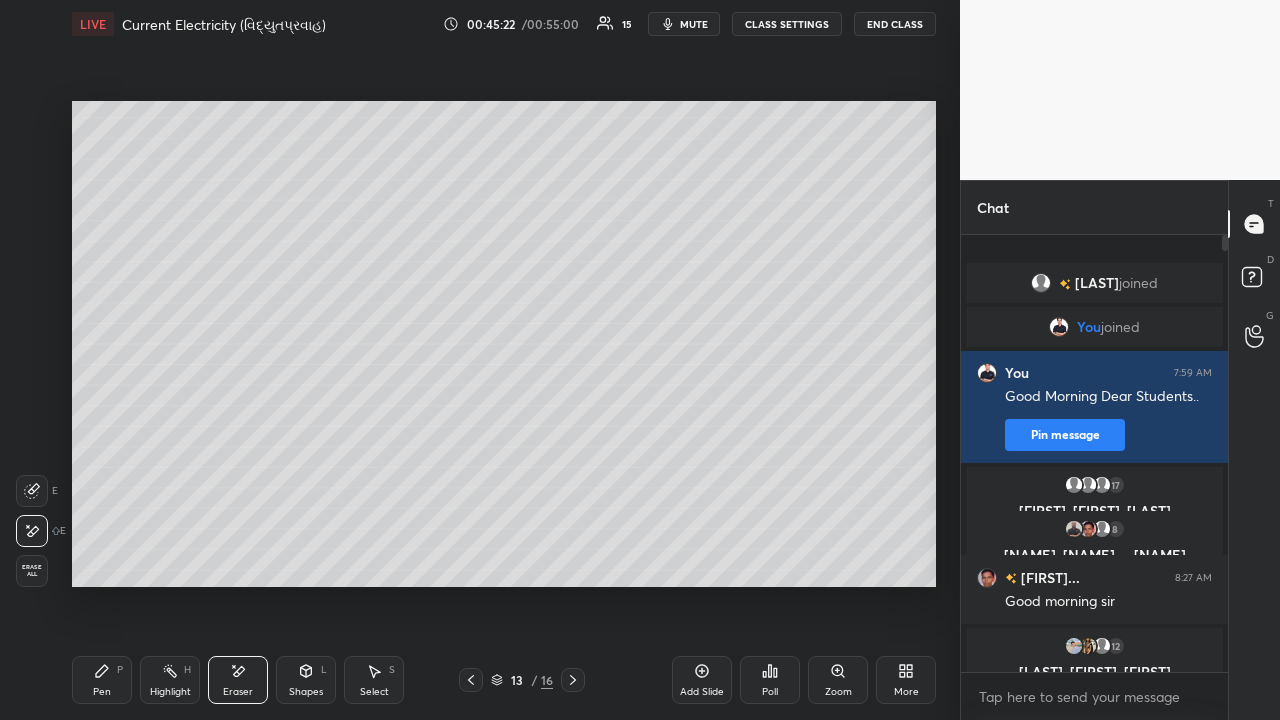 click on "Pen P" at bounding box center [102, 680] 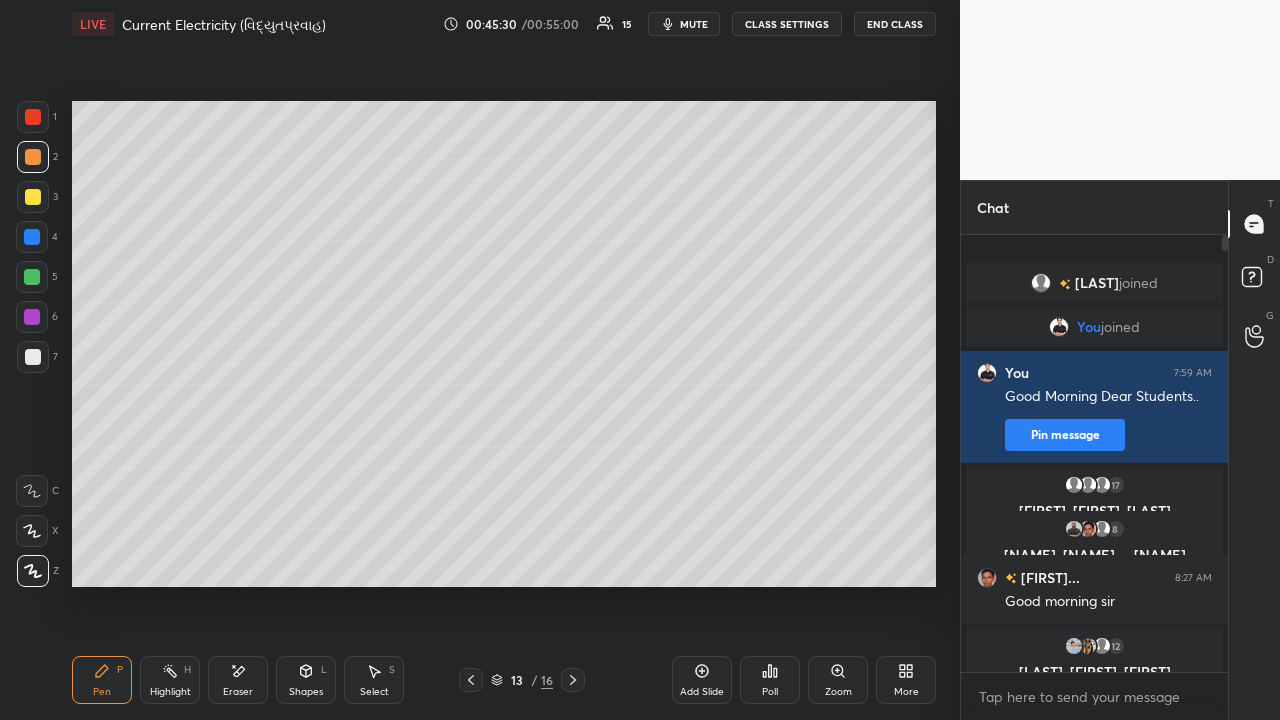 click at bounding box center (33, 197) 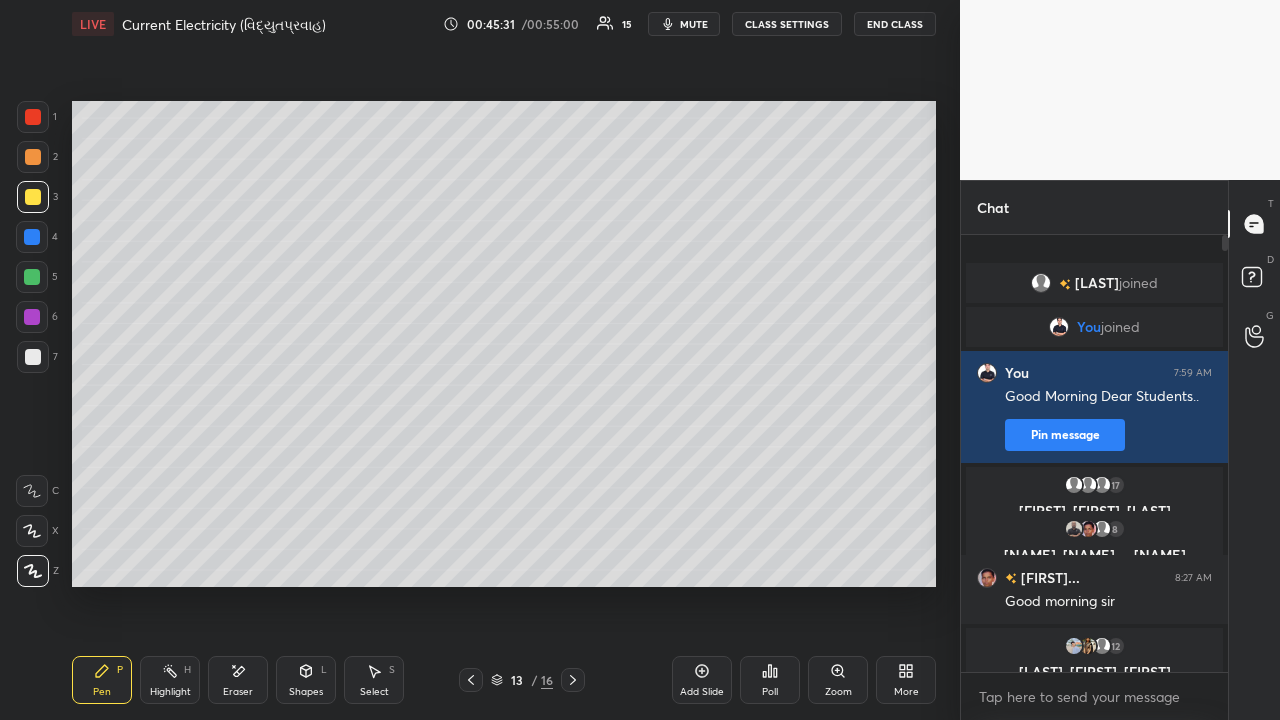 click at bounding box center (33, 357) 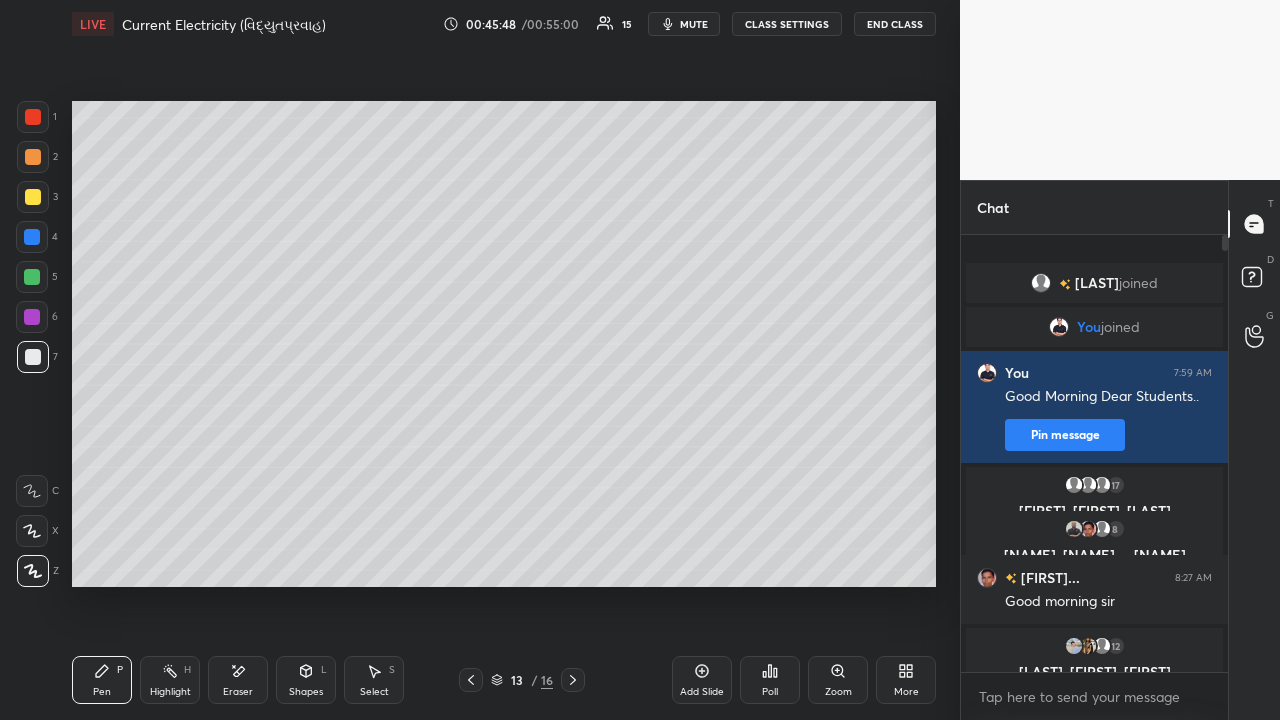 click at bounding box center (33, 197) 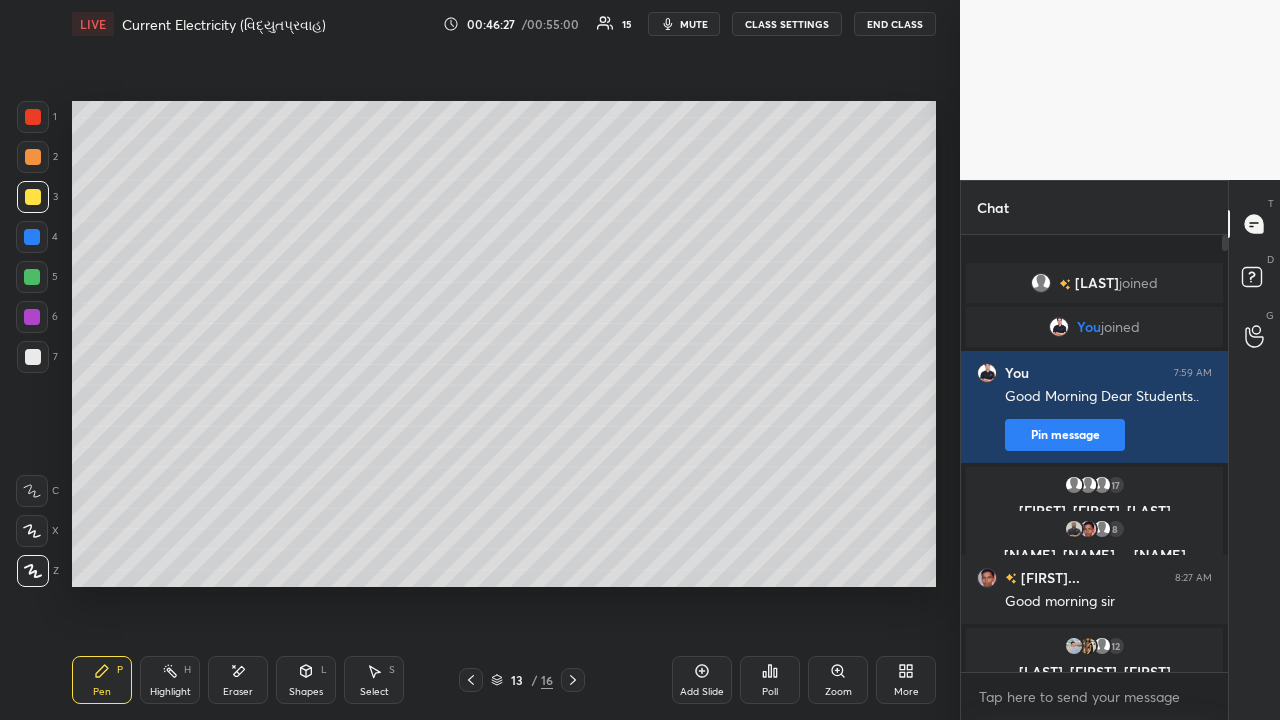 click at bounding box center (33, 157) 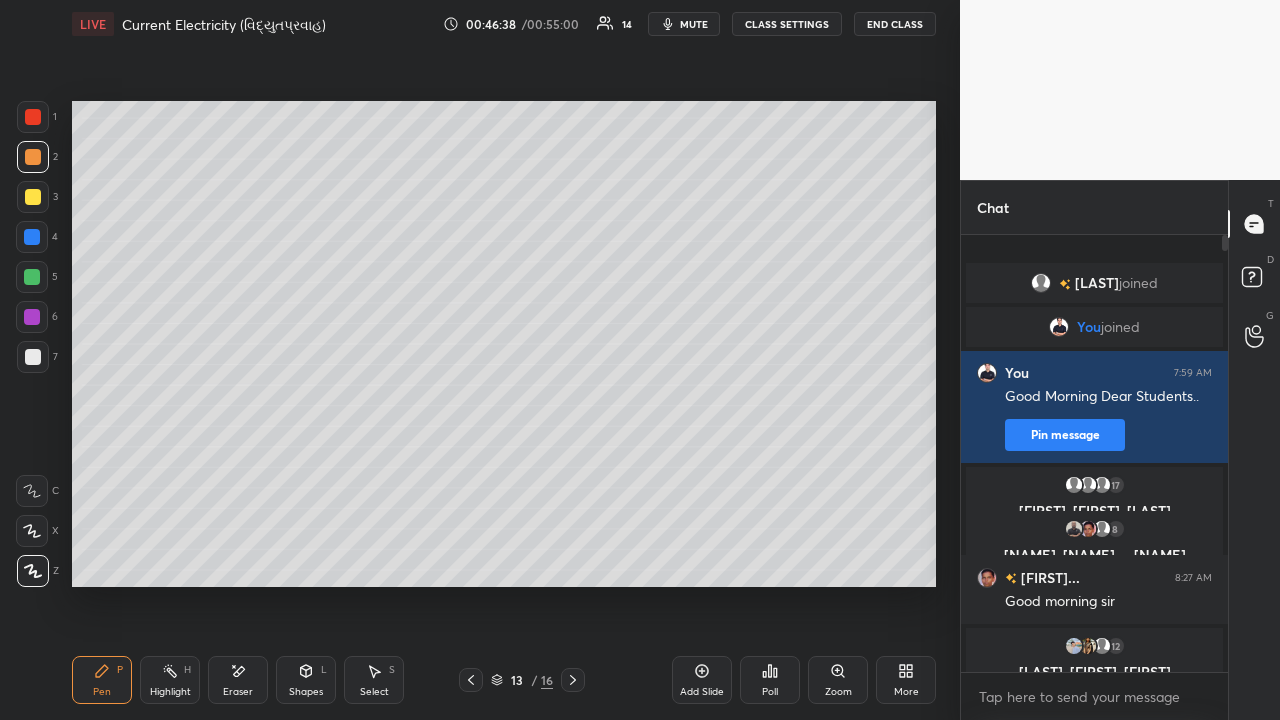 click on "Eraser" at bounding box center [238, 680] 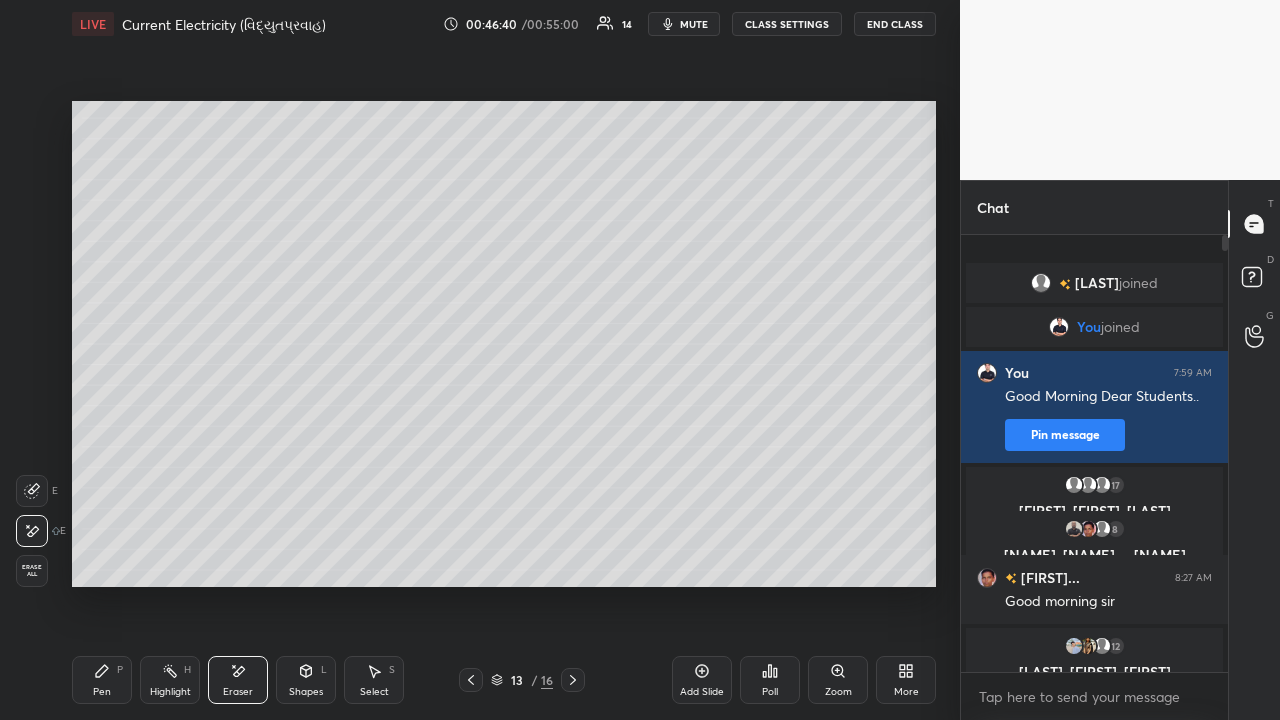 click on "Pen P" at bounding box center [102, 680] 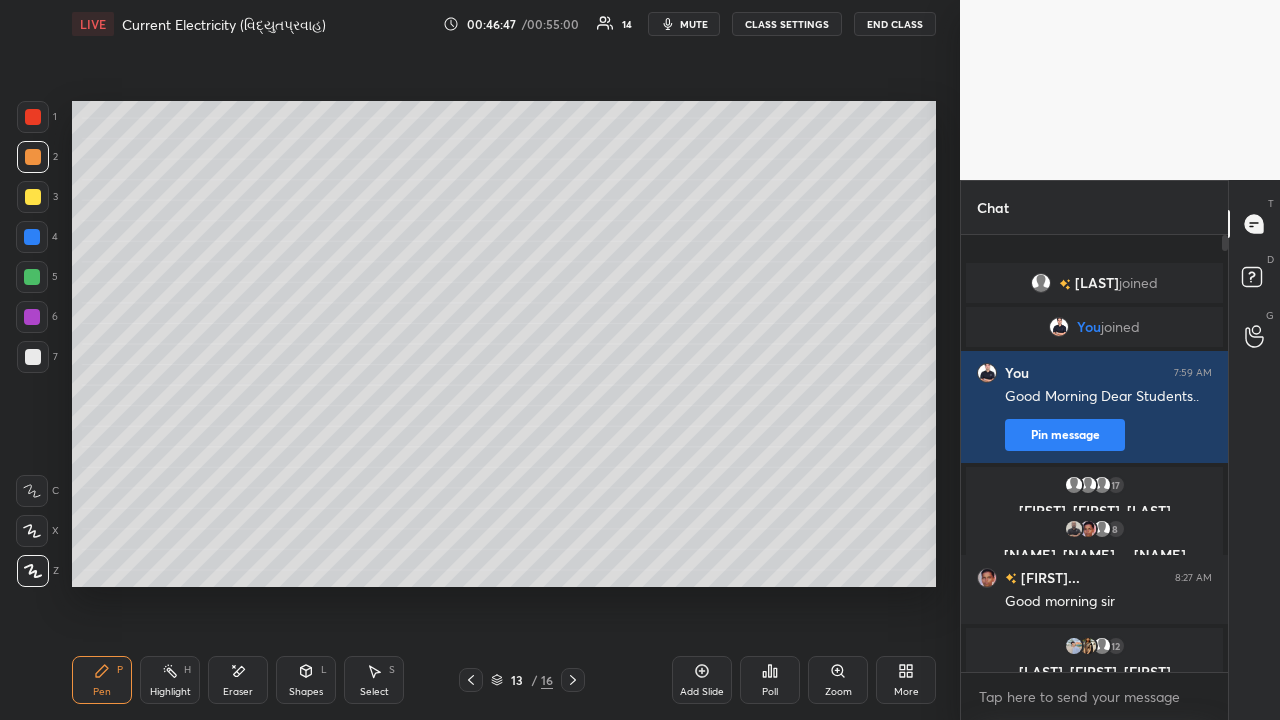 click on "Eraser" at bounding box center (238, 680) 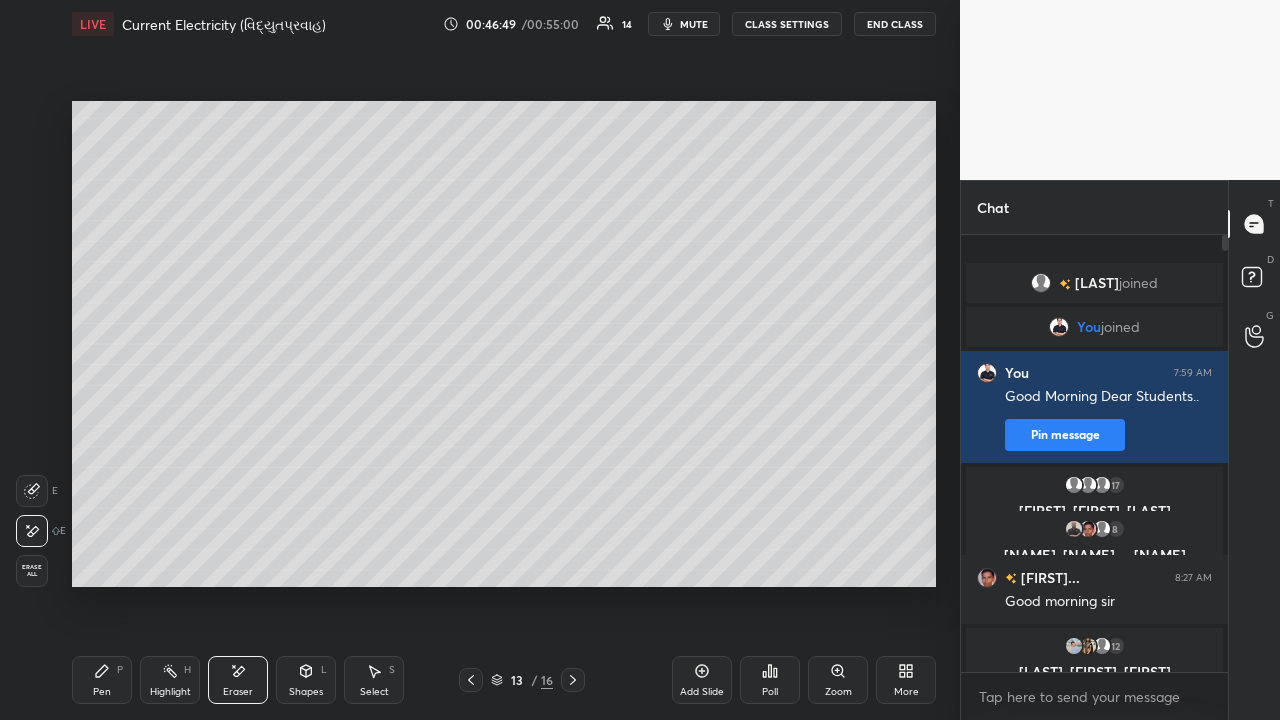 click on "Pen P" at bounding box center [102, 680] 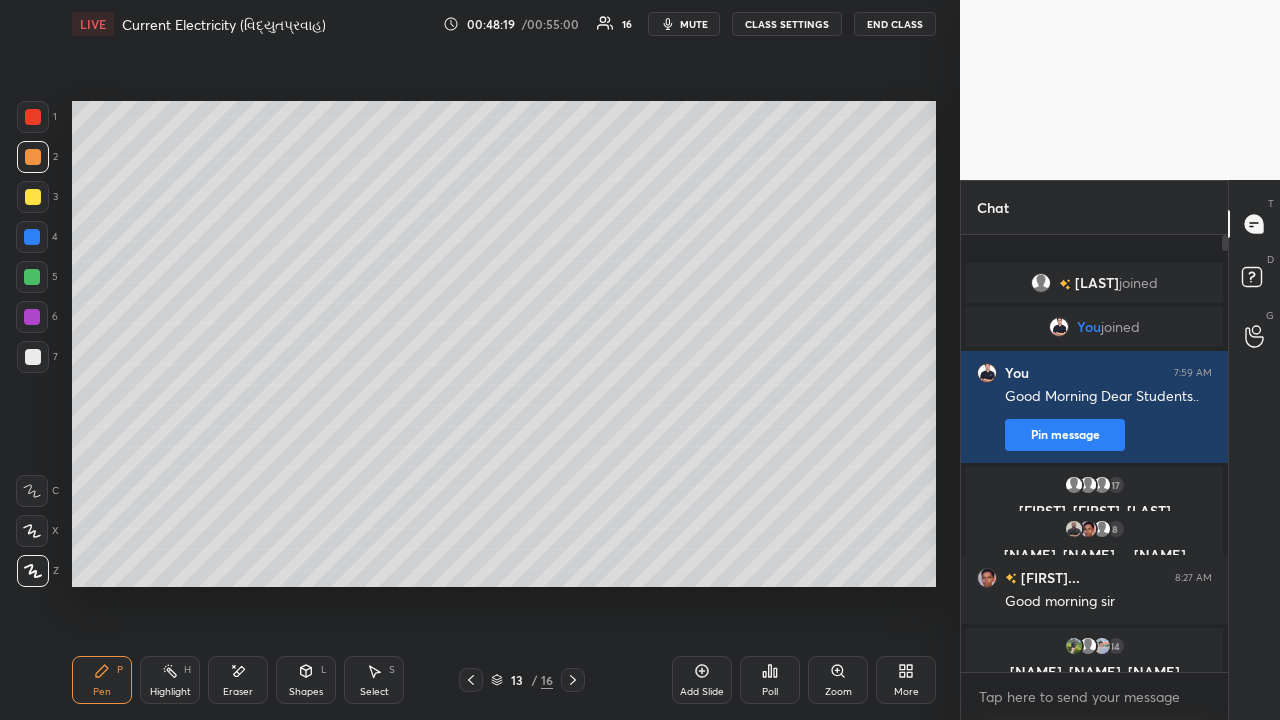 click at bounding box center (33, 357) 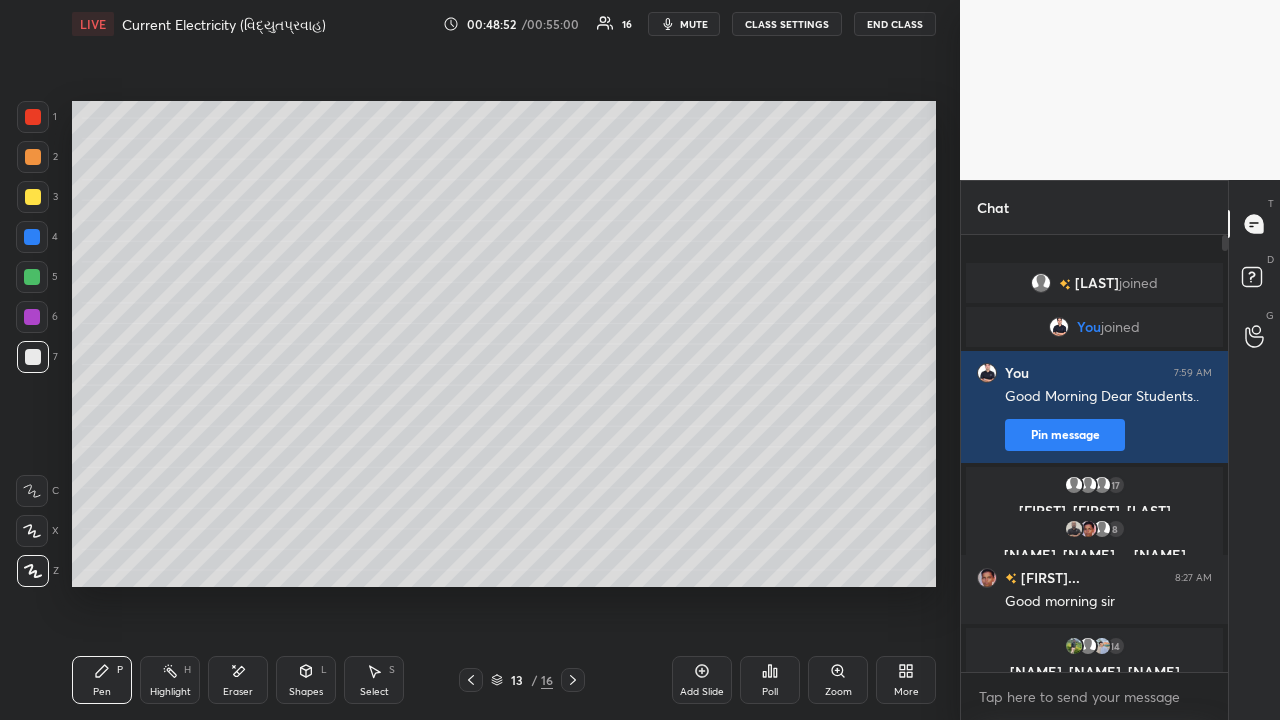 click 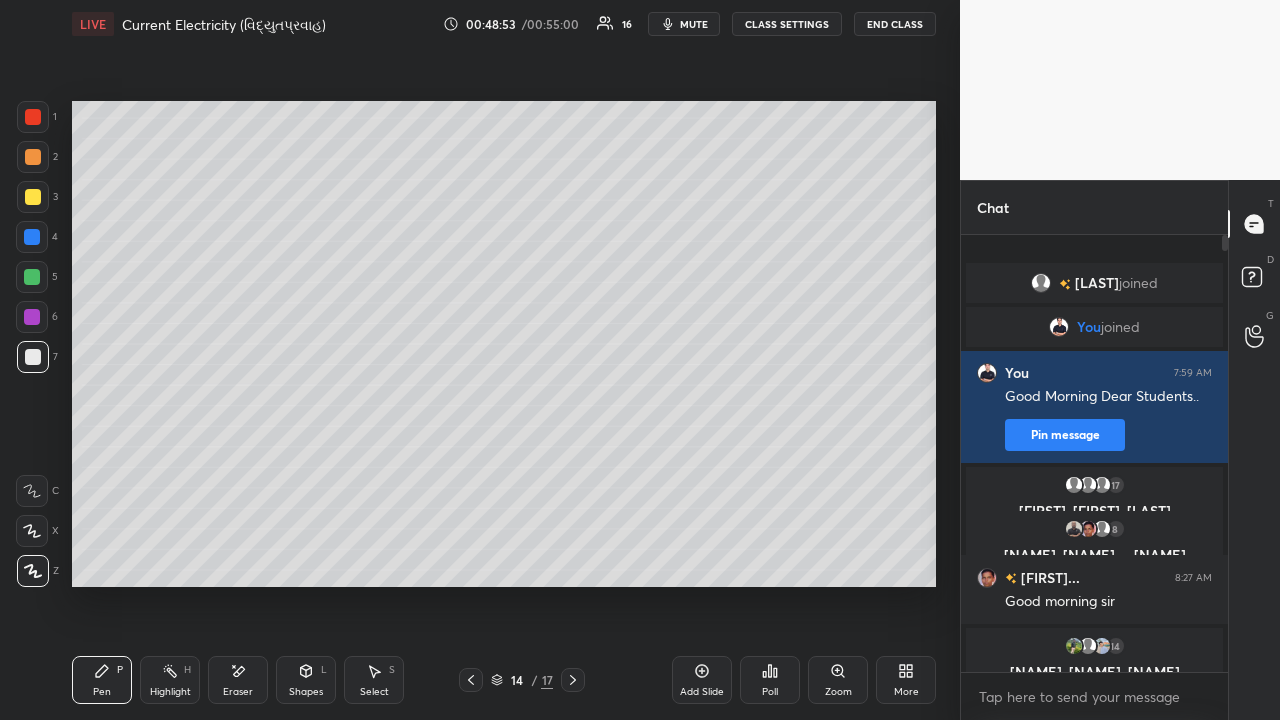 click at bounding box center [33, 197] 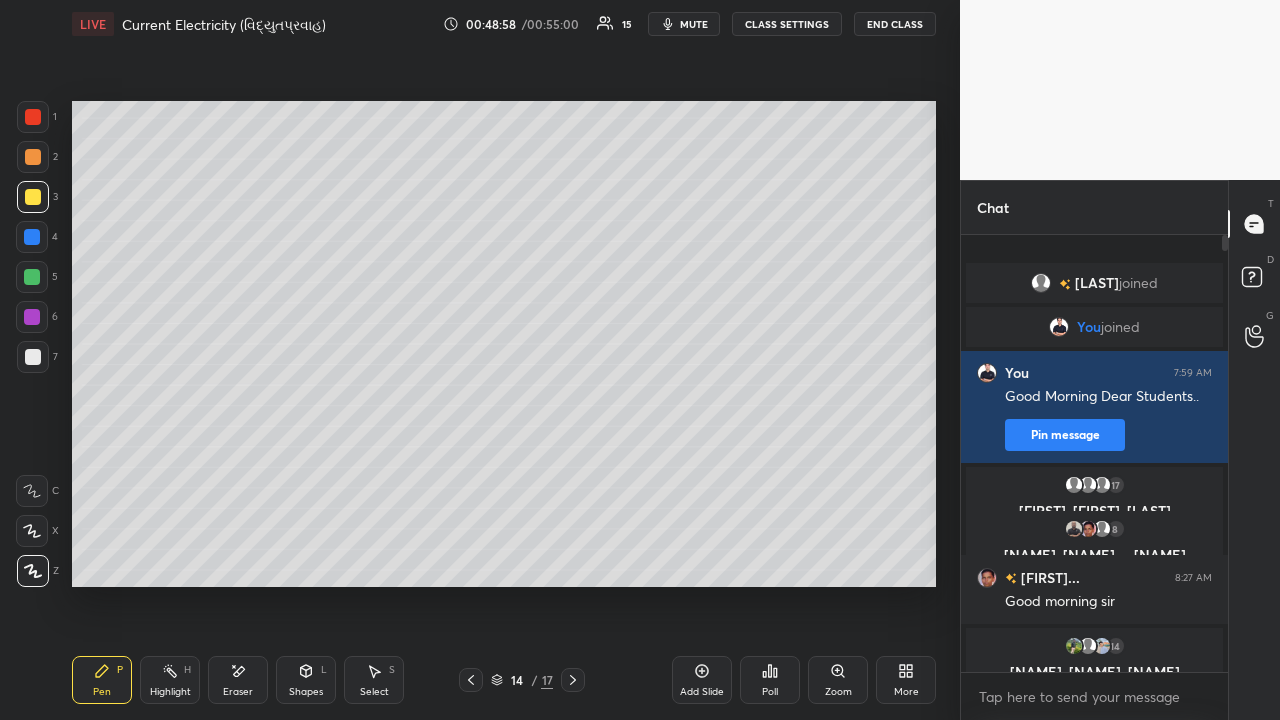 click on "Shapes L" at bounding box center [306, 680] 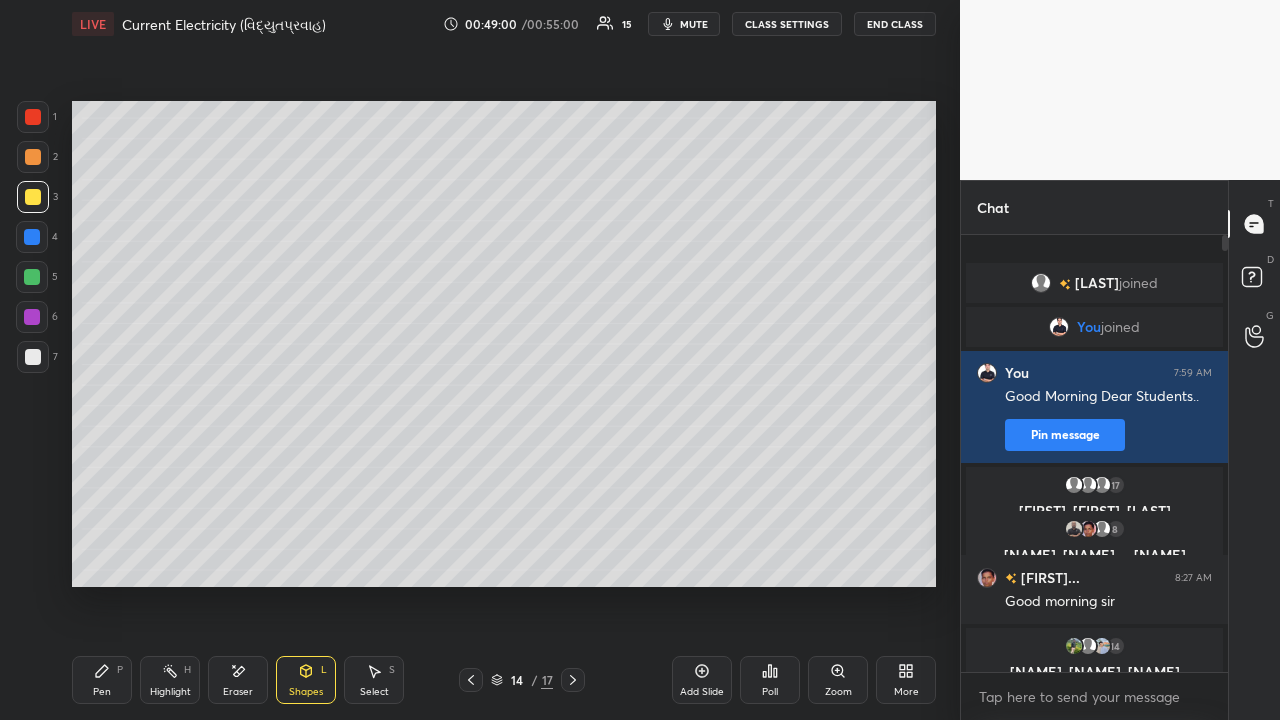 click on "Eraser" at bounding box center [238, 692] 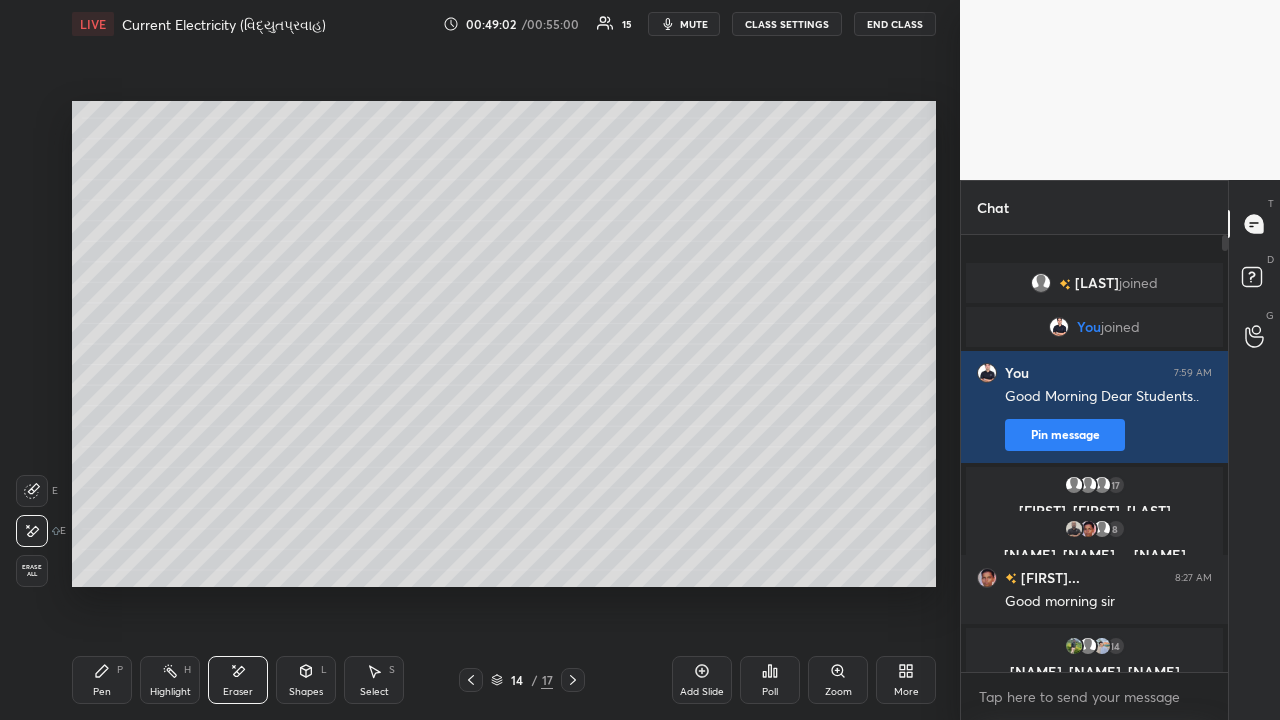click on "Pen" at bounding box center [102, 692] 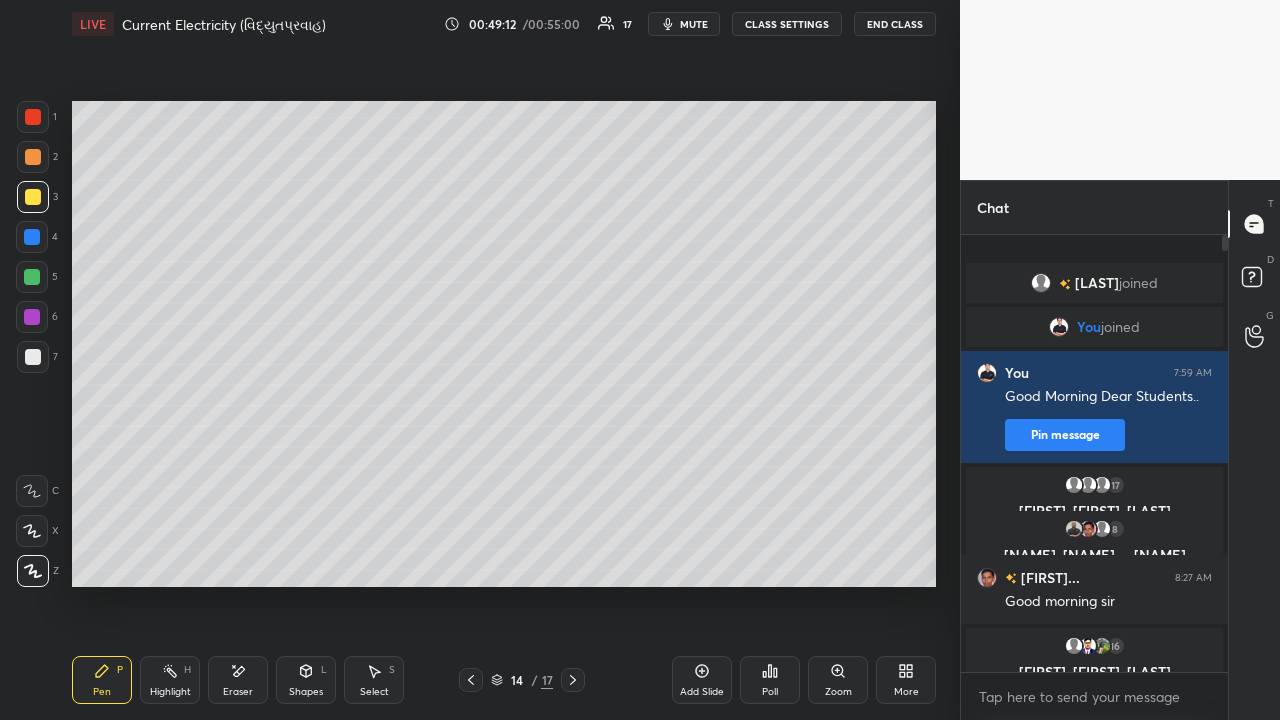 click at bounding box center (33, 357) 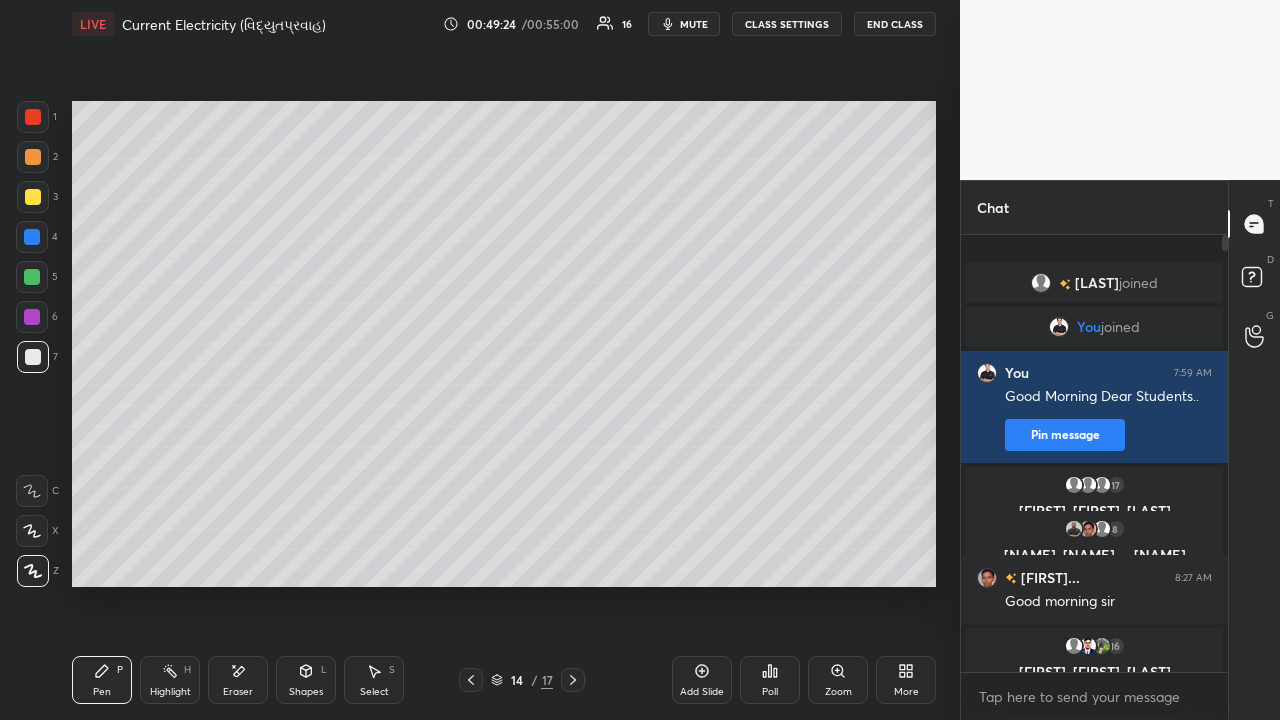 click 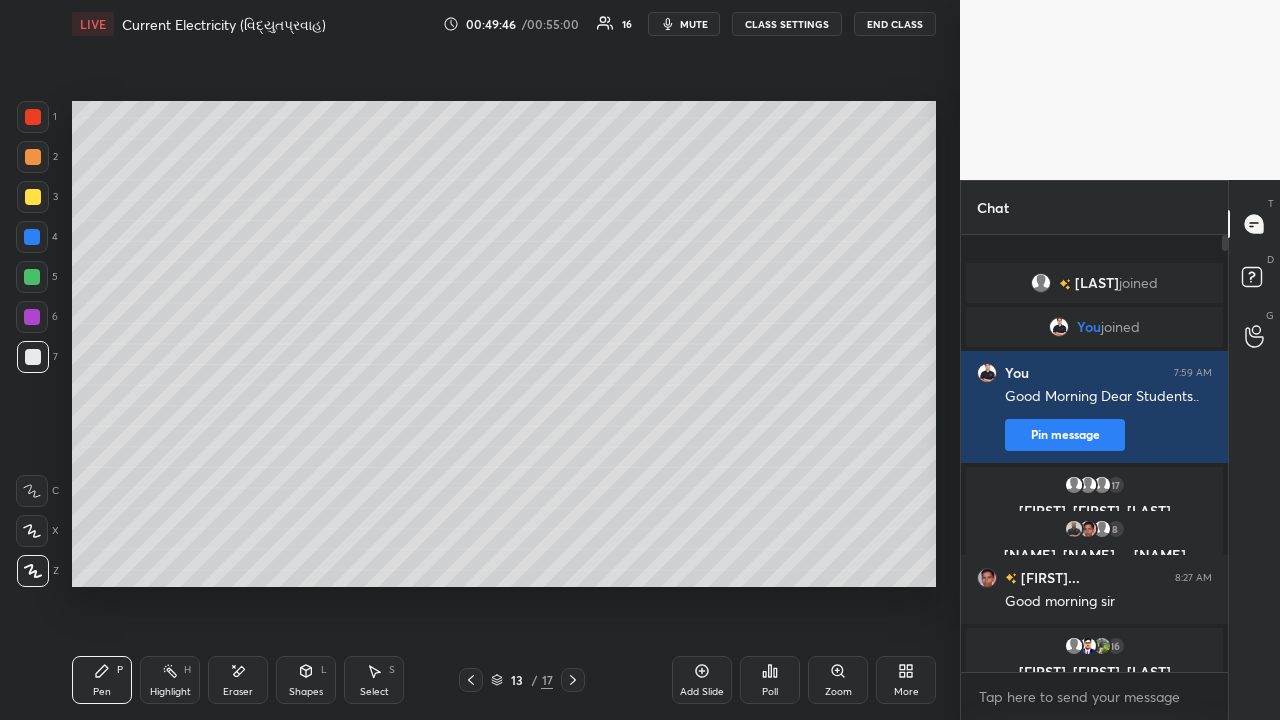 click 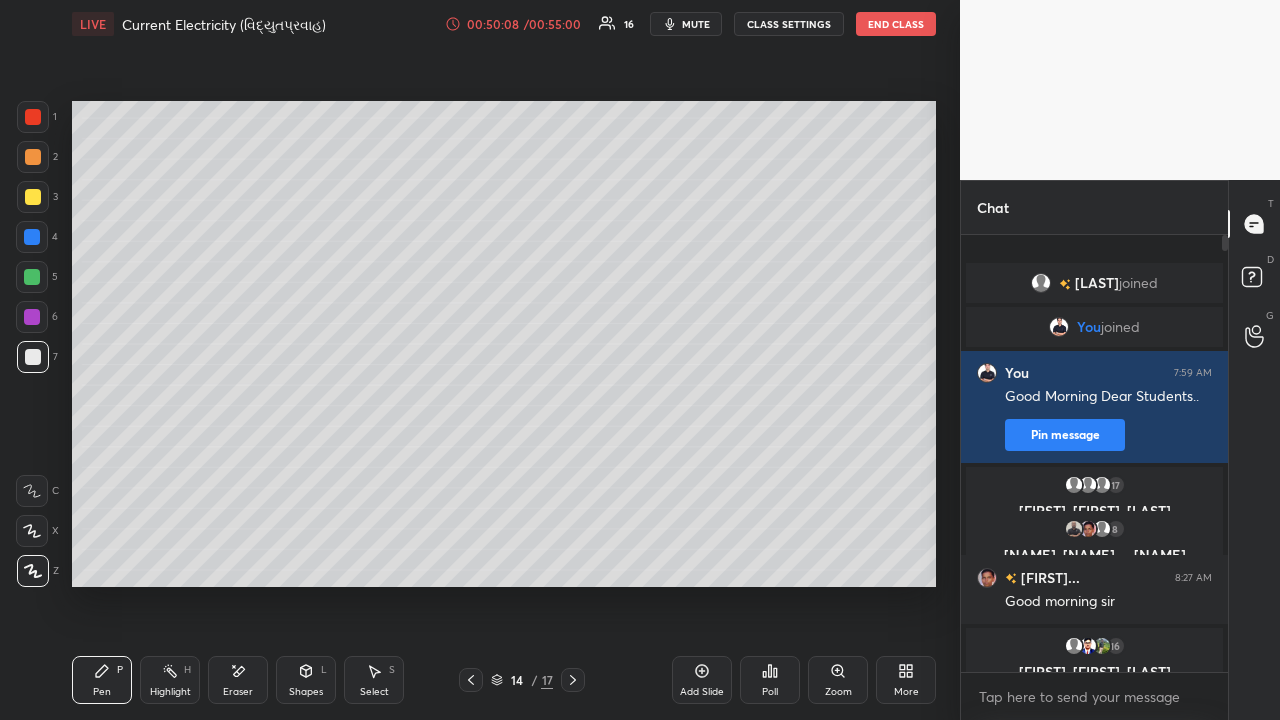 click 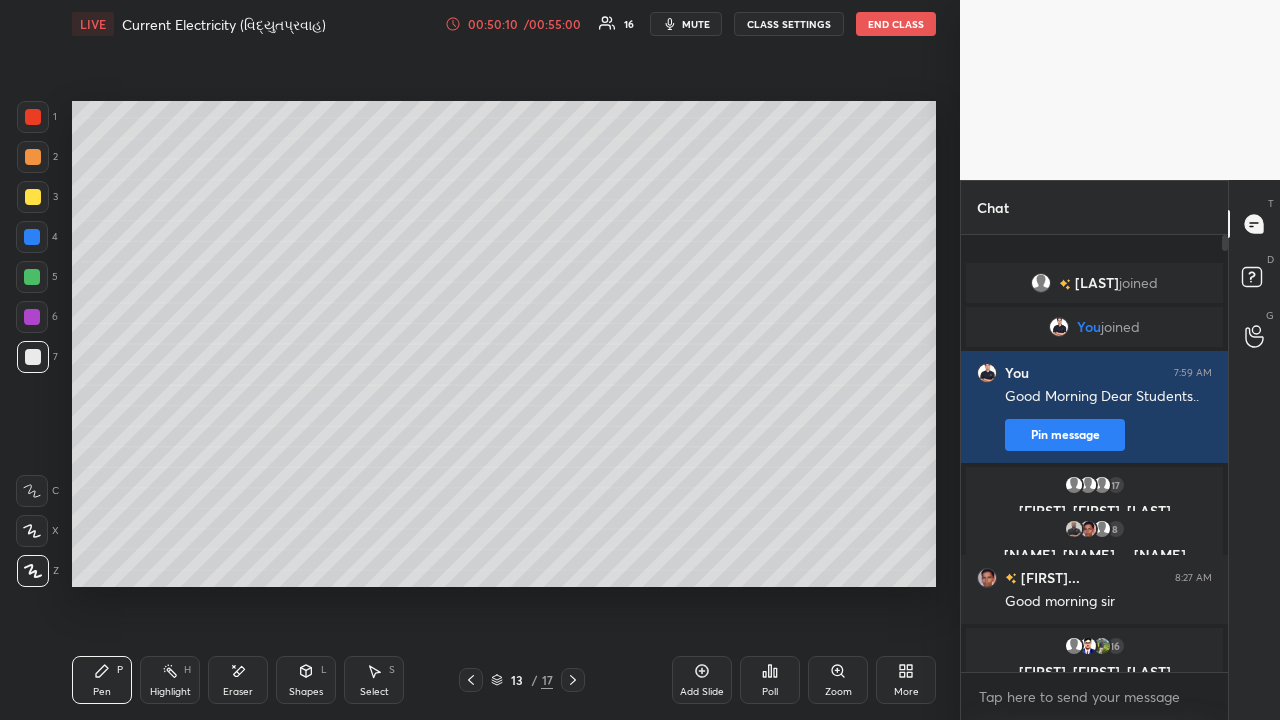 click 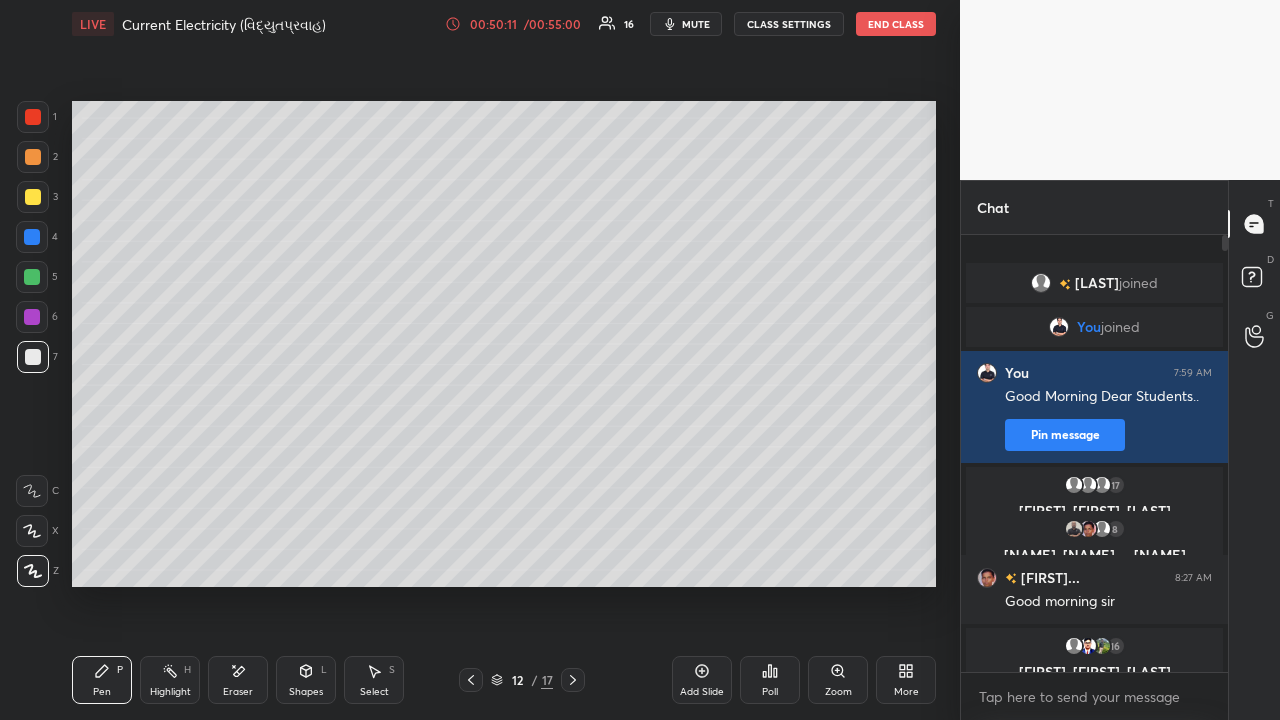 click 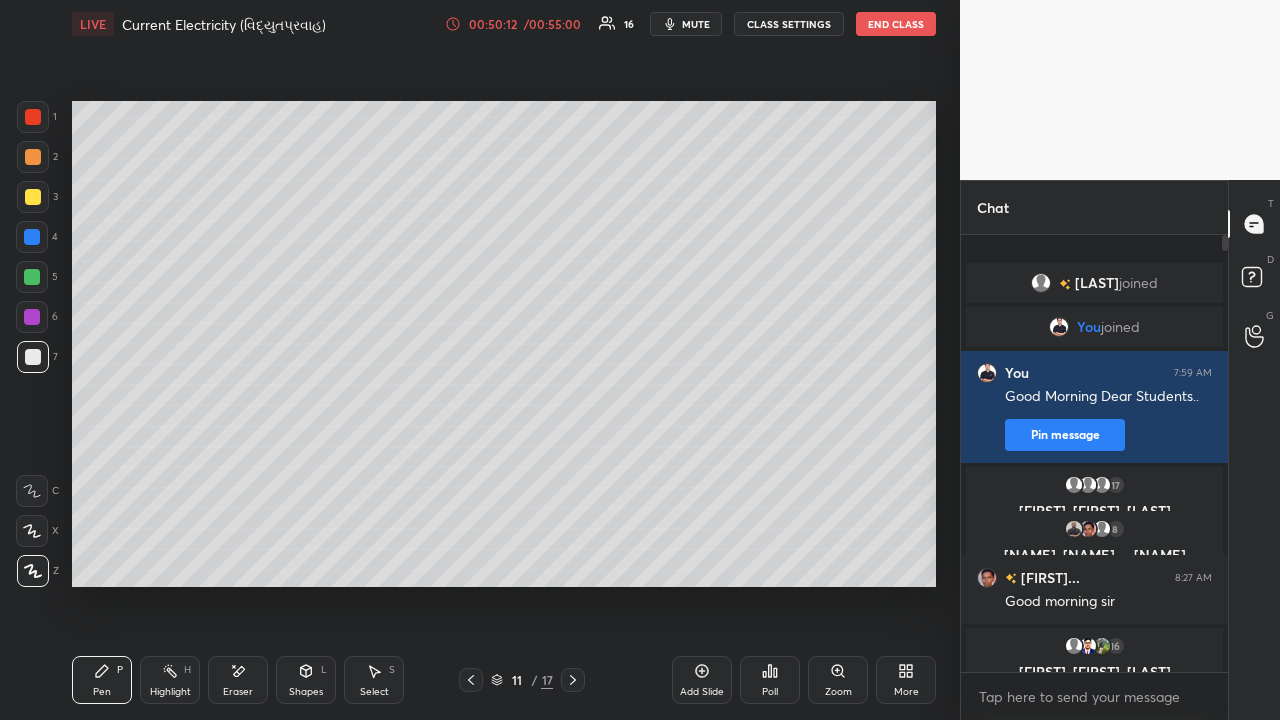 click 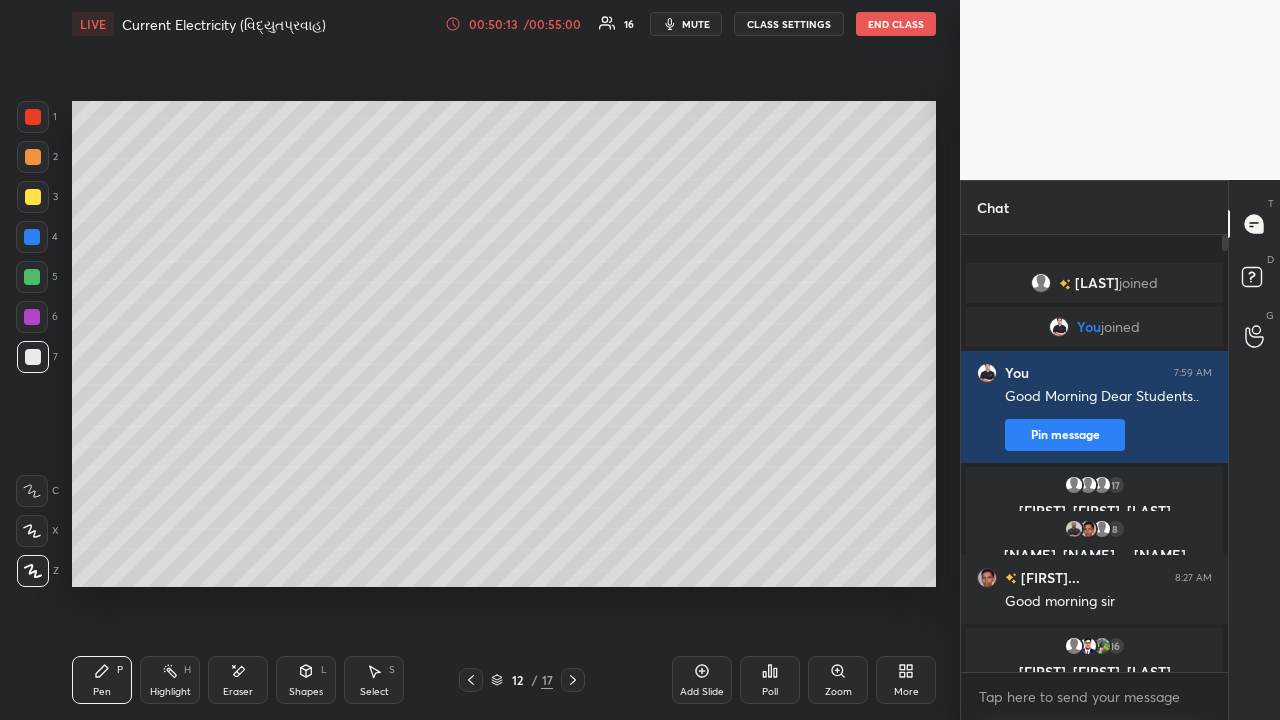 click 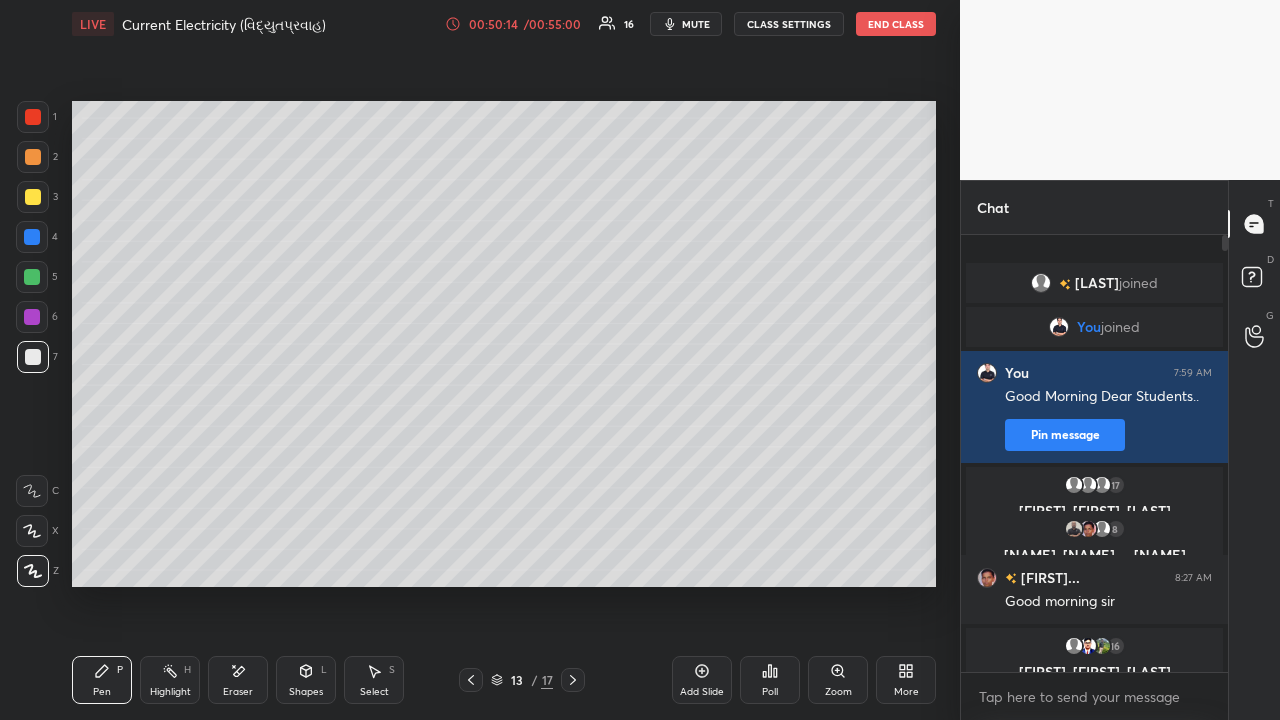 click 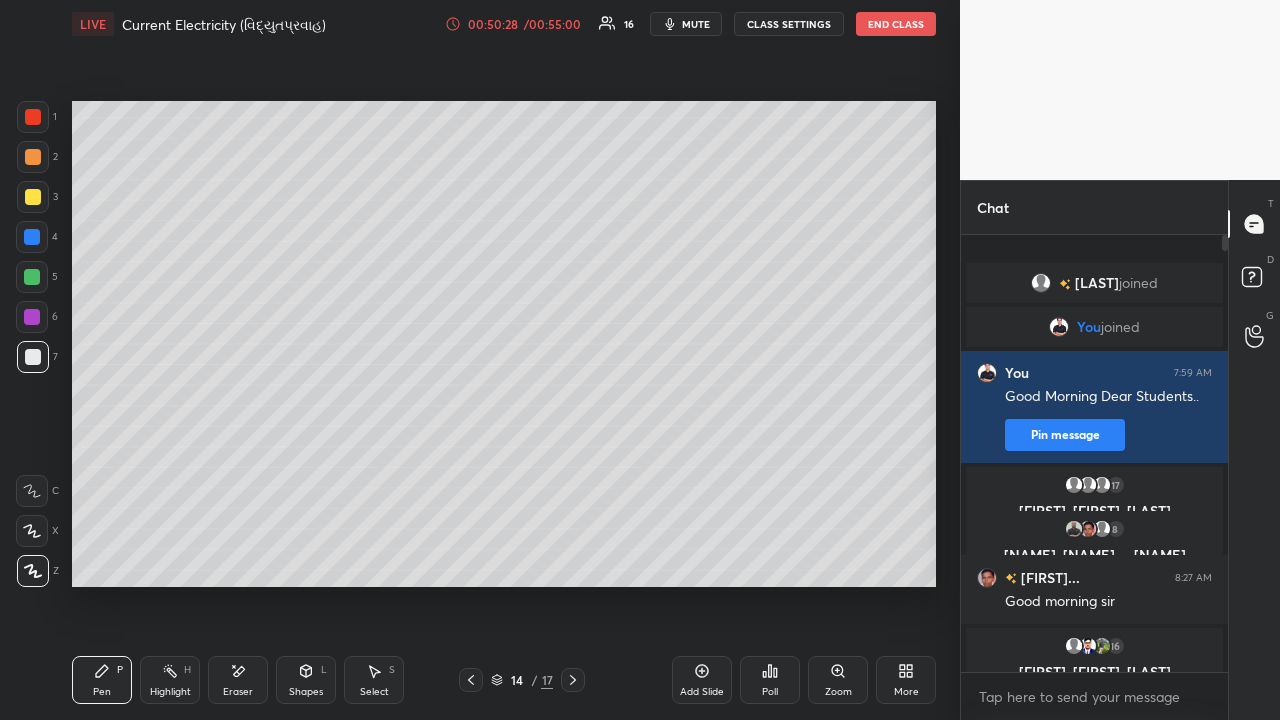 click at bounding box center [33, 197] 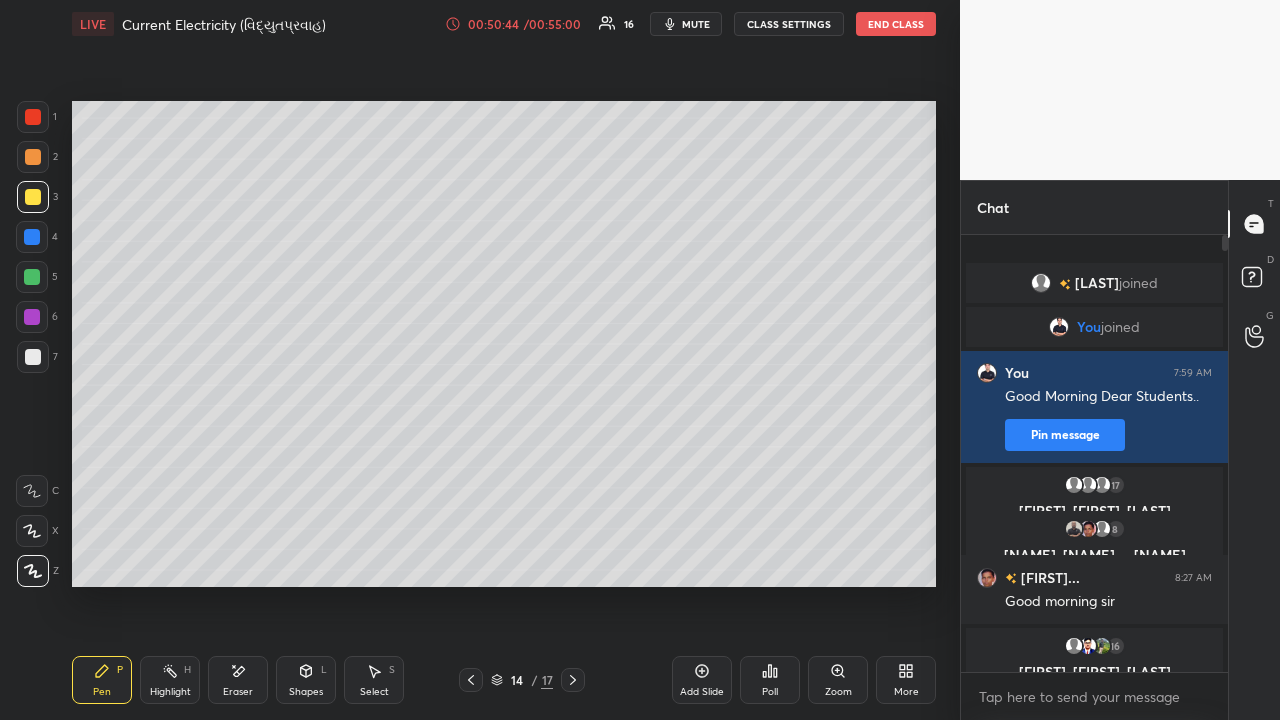 click on "End Class" at bounding box center (896, 24) 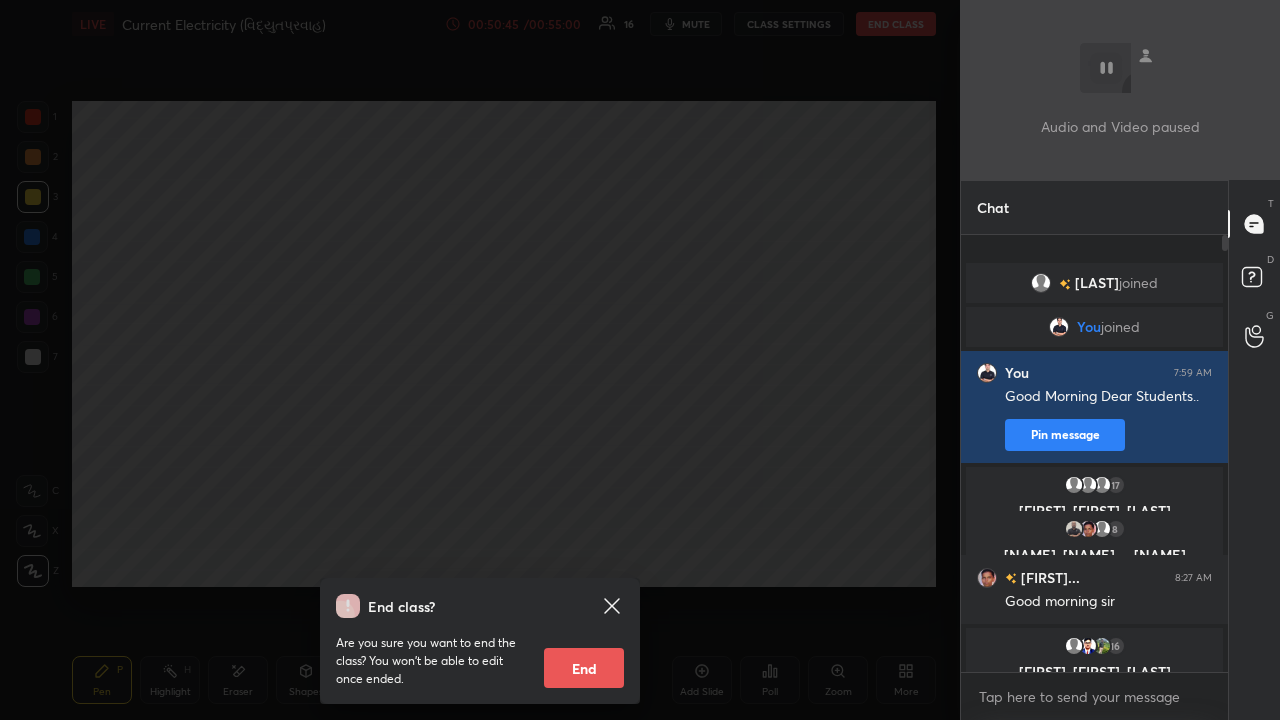 click on "End" at bounding box center [584, 668] 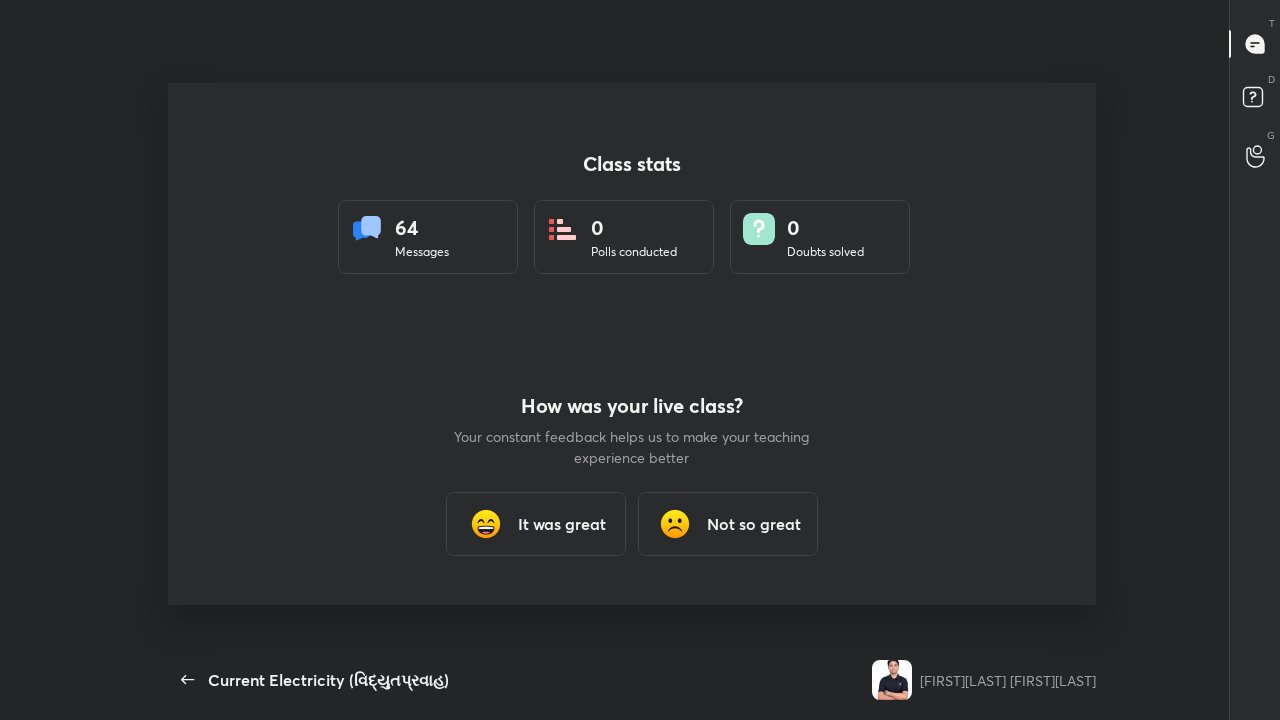 scroll, scrollTop: 99408, scrollLeft: 98825, axis: both 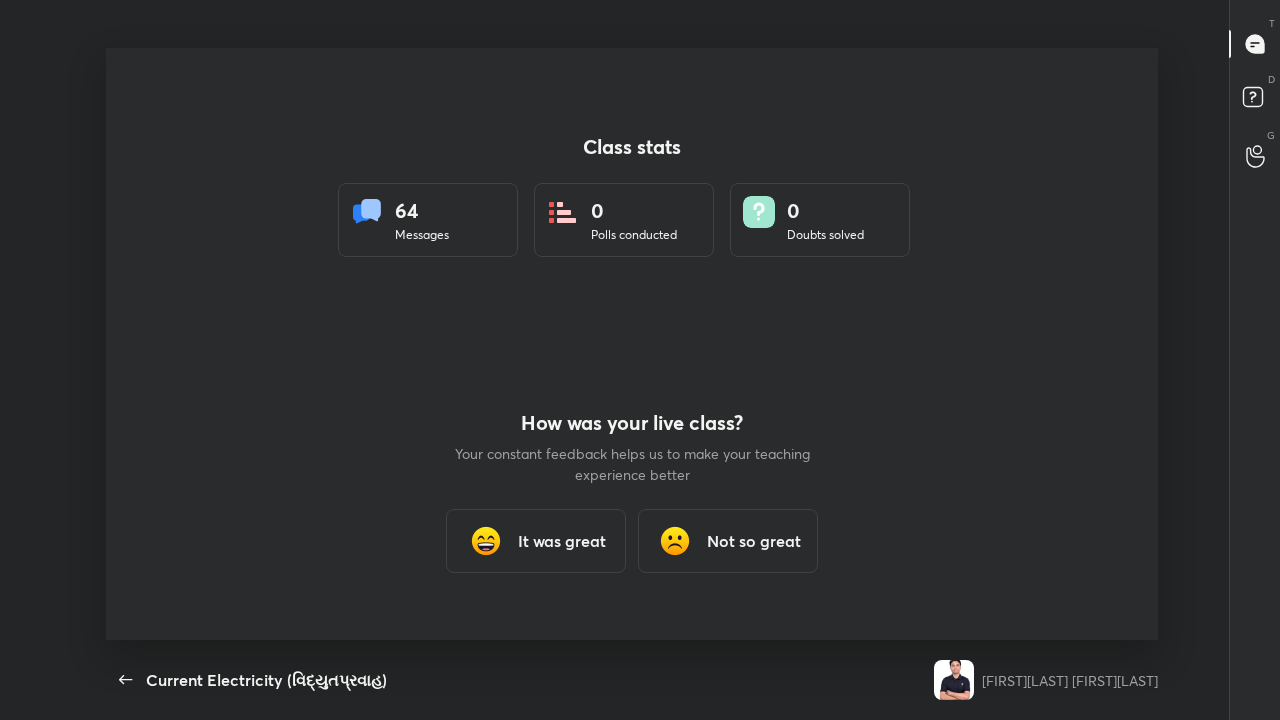 click on "Not so great" at bounding box center [754, 541] 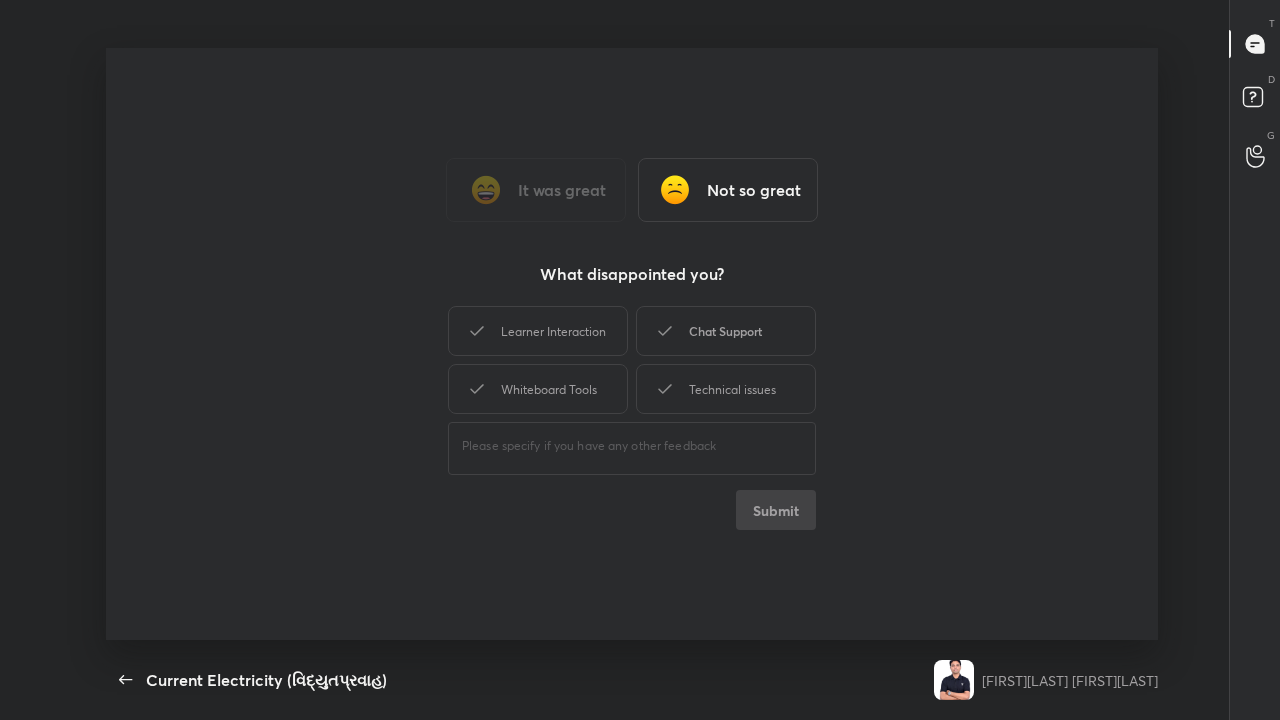 click on "Chat Support" at bounding box center [726, 331] 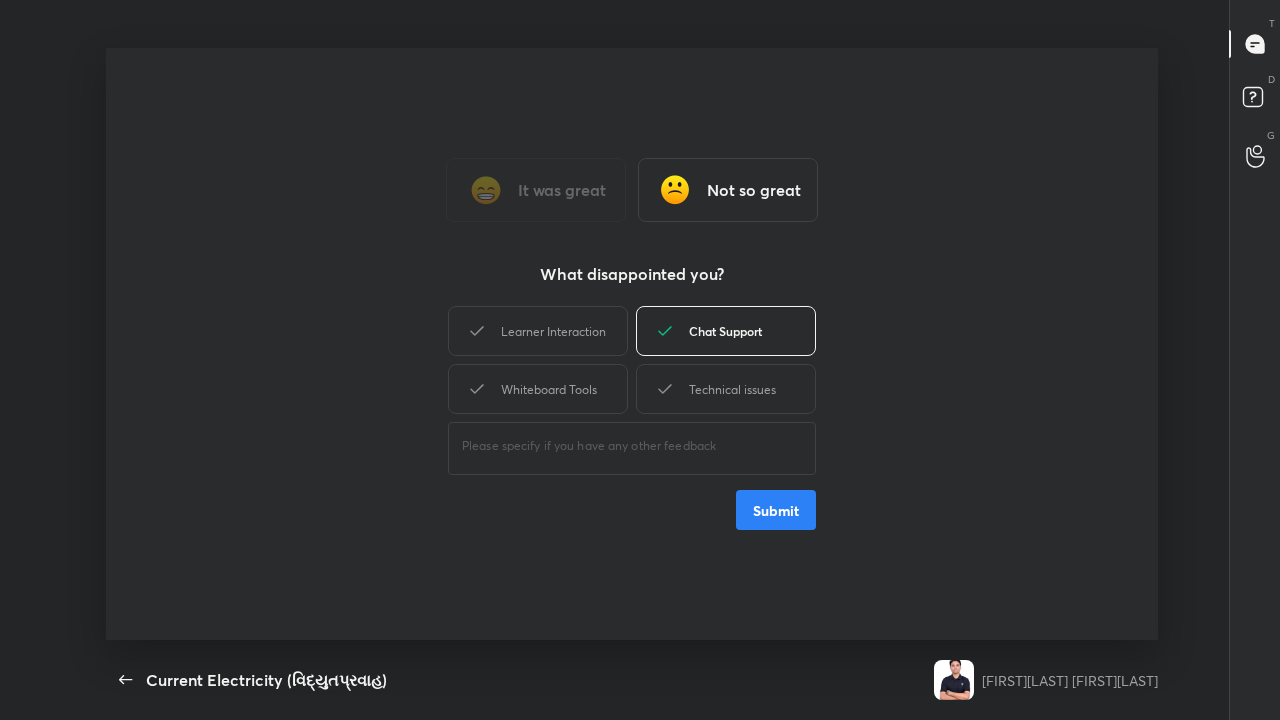 click on "Submit" at bounding box center [776, 510] 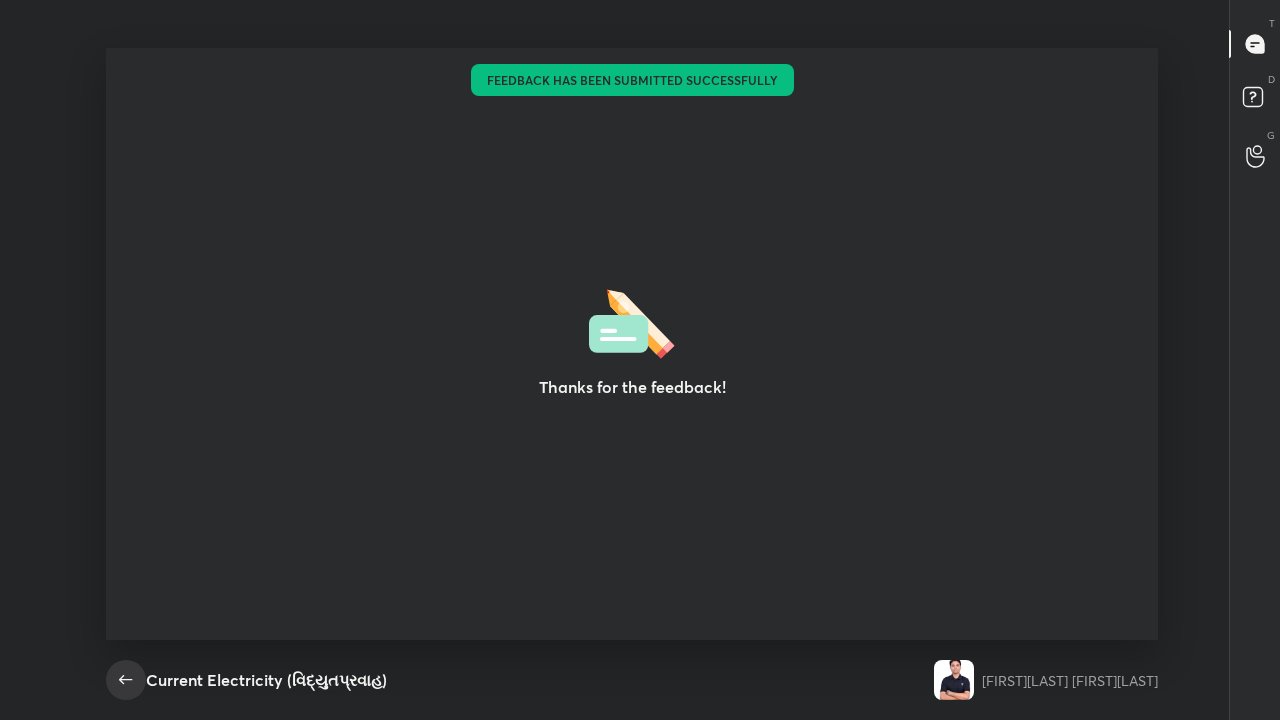 click 